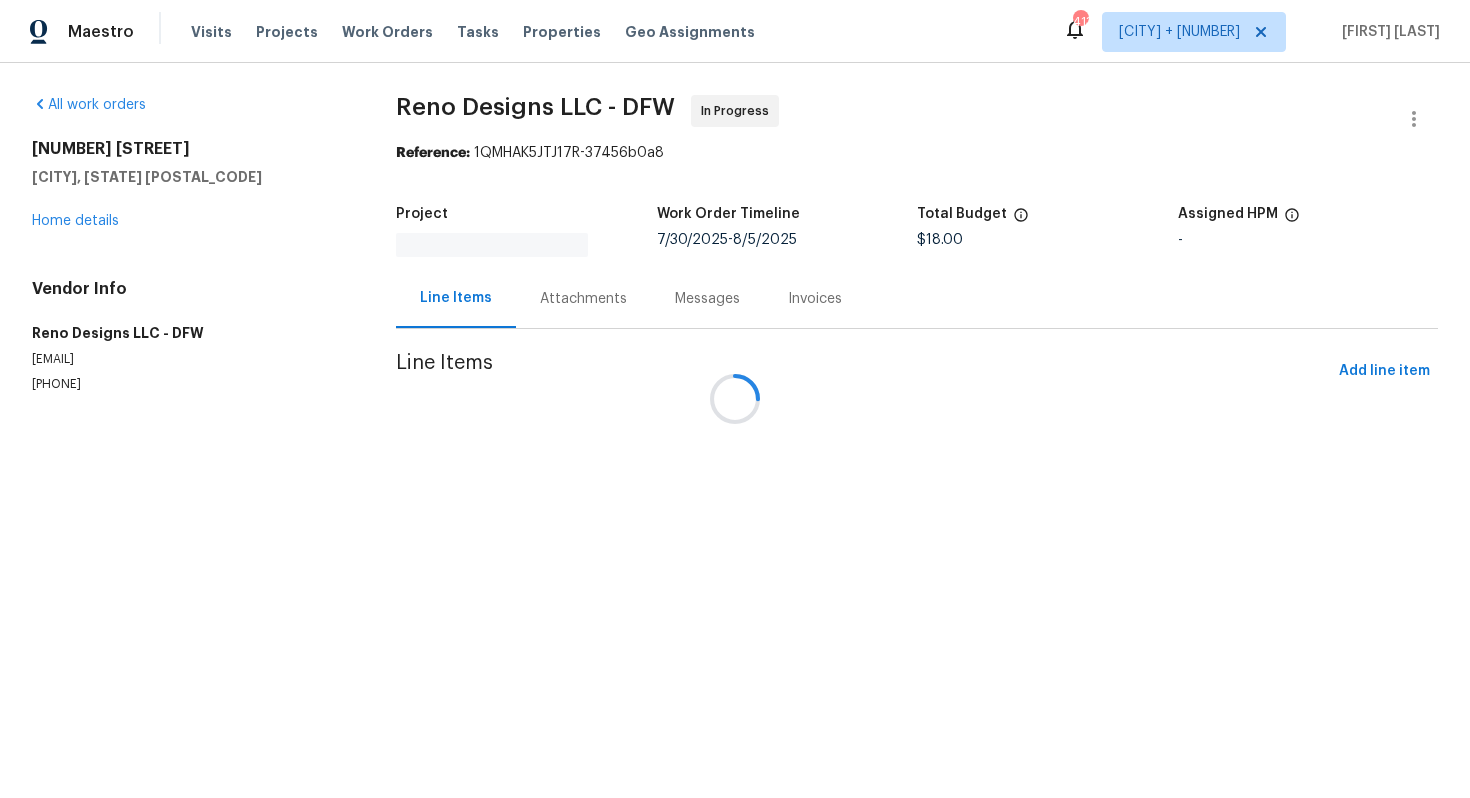 scroll, scrollTop: 0, scrollLeft: 0, axis: both 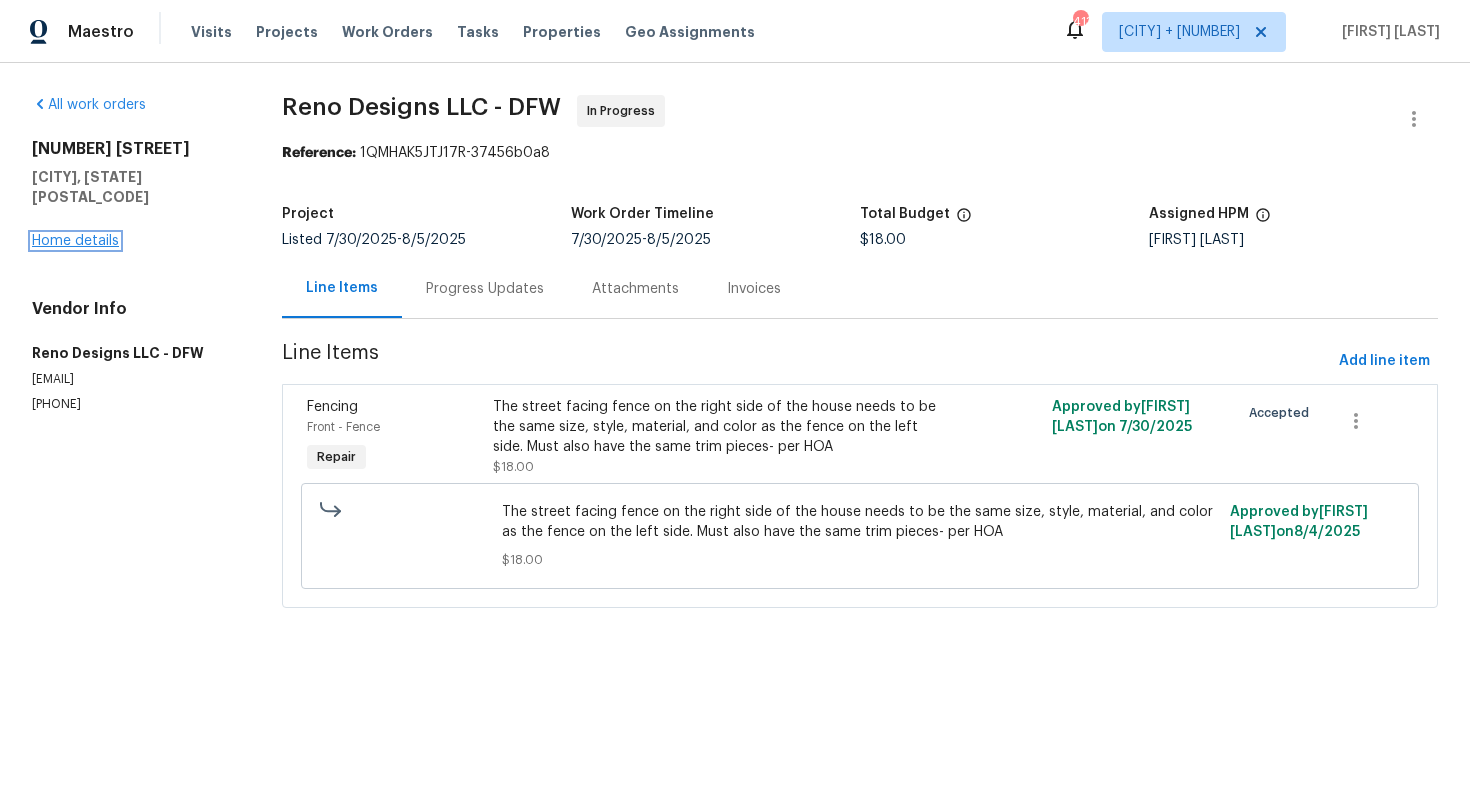 click on "Home details" at bounding box center [75, 241] 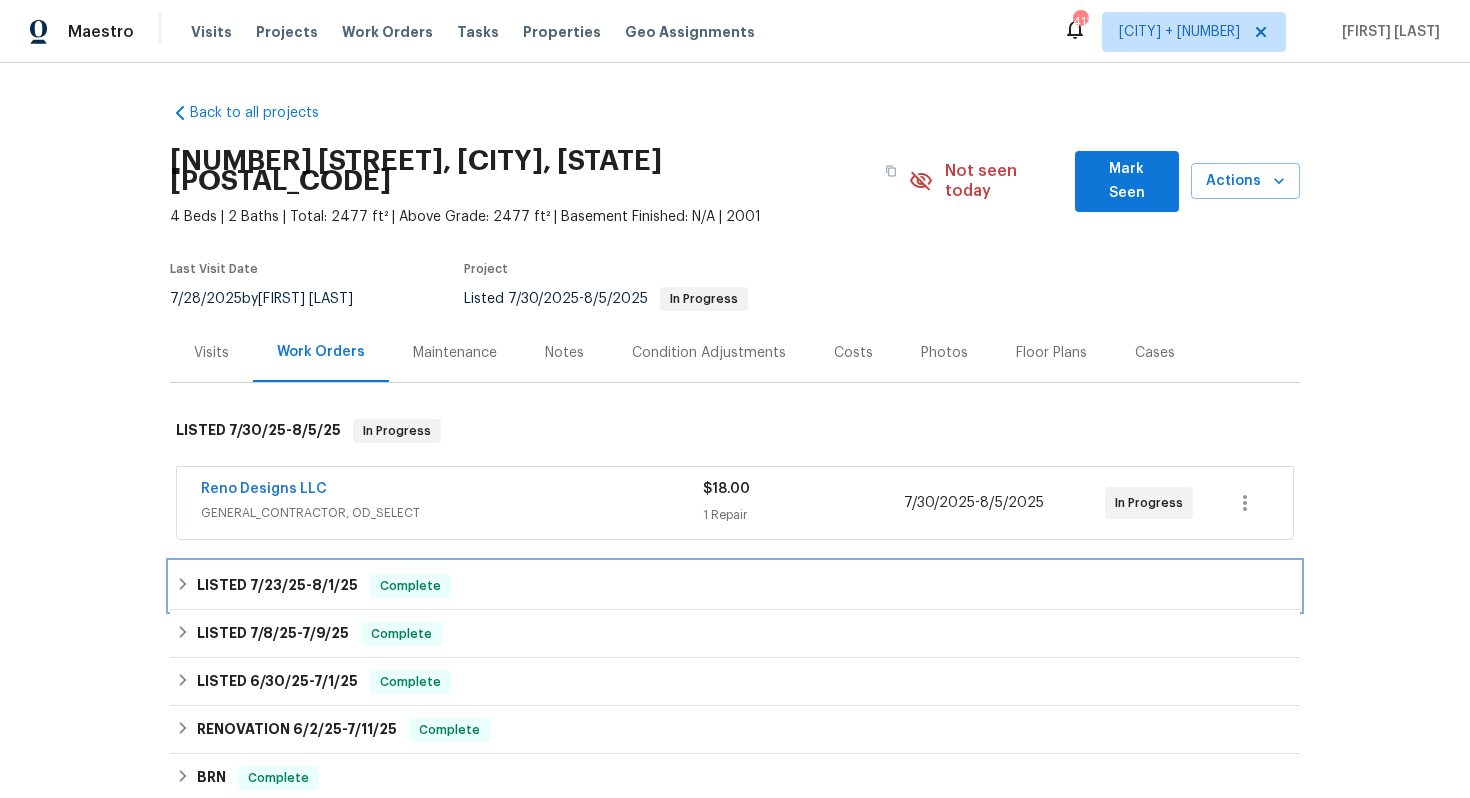 click on "LISTED   [DATE]  -  [DATE] Complete" at bounding box center (735, 586) 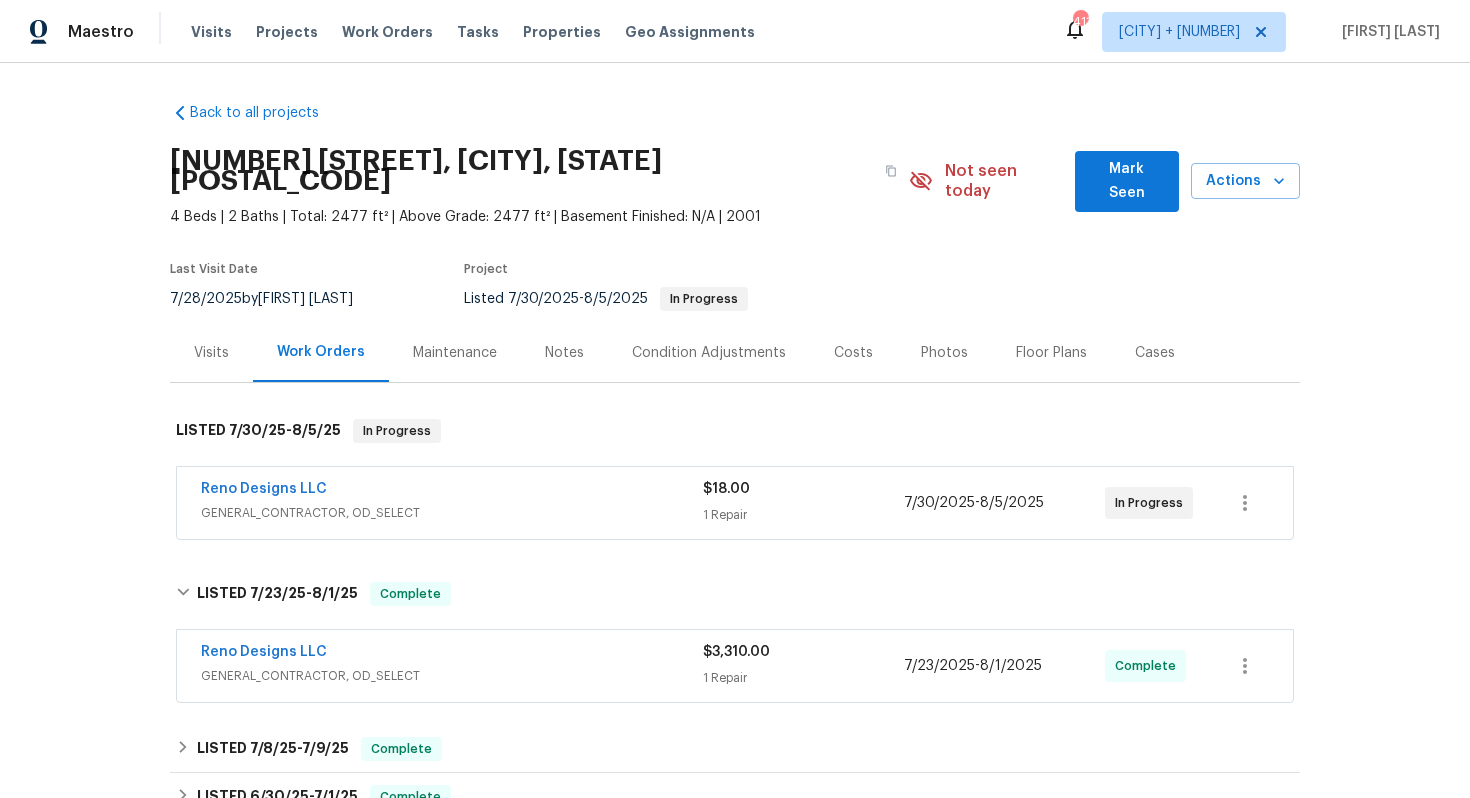 click on "Reno Designs LLC" at bounding box center [452, 491] 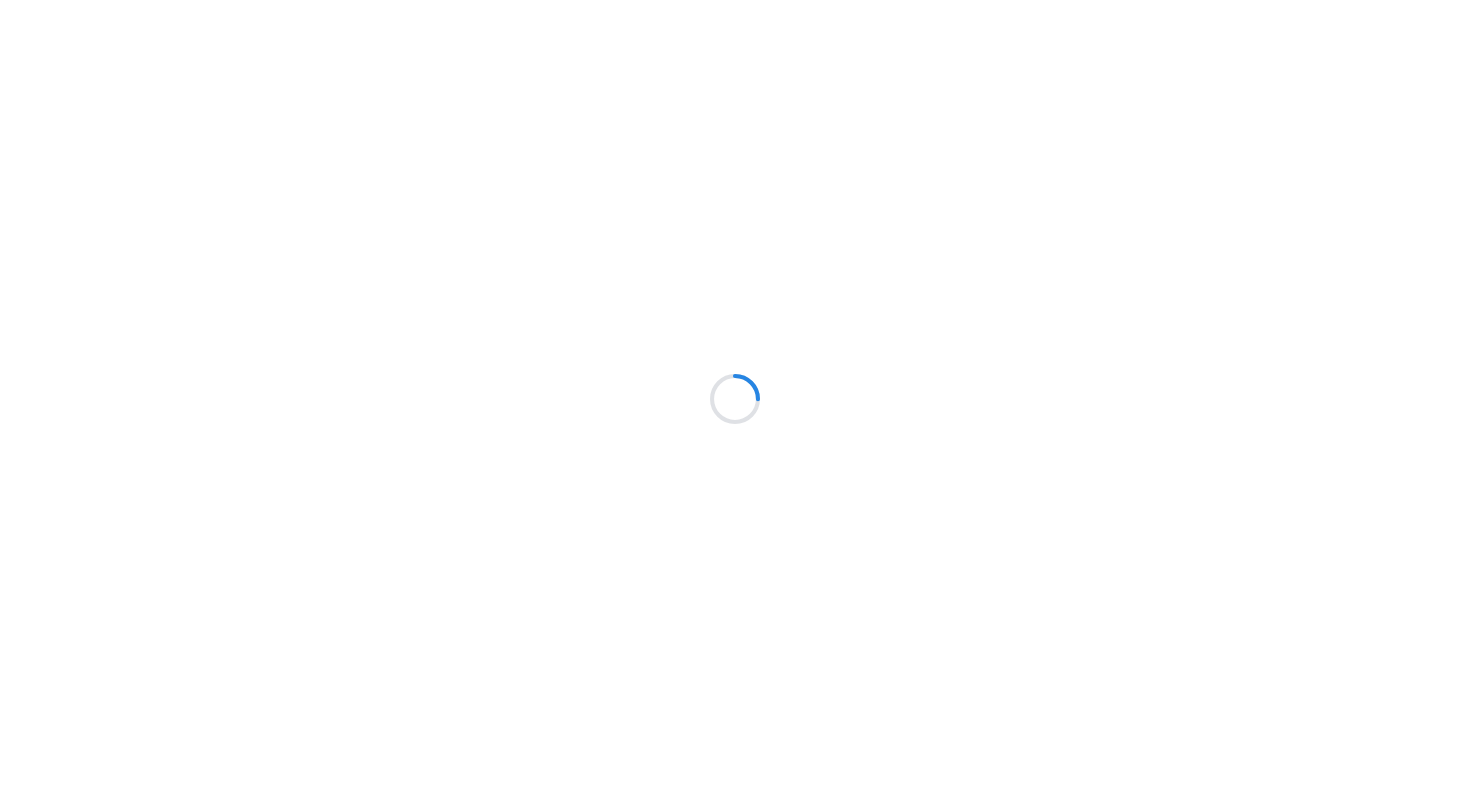 scroll, scrollTop: 0, scrollLeft: 0, axis: both 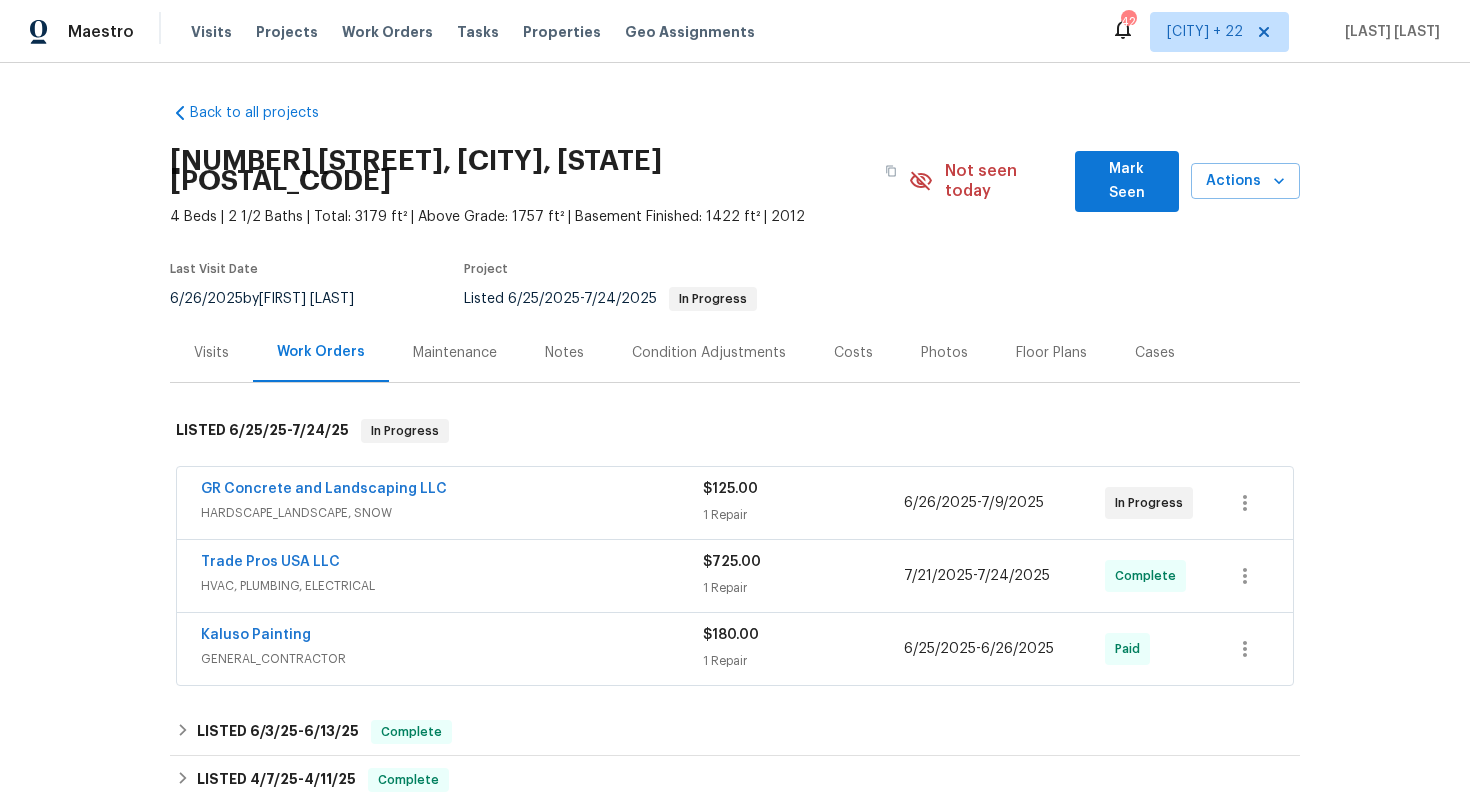 click on "GR Concrete and Landscaping LLC" at bounding box center (452, 491) 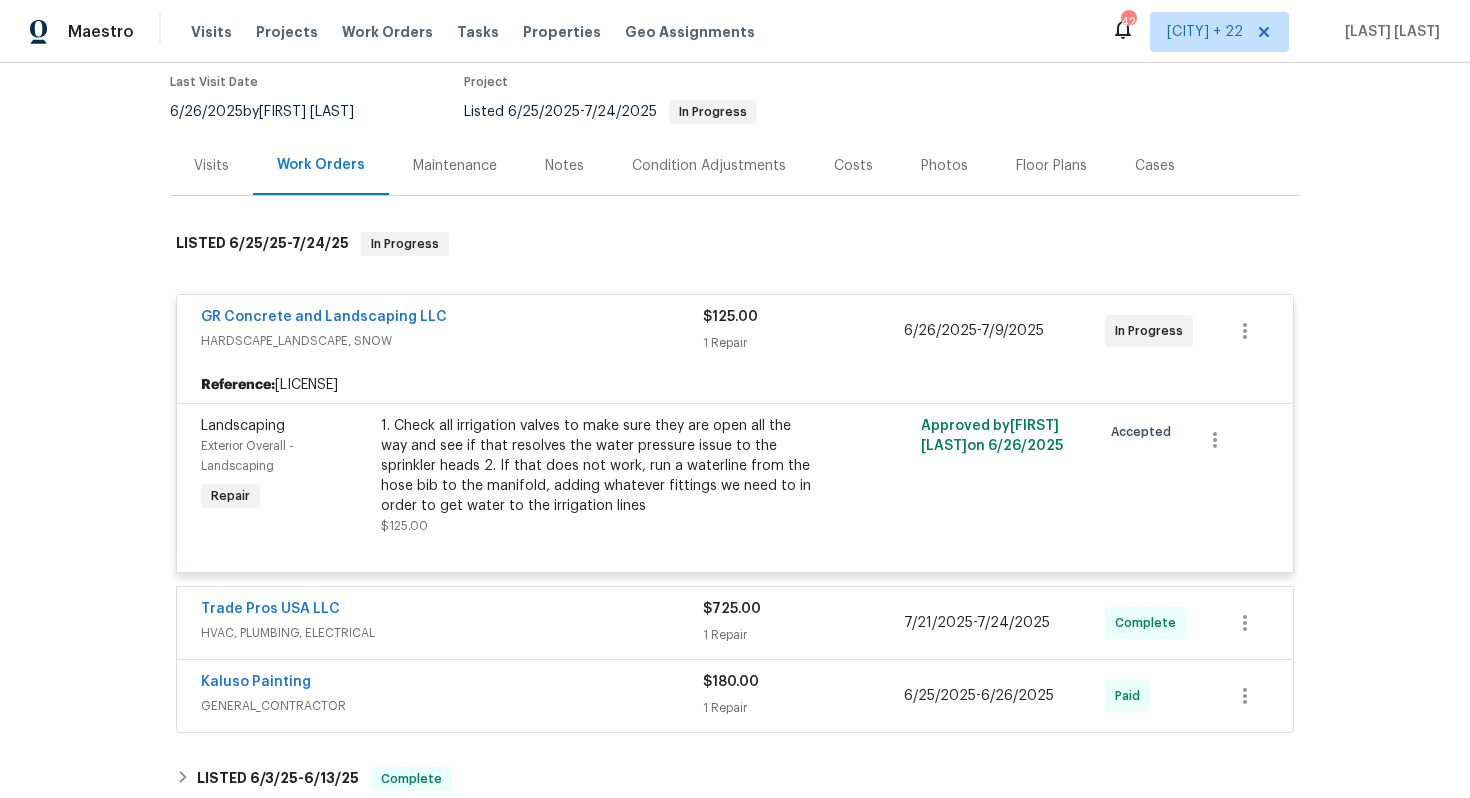scroll, scrollTop: 197, scrollLeft: 0, axis: vertical 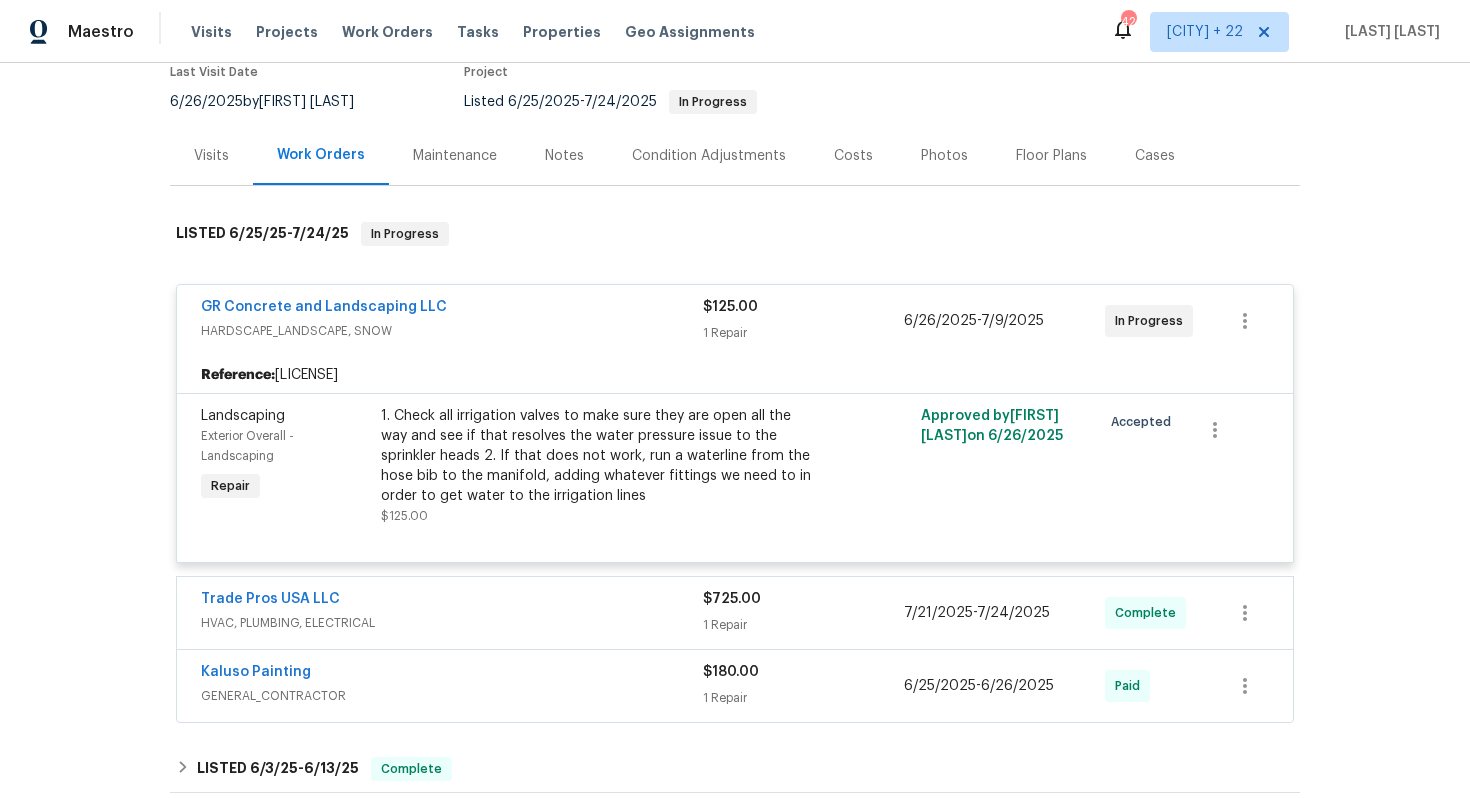 click on "Trade Pros USA LLC" at bounding box center [452, 601] 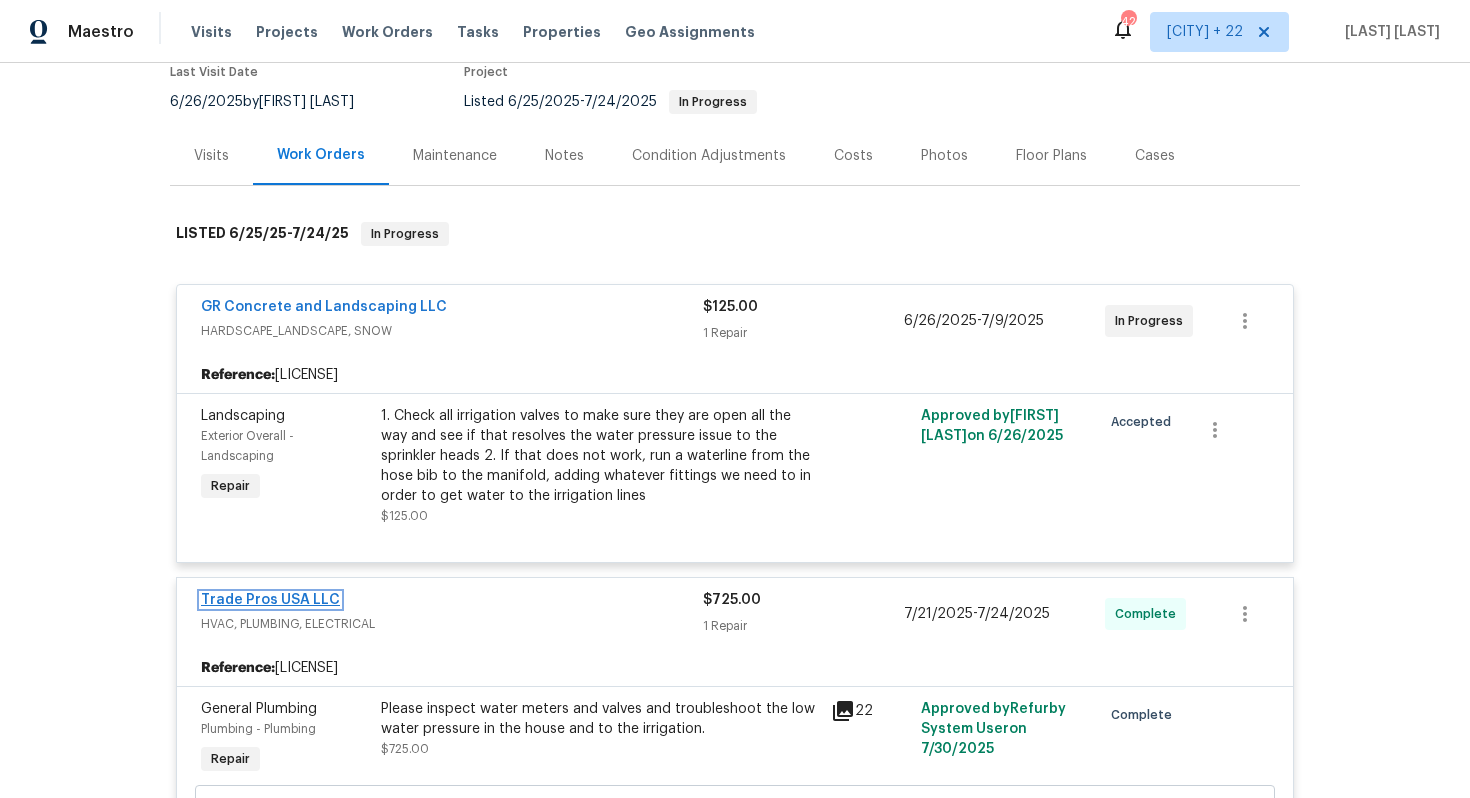 click on "Trade Pros USA LLC" at bounding box center (270, 600) 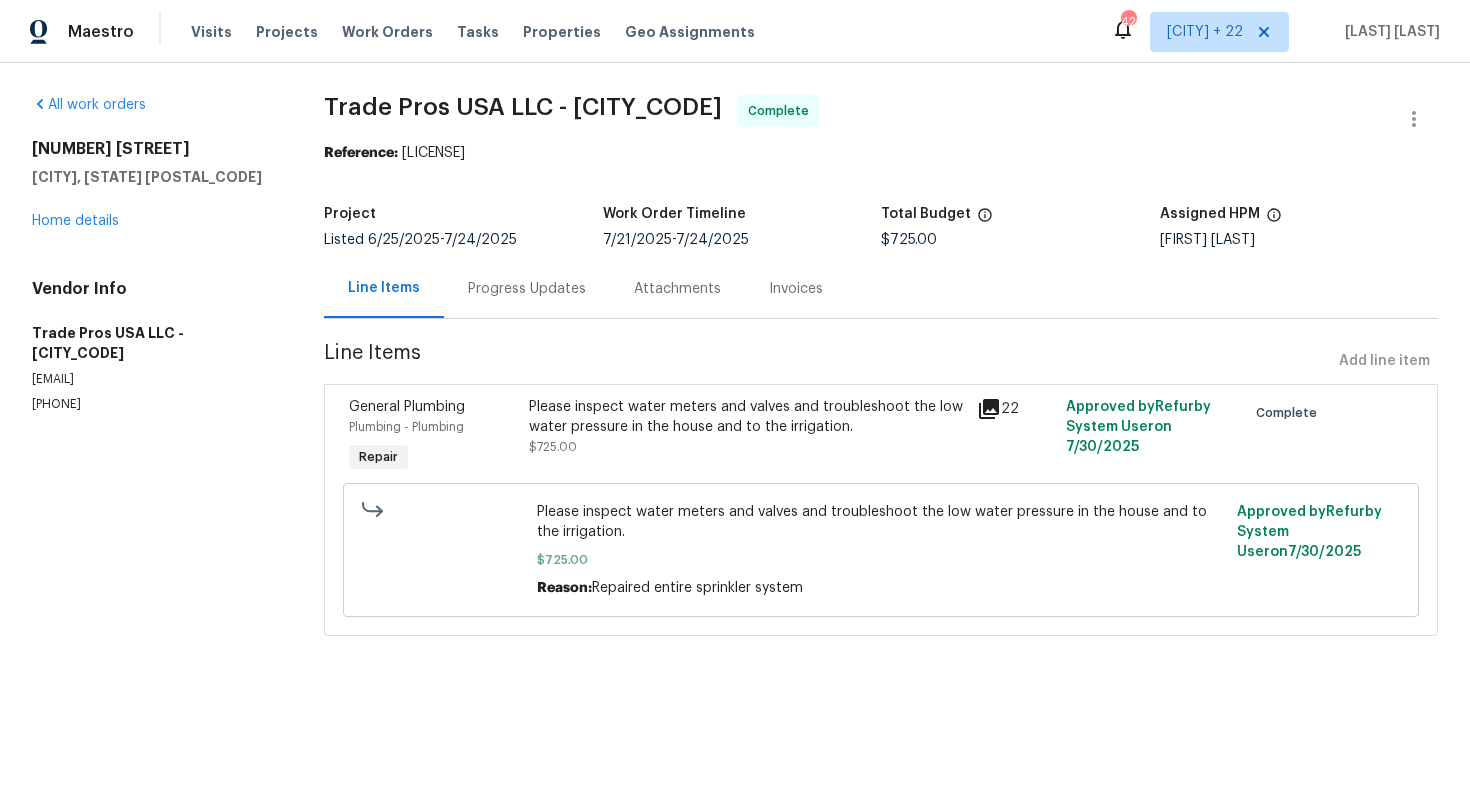 click on "Progress Updates" at bounding box center (527, 289) 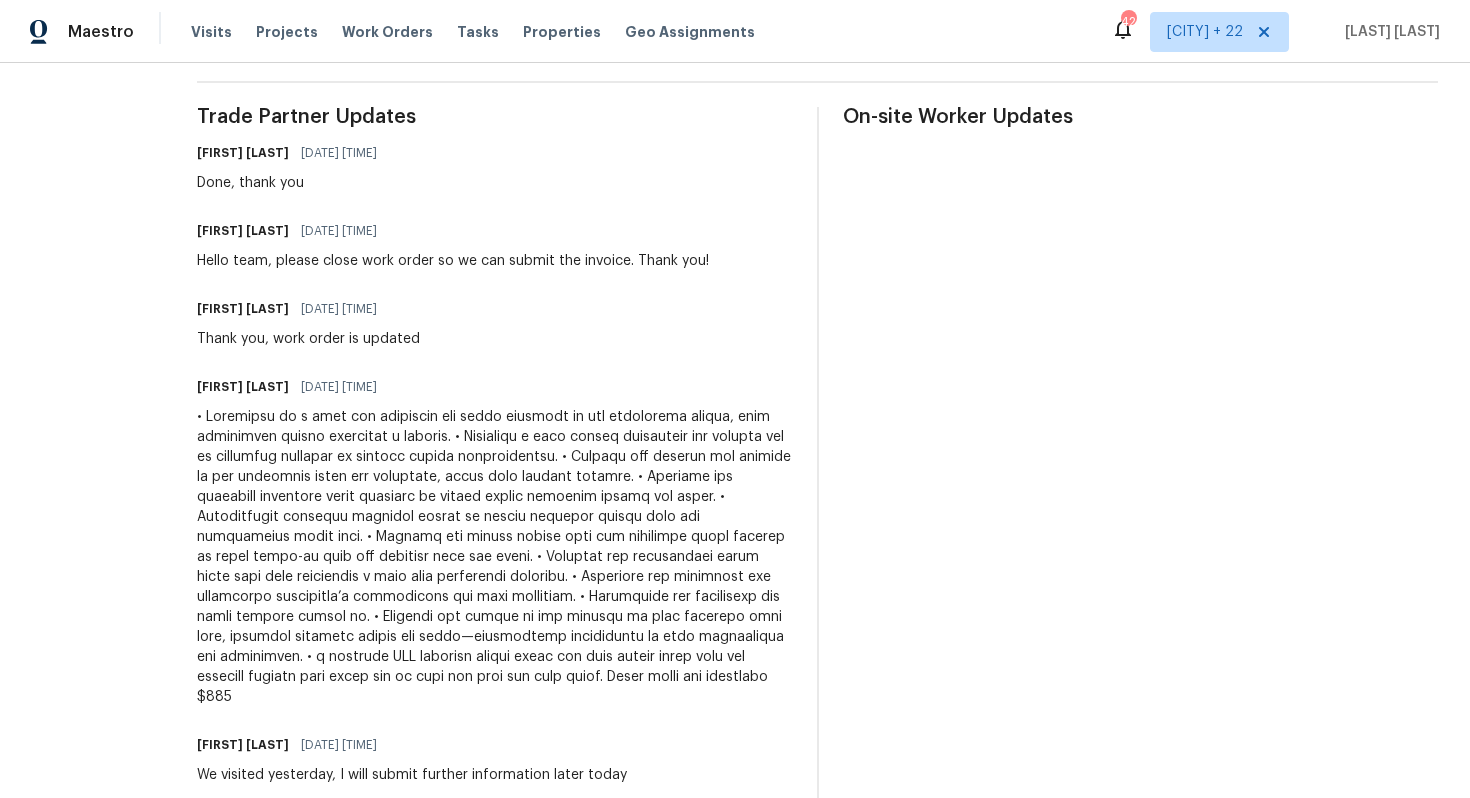 scroll, scrollTop: 579, scrollLeft: 0, axis: vertical 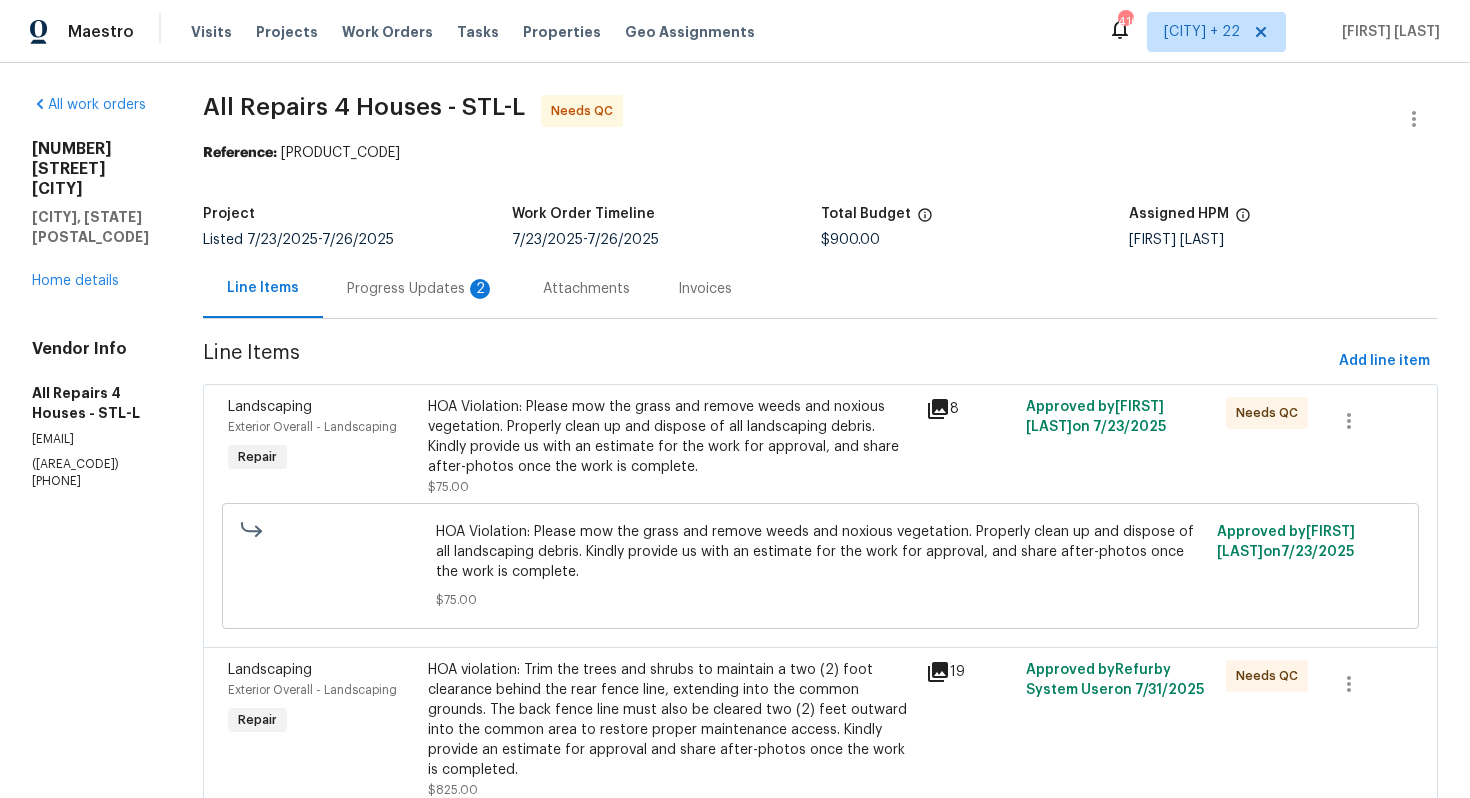 click on "Progress Updates 2" at bounding box center [421, 289] 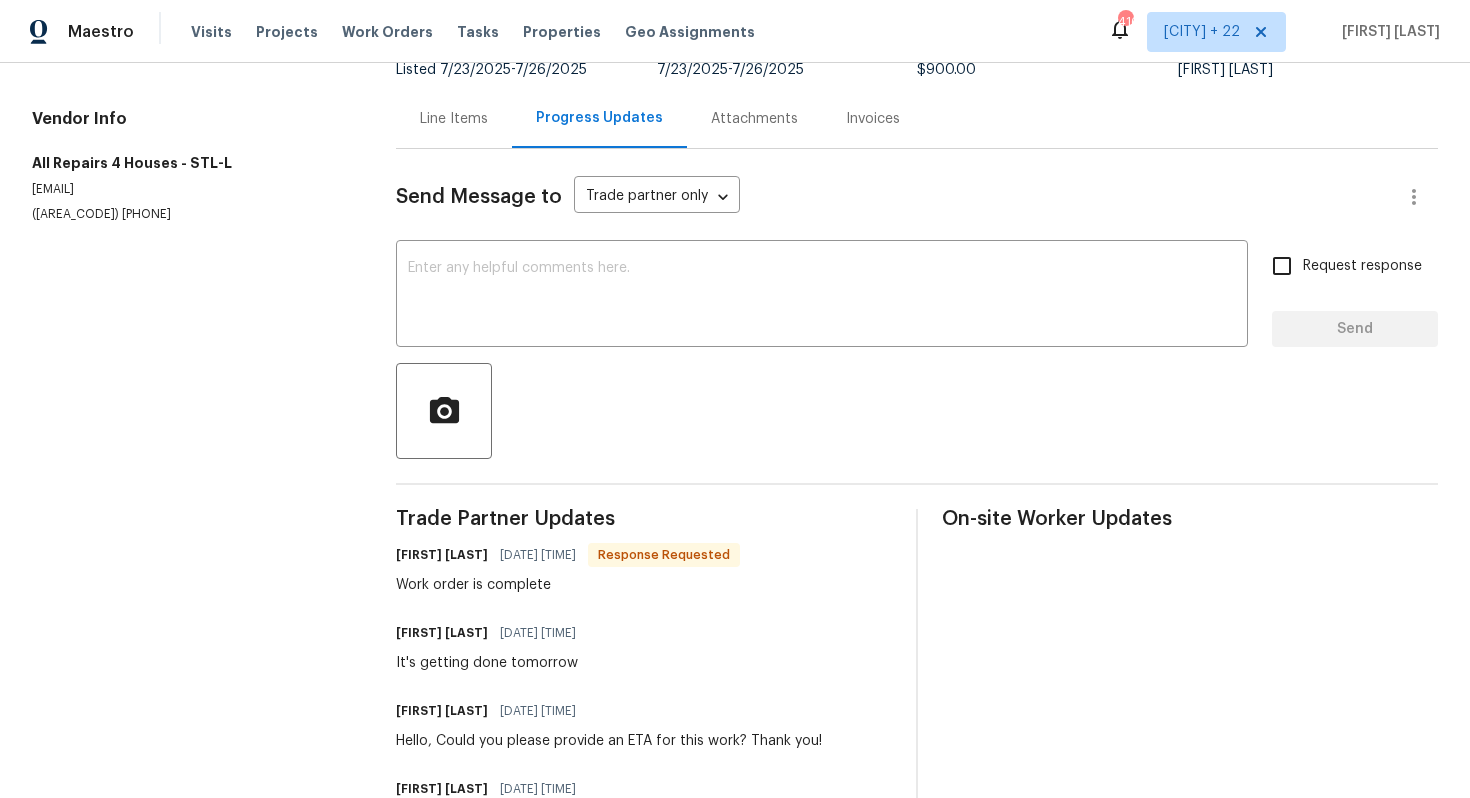 scroll, scrollTop: 54, scrollLeft: 0, axis: vertical 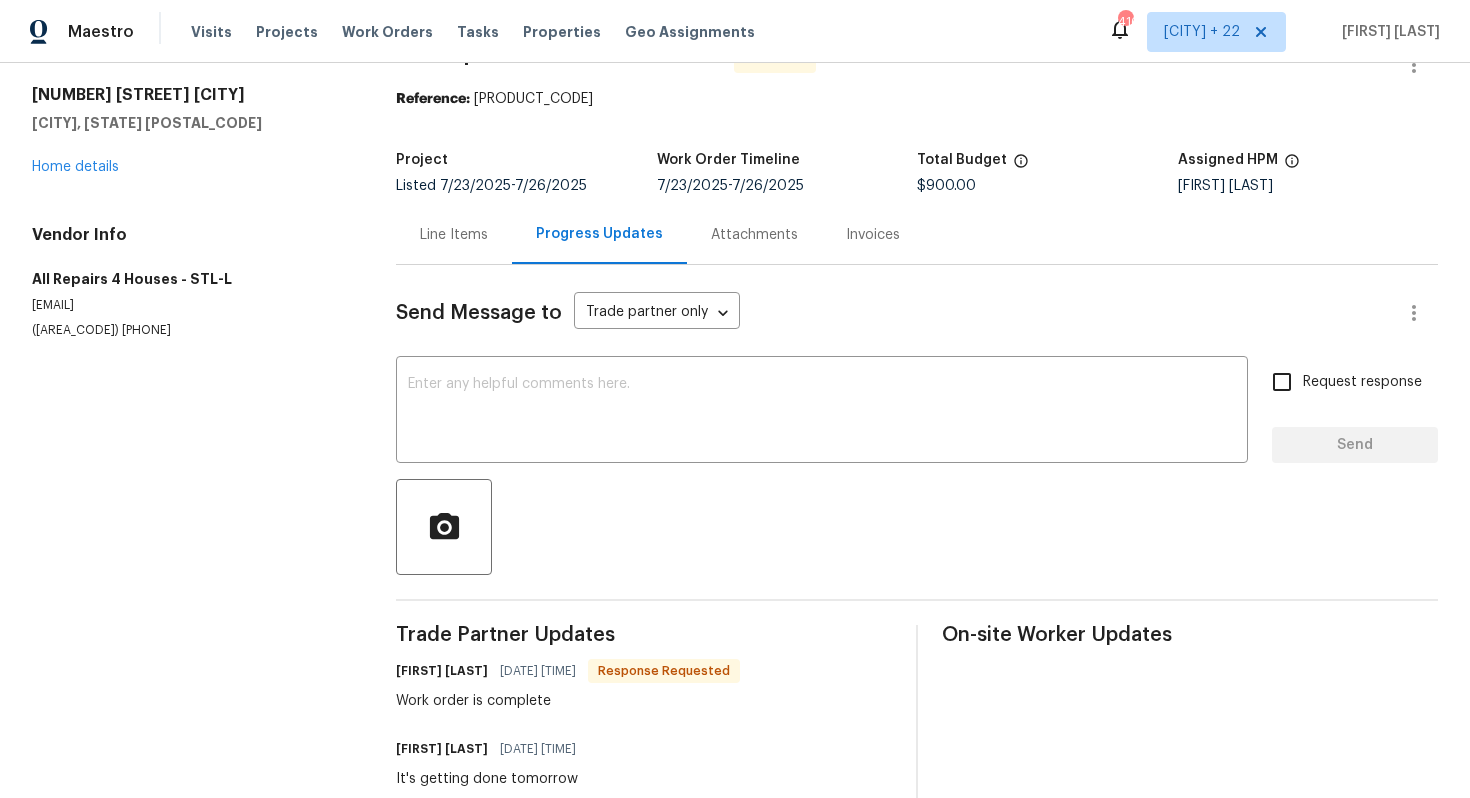 click on "Line Items" at bounding box center [454, 234] 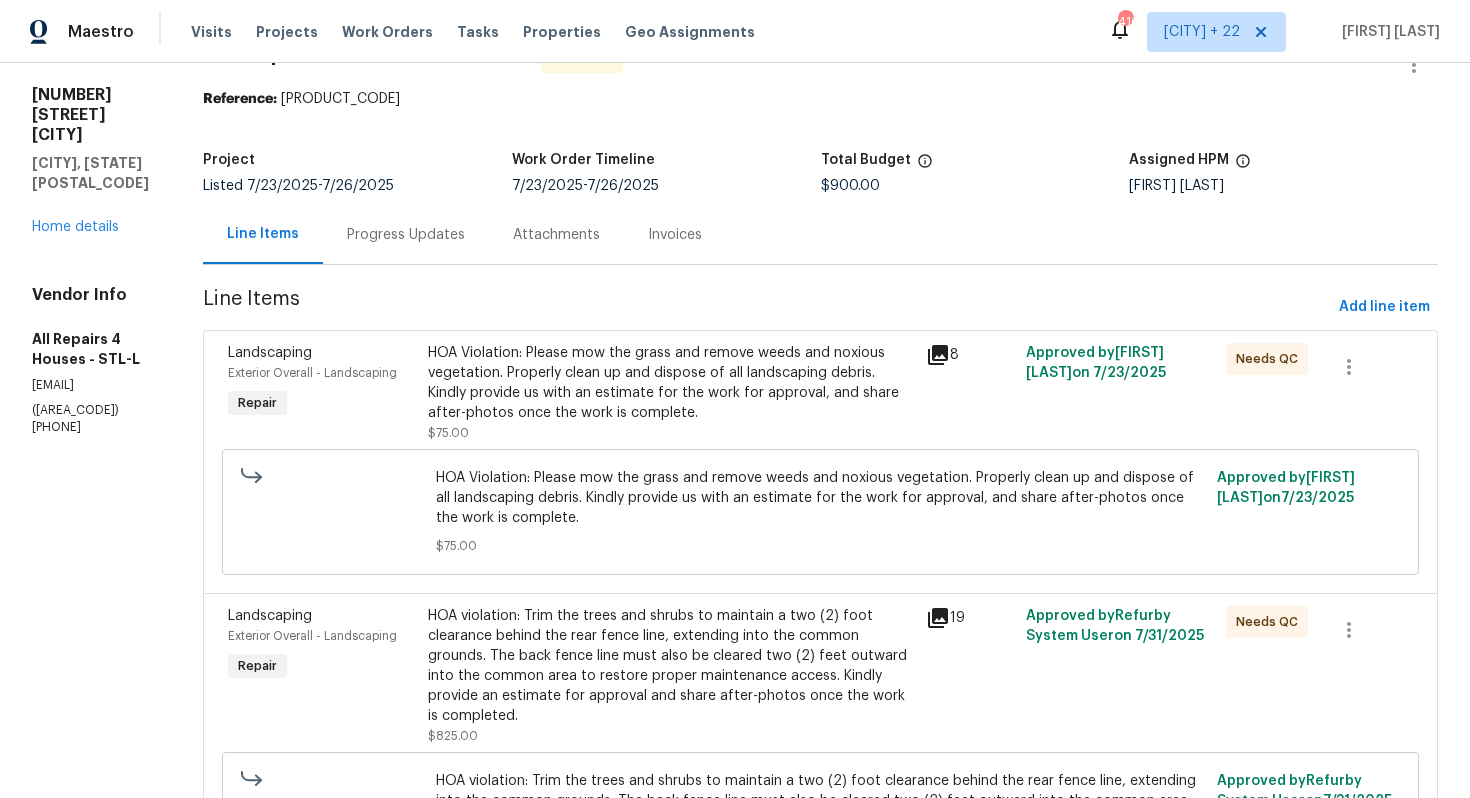 click on "HOA violation: Trim the trees and shrubs to maintain a two (2) foot clearance behind the rear fence line, extending into the common grounds. The back fence line must also be cleared two (2) feet outward into the common area to restore proper maintenance access. Kindly provide an estimate for approval and share after-photos once the work is completed." at bounding box center [671, 666] 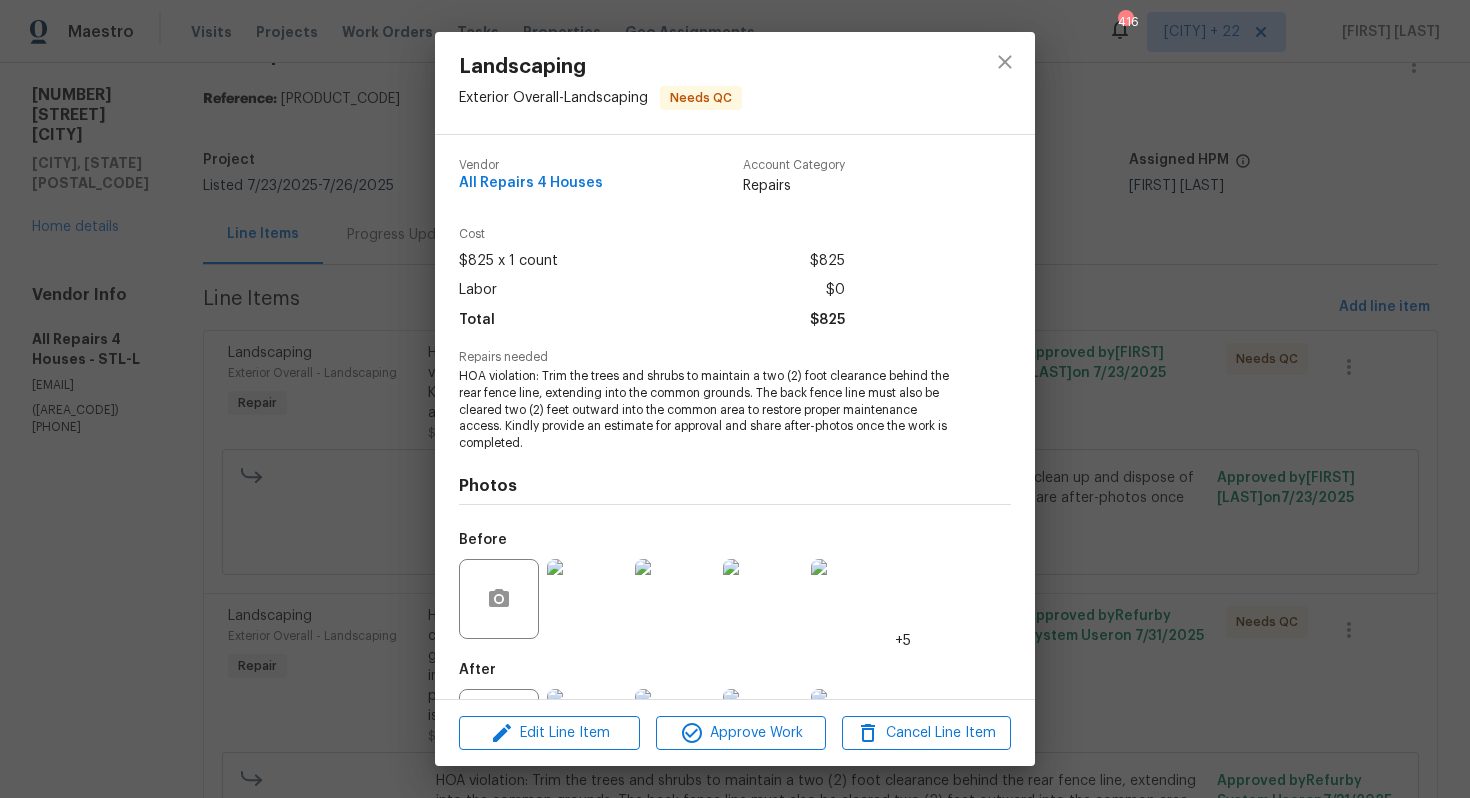scroll, scrollTop: 90, scrollLeft: 0, axis: vertical 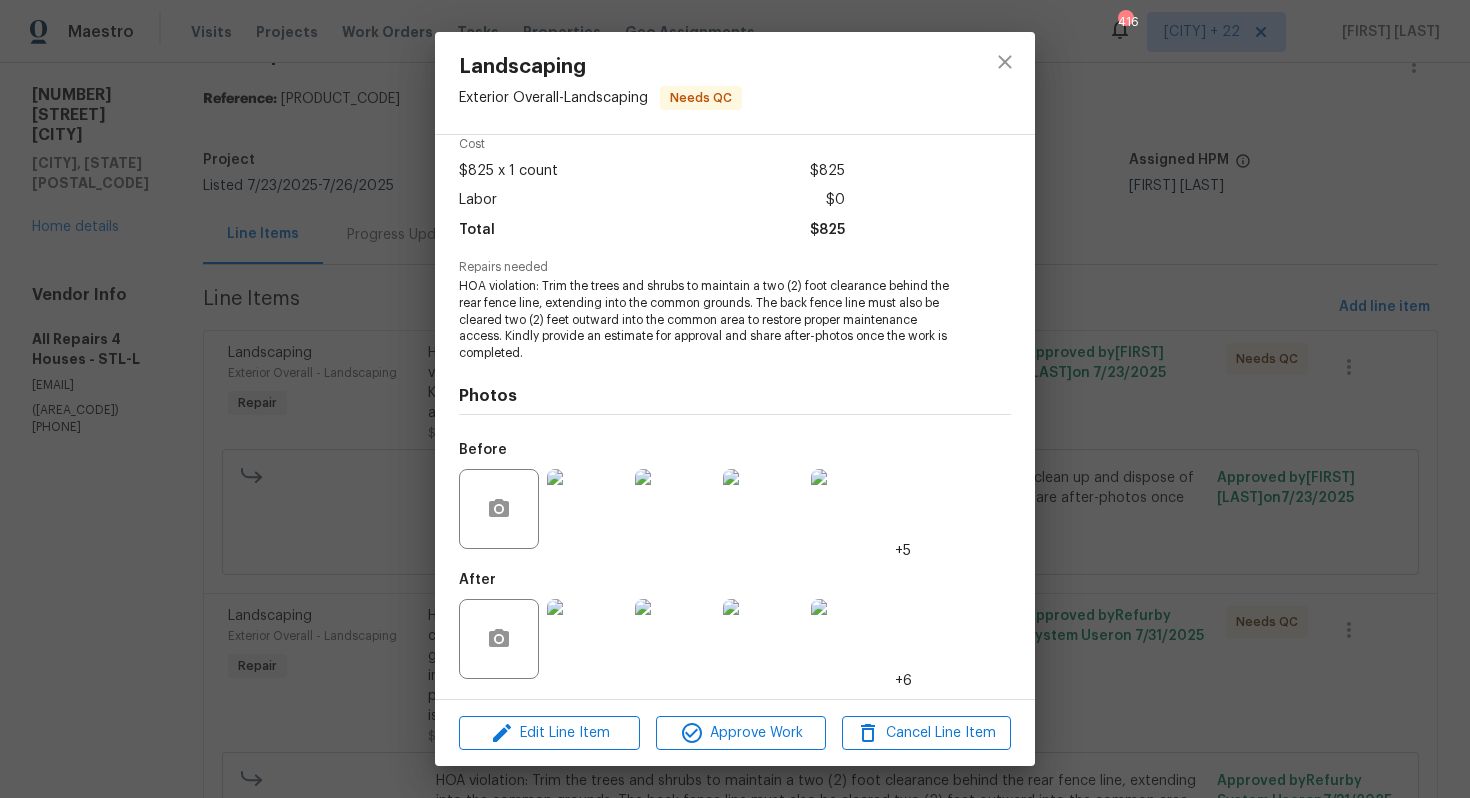 click at bounding box center (587, 639) 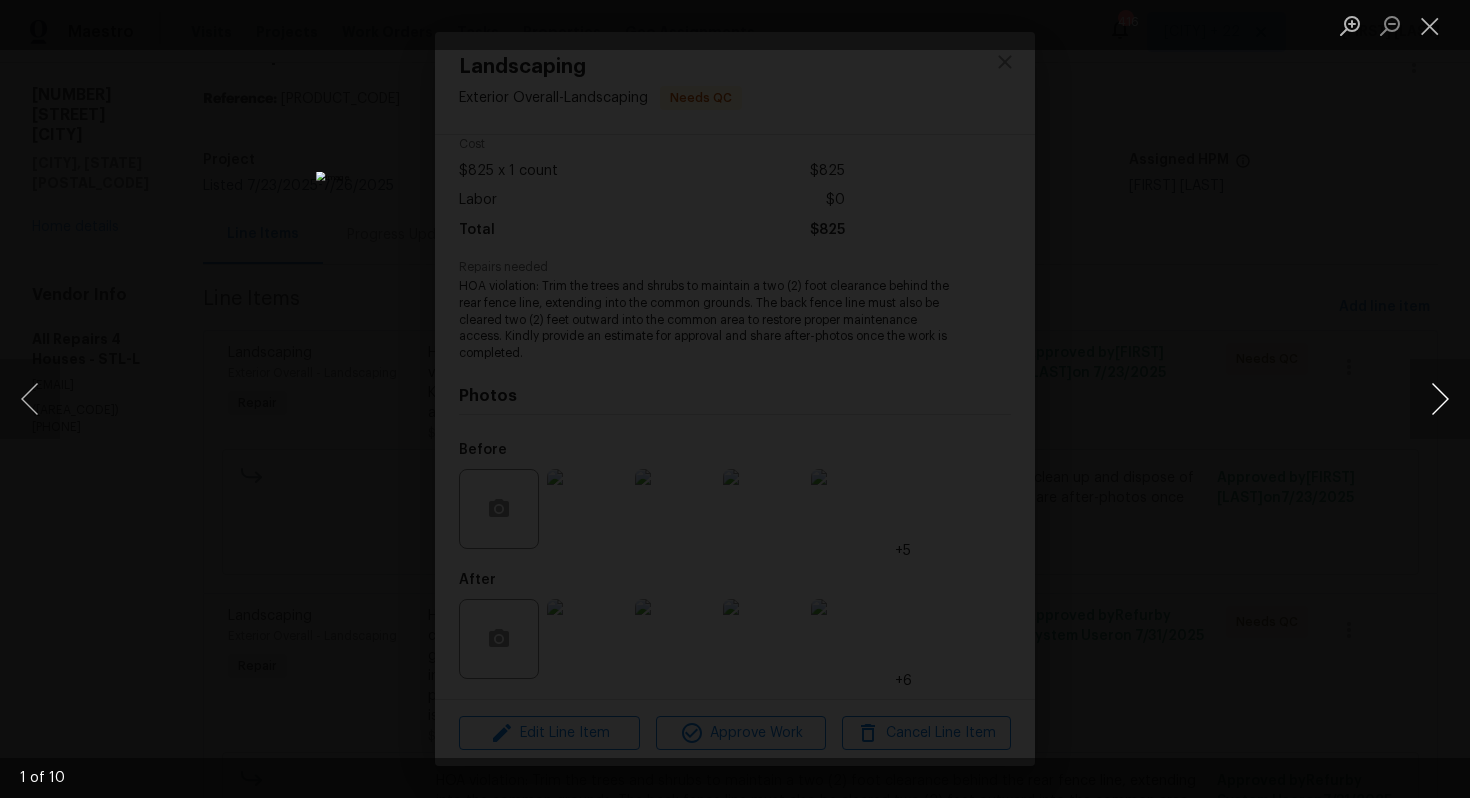 click at bounding box center (1440, 399) 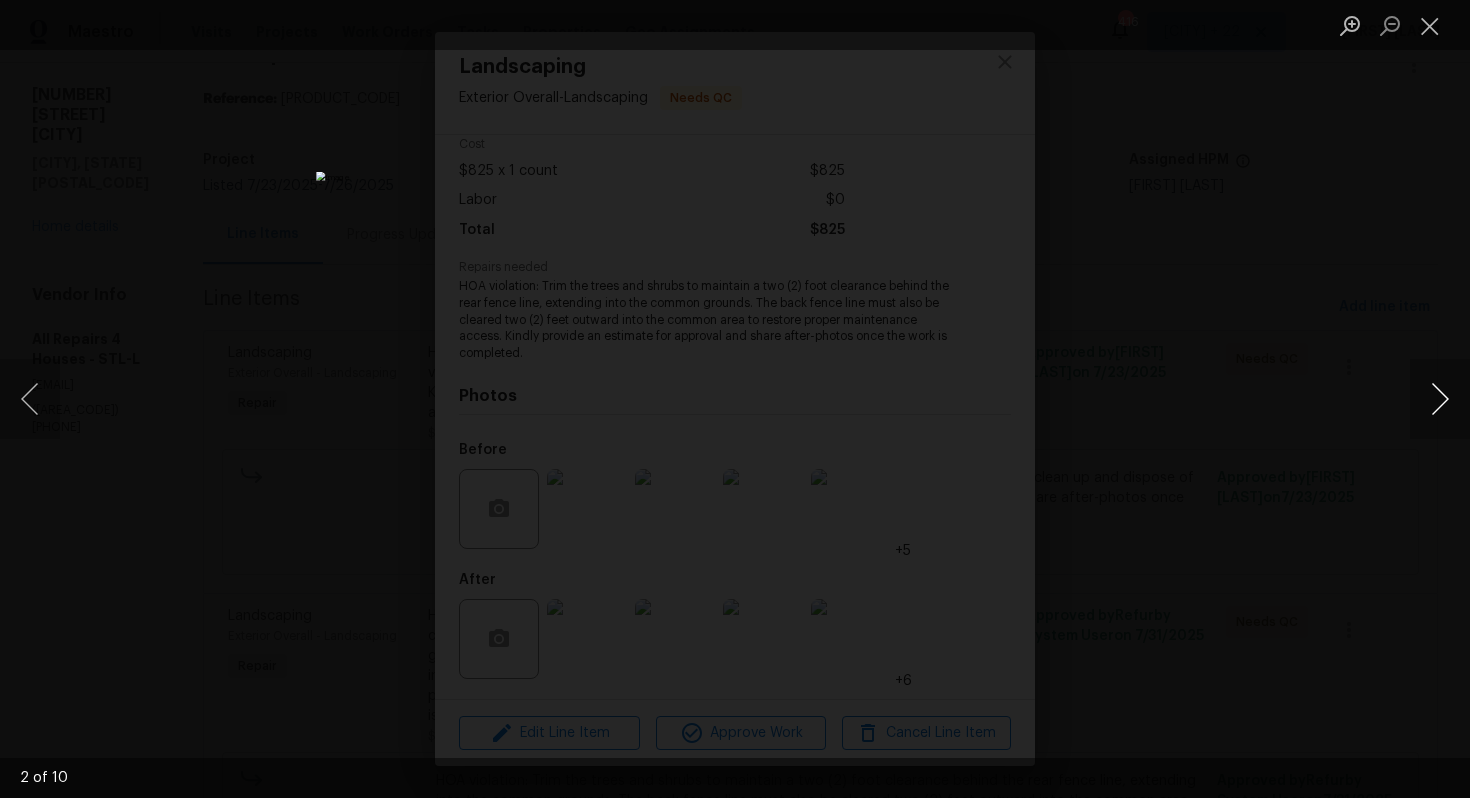 click at bounding box center (1440, 399) 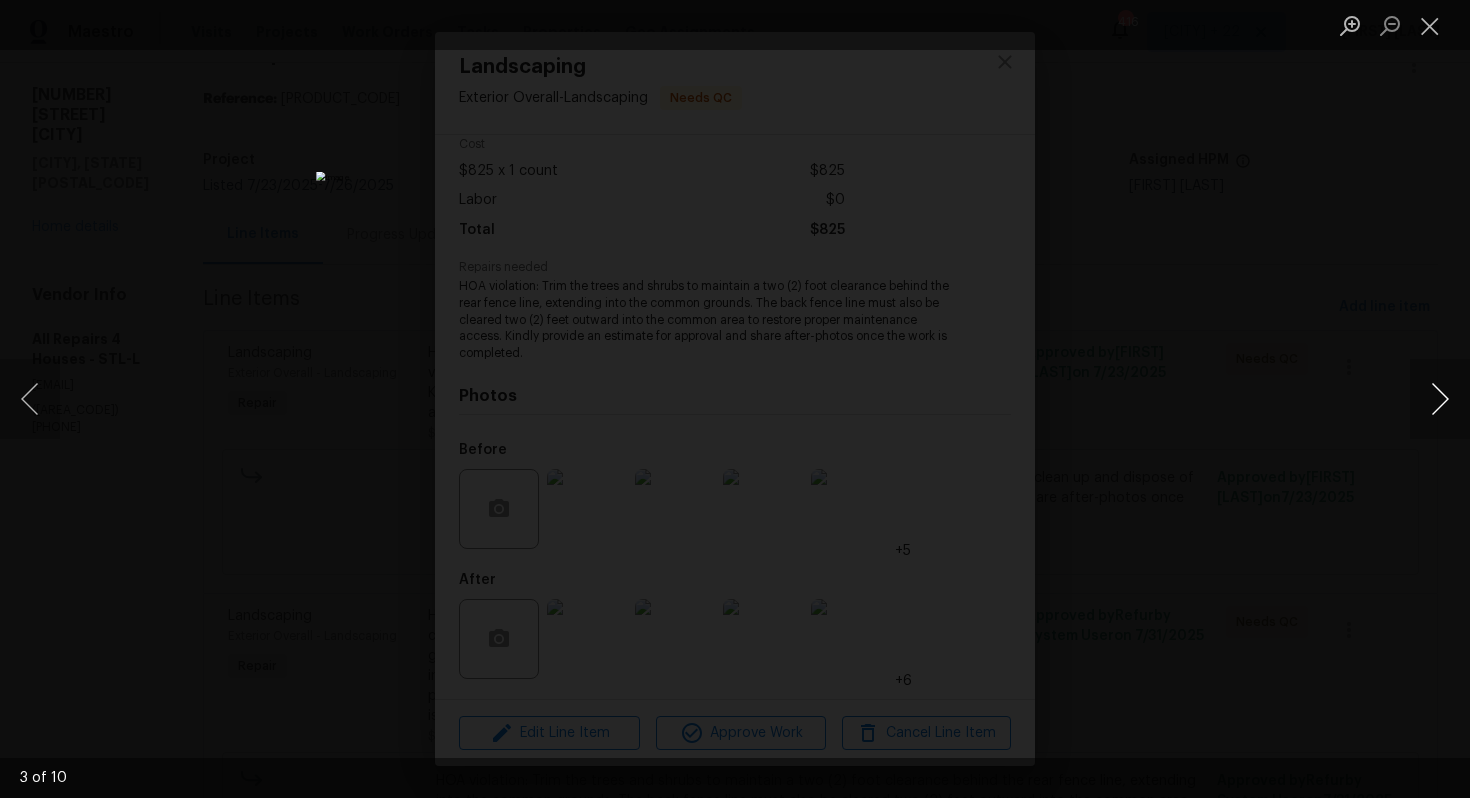click at bounding box center [1440, 399] 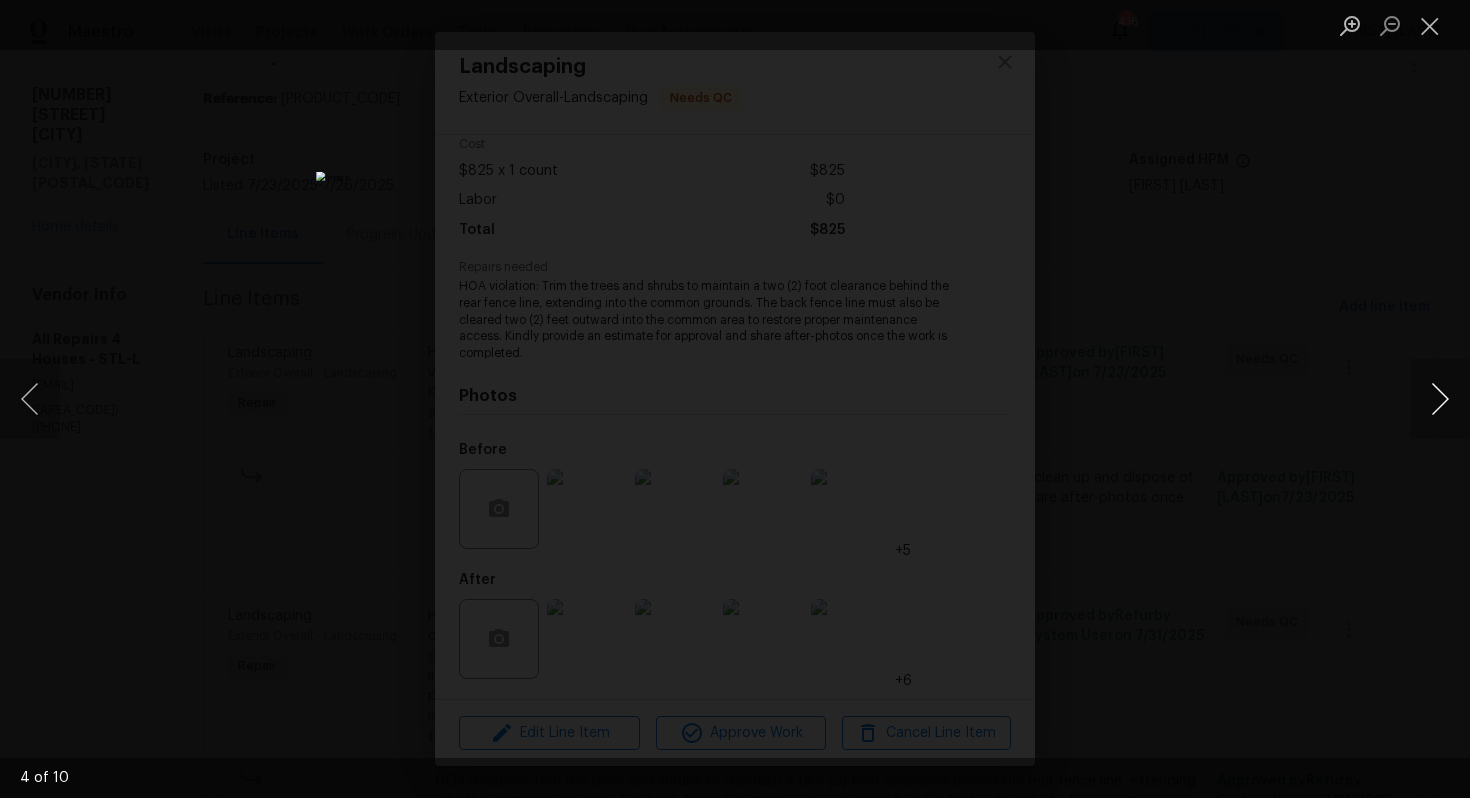 click at bounding box center (1440, 399) 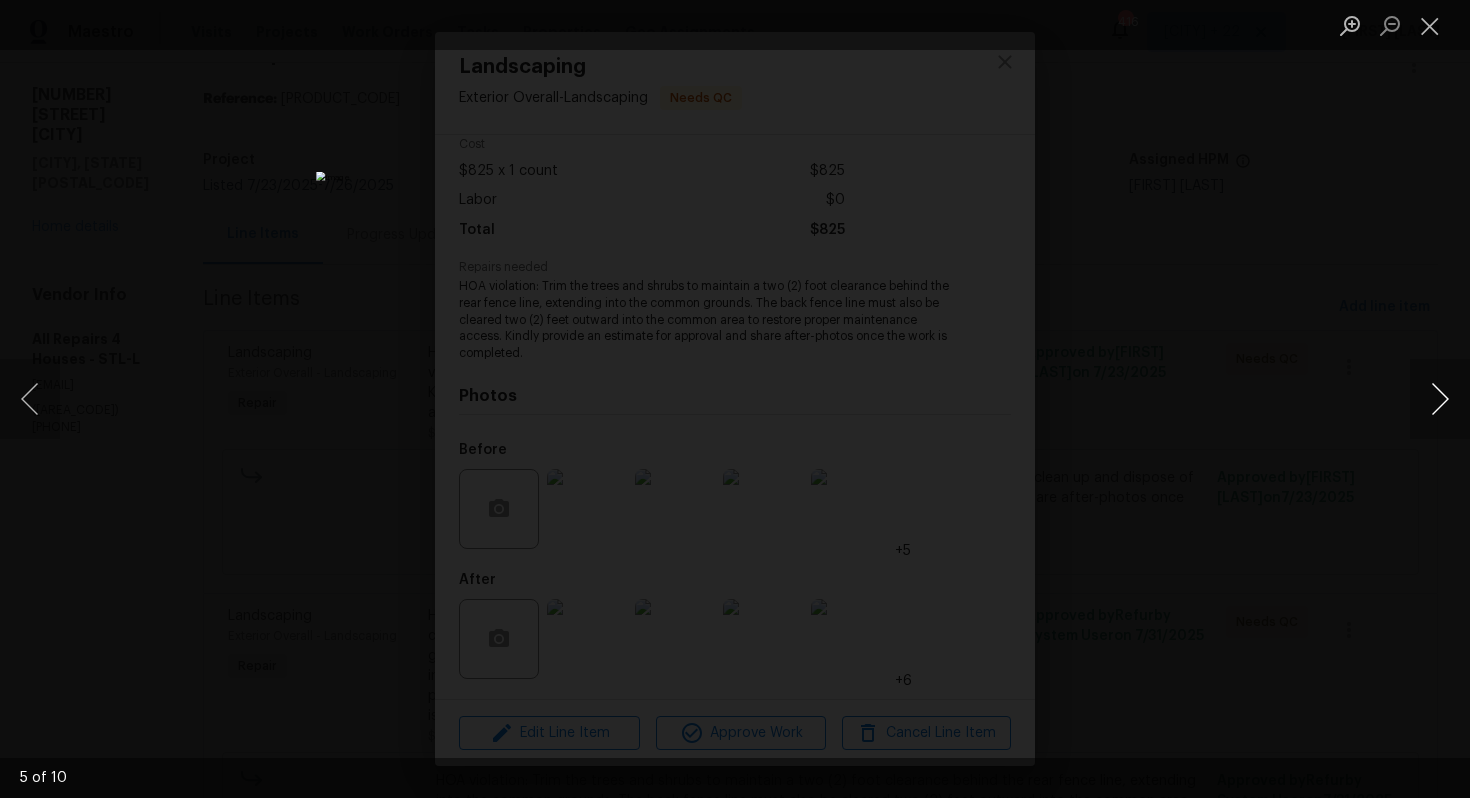 click at bounding box center [1440, 399] 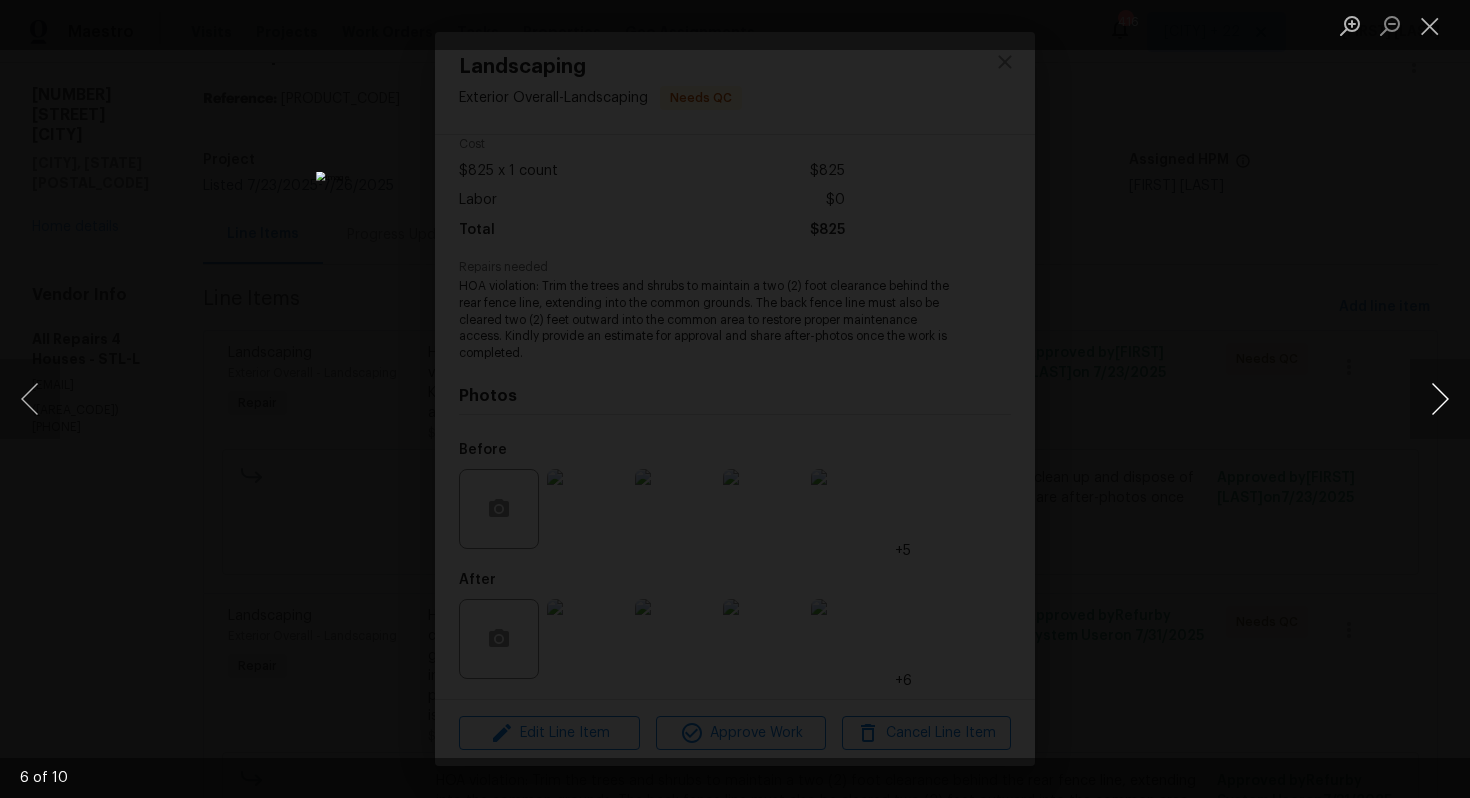 click at bounding box center [1440, 399] 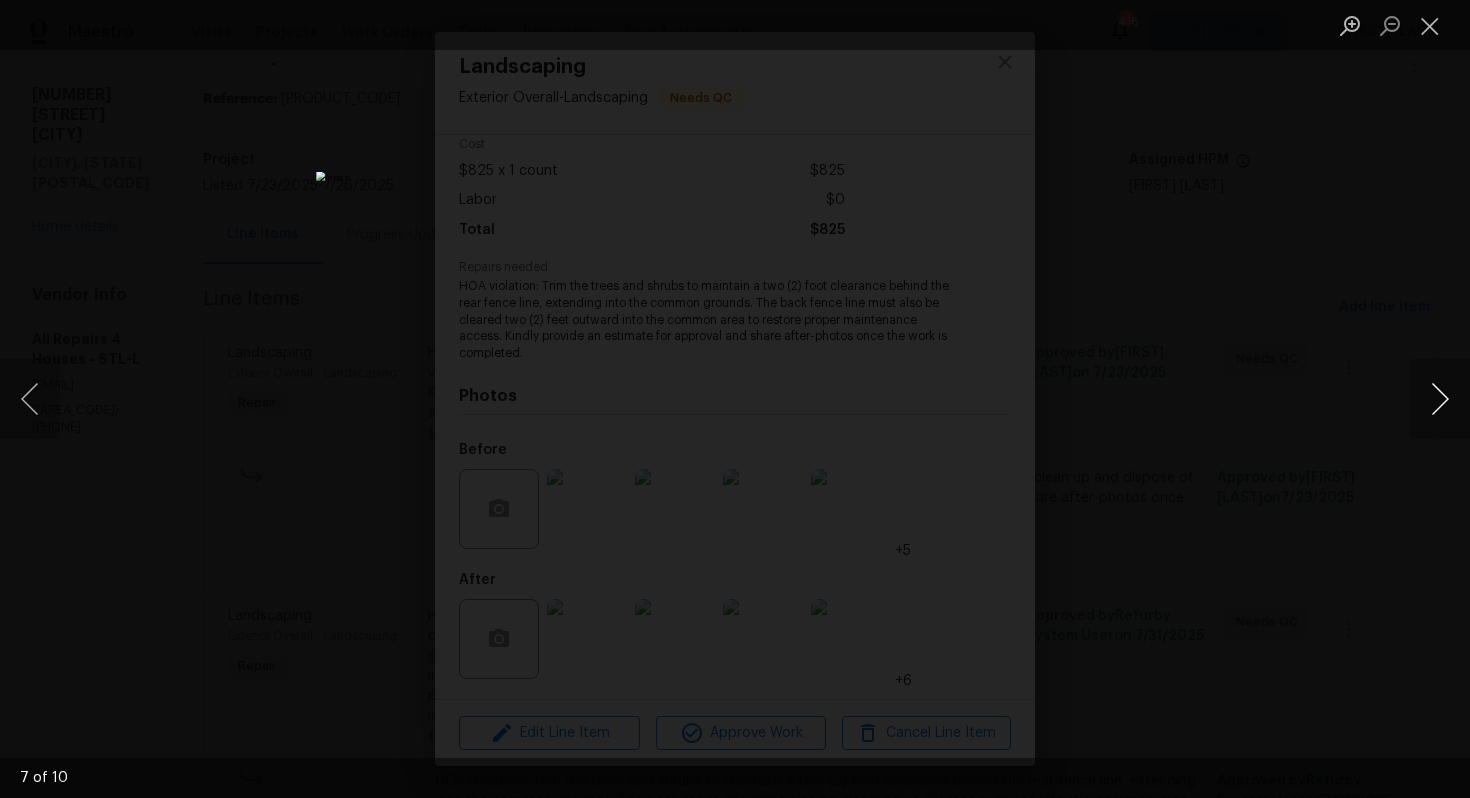 click at bounding box center (1440, 399) 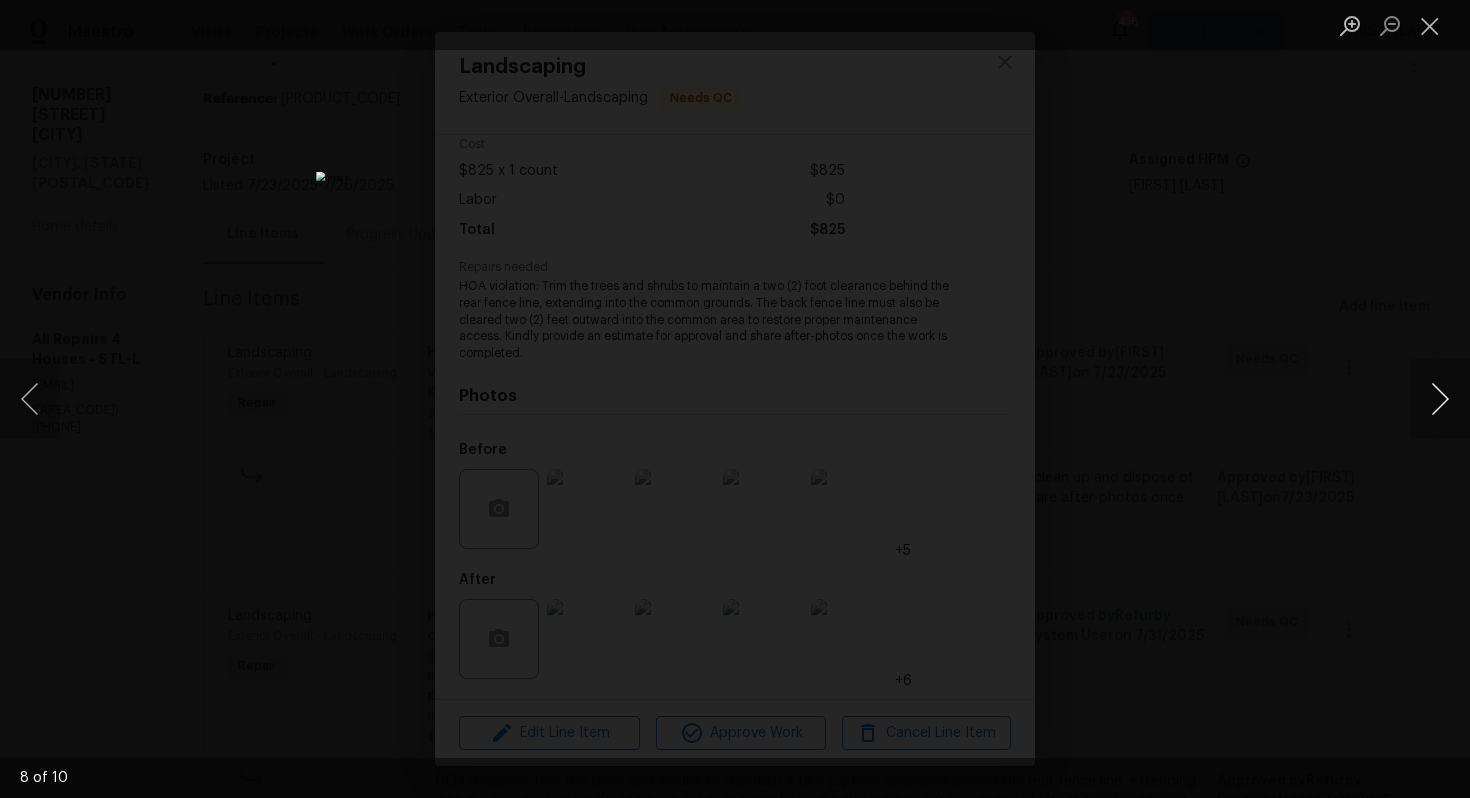 click at bounding box center [1440, 399] 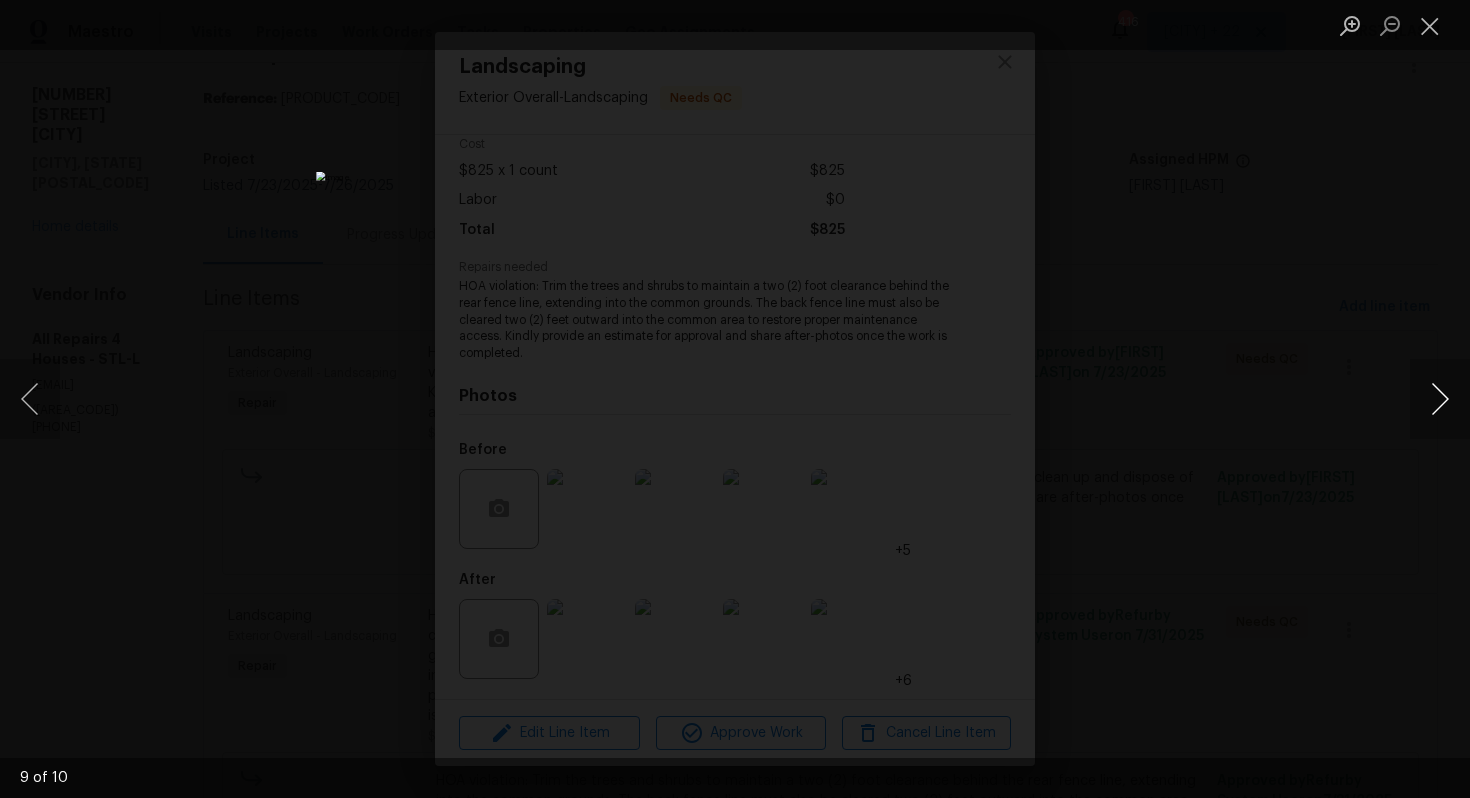 click at bounding box center [1440, 399] 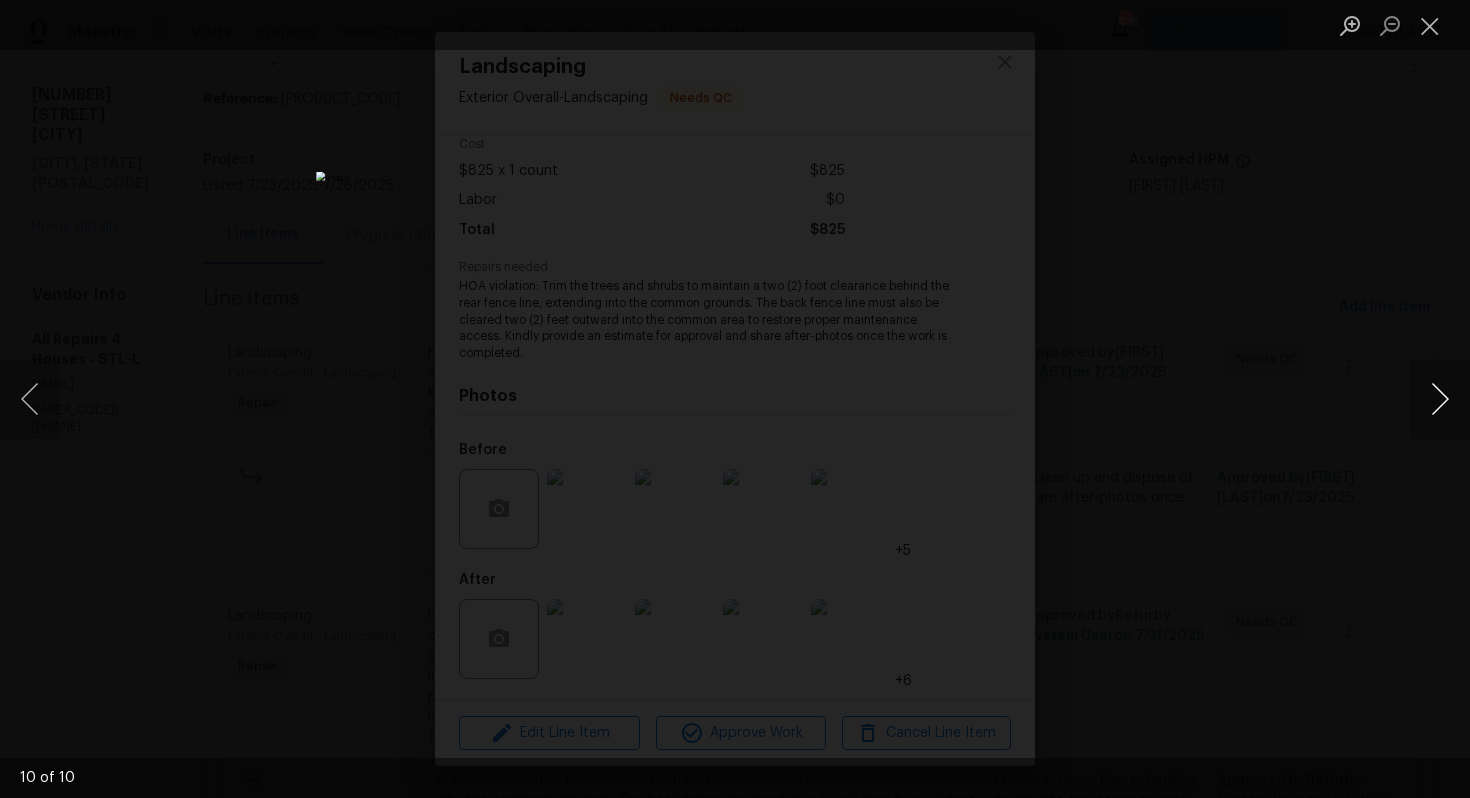 click at bounding box center [1440, 399] 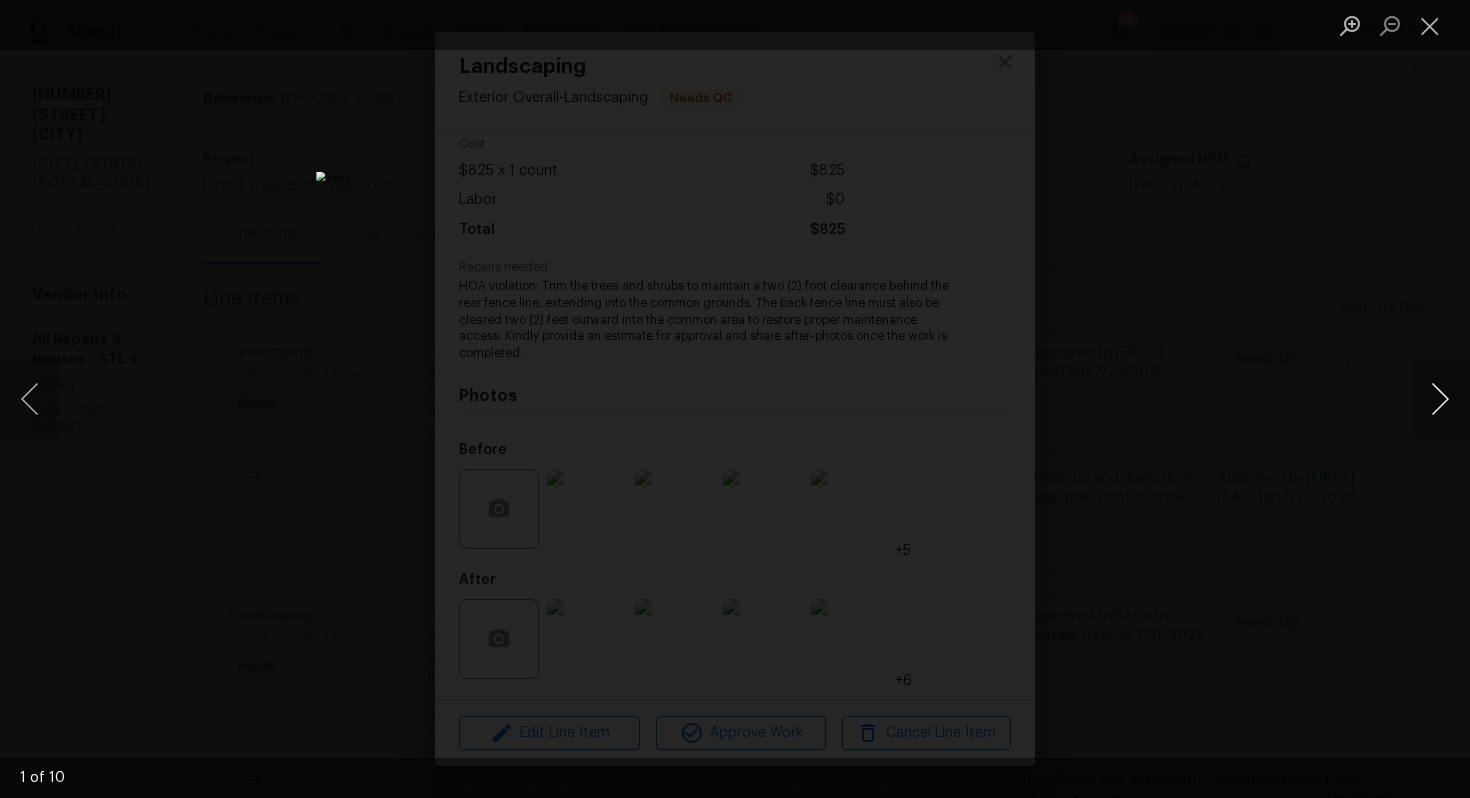 click at bounding box center [1440, 399] 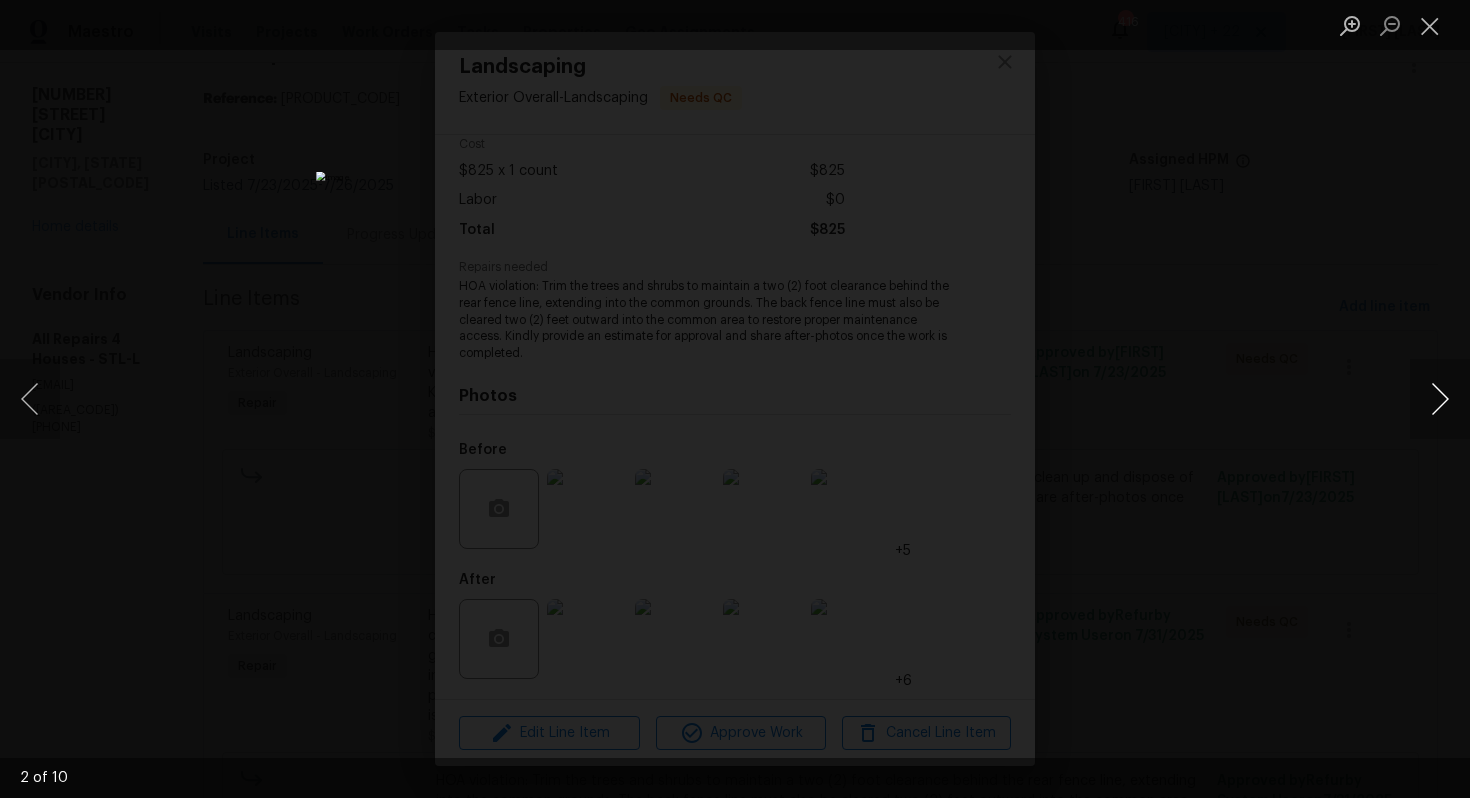 click at bounding box center [1440, 399] 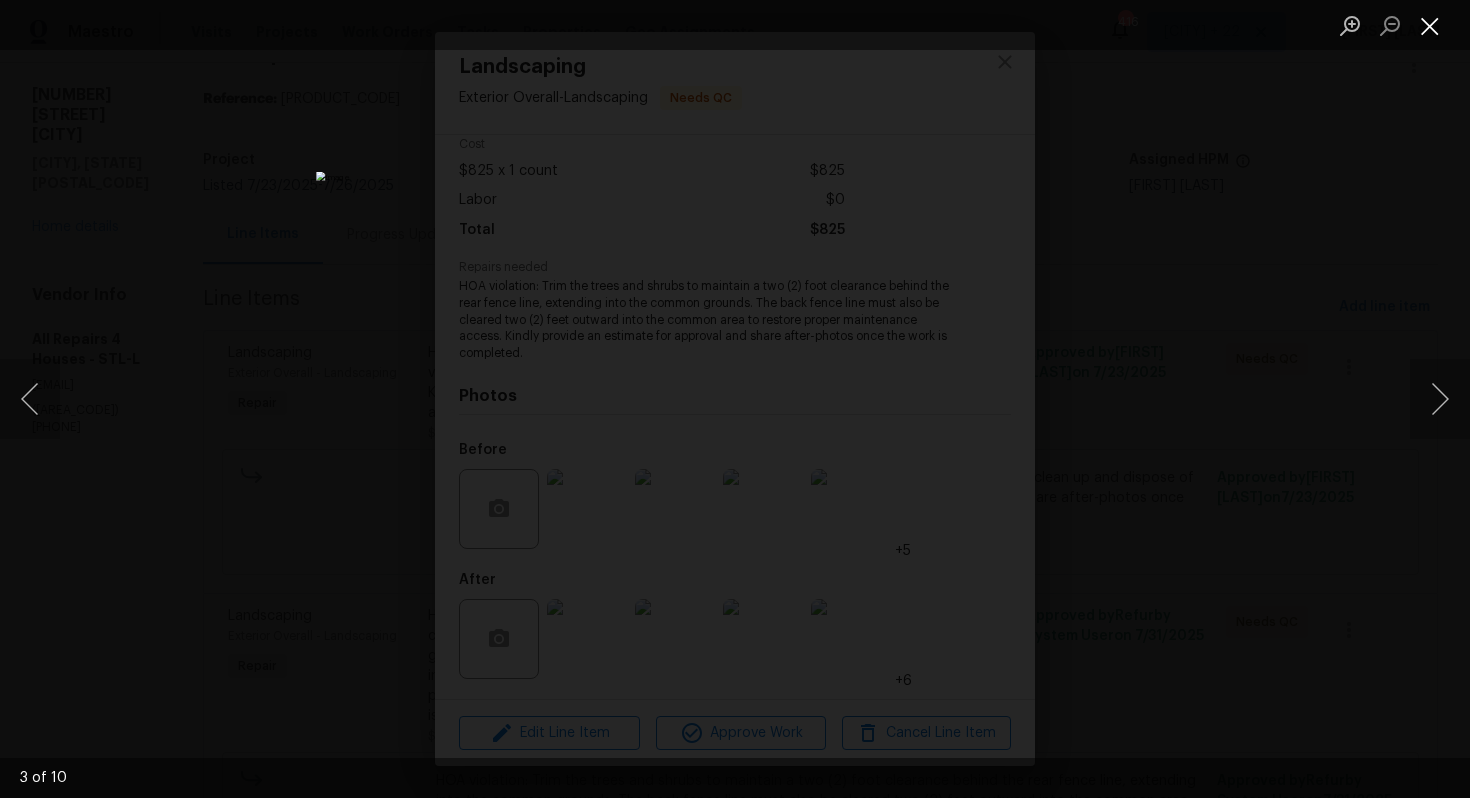 click at bounding box center [1430, 25] 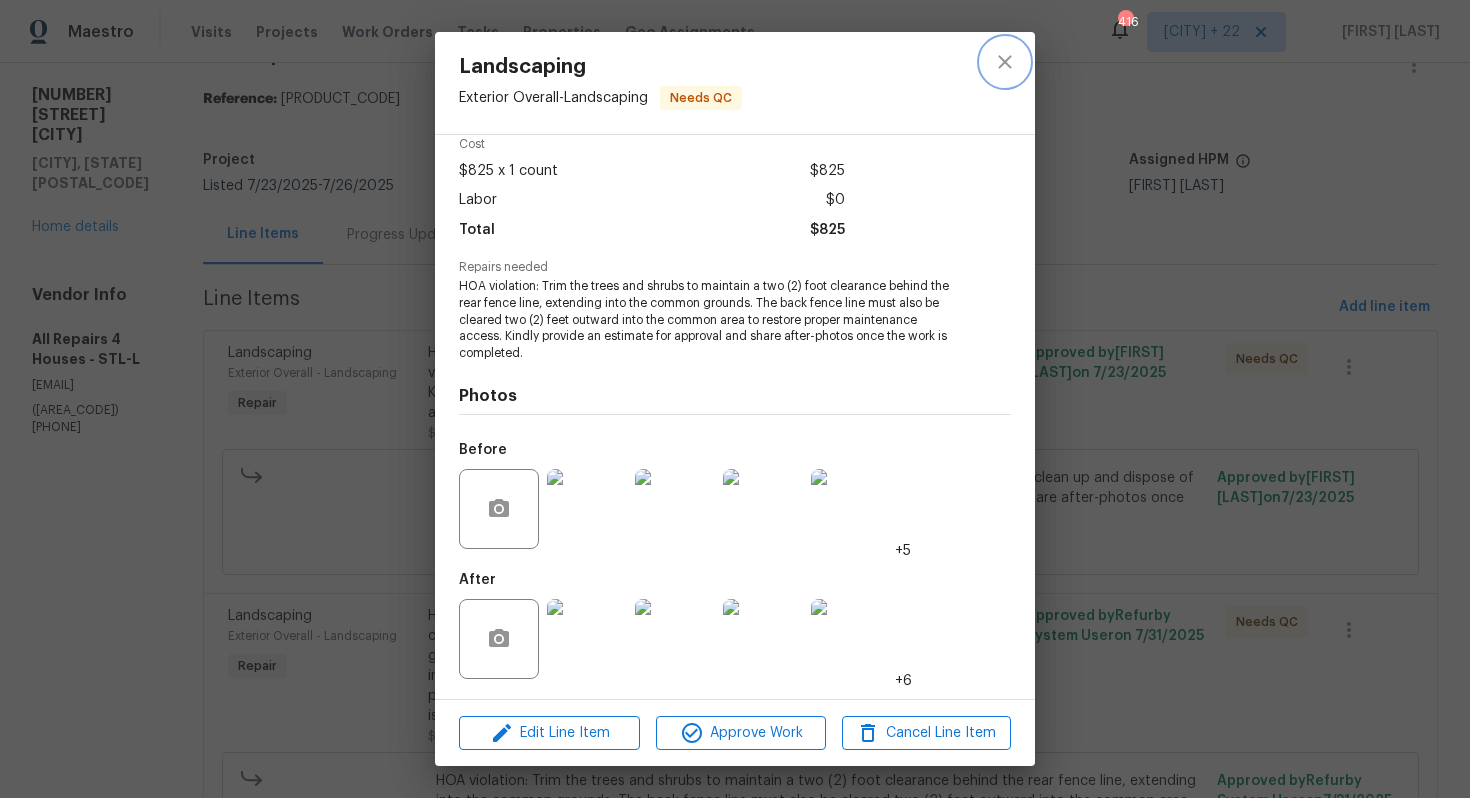 click 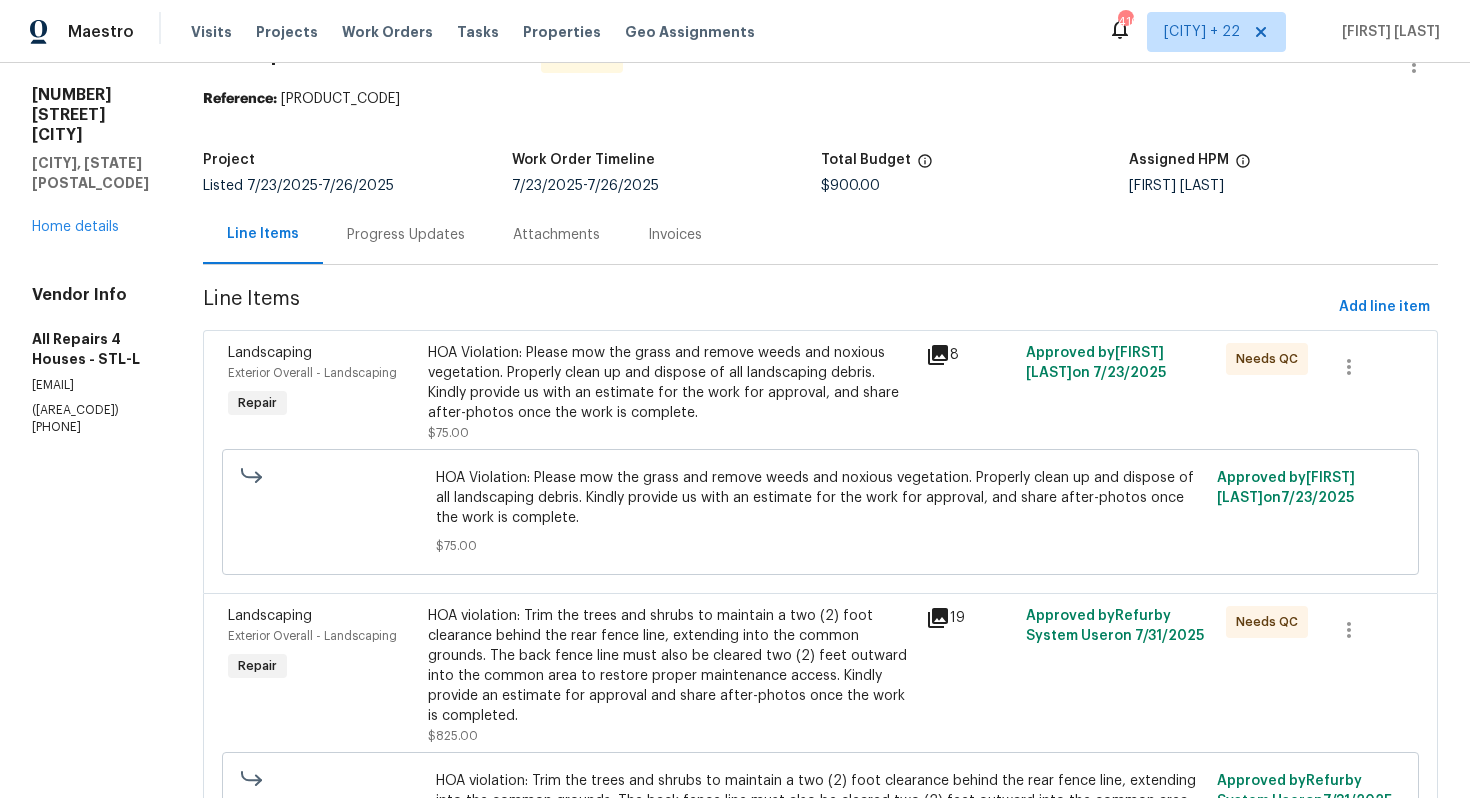 click on "Progress Updates" at bounding box center [406, 235] 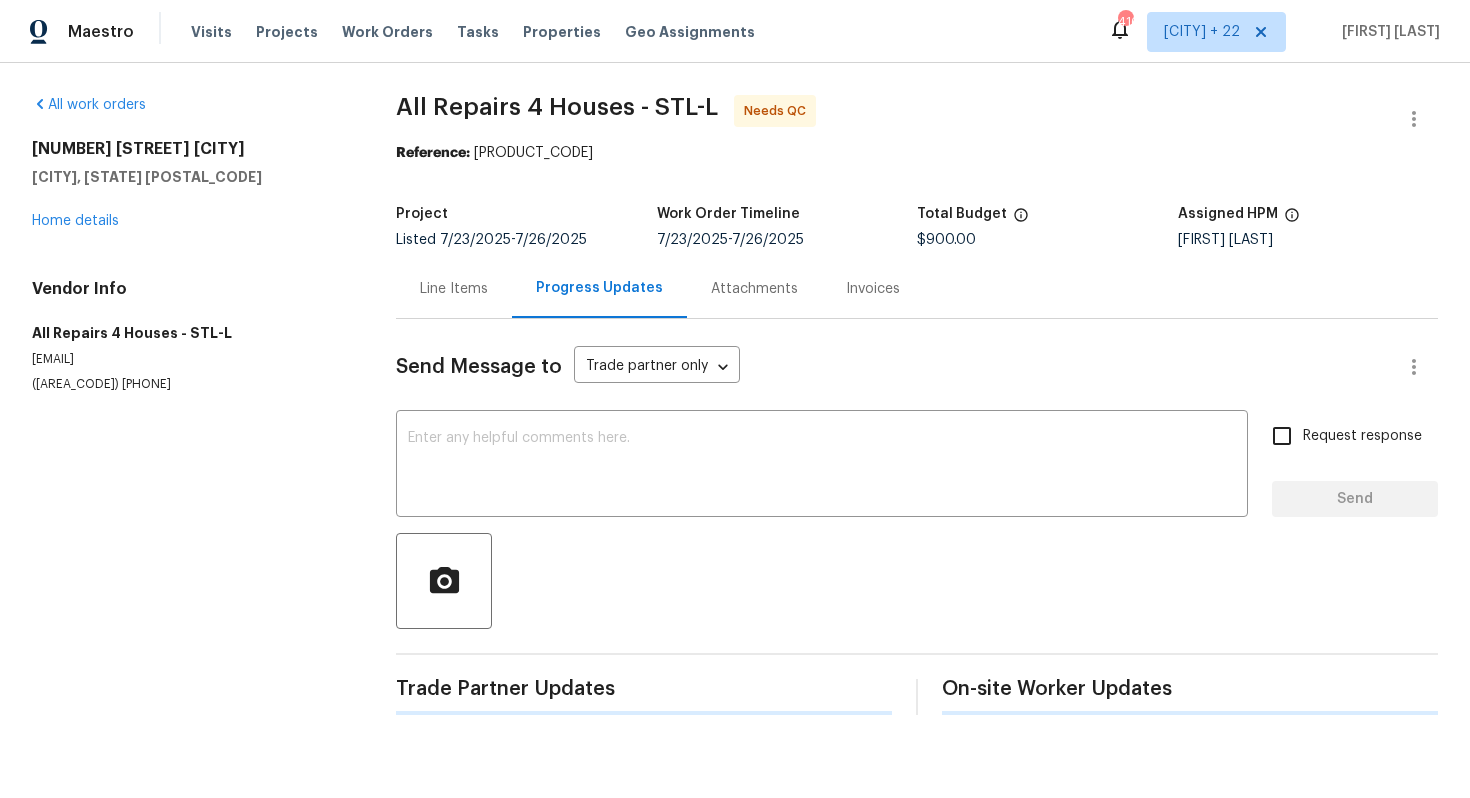 scroll, scrollTop: 0, scrollLeft: 0, axis: both 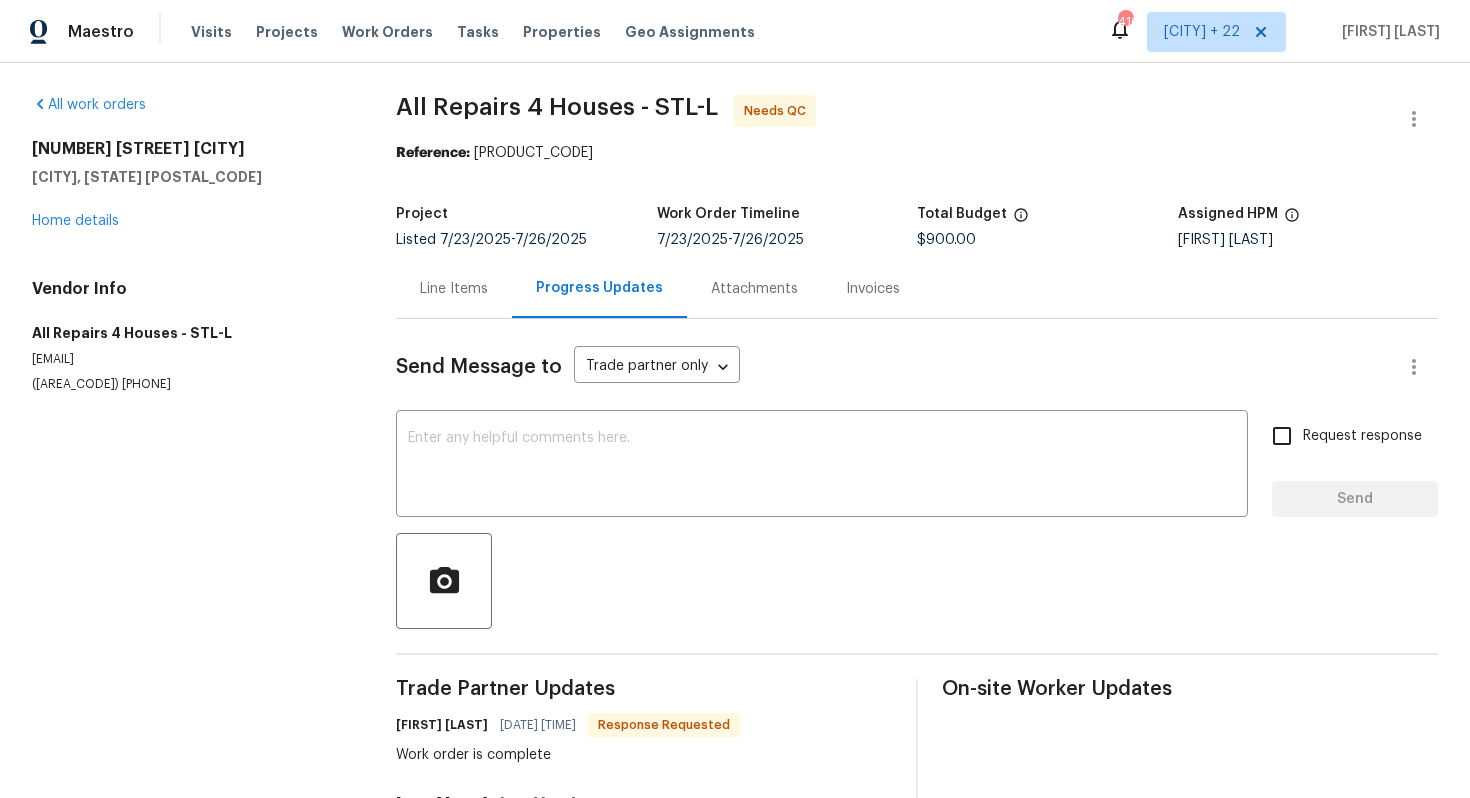 click on "Line Items" at bounding box center (454, 288) 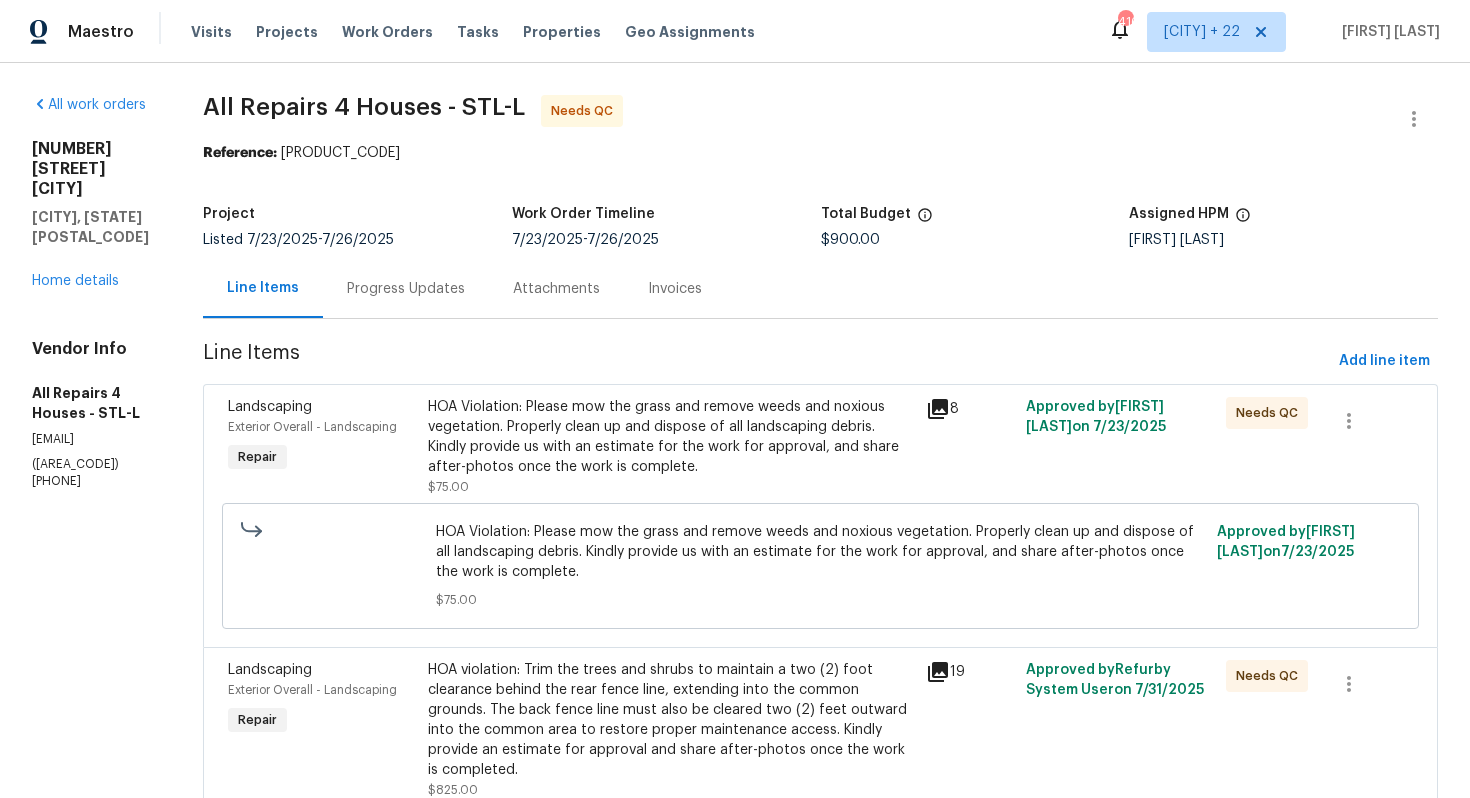 click on "HOA Violation: Please mow the grass and remove weeds and noxious vegetation. Properly clean up and dispose of all landscaping debris. Kindly provide us with an estimate for the work for approval, and share after-photos once the work is complete." at bounding box center (671, 437) 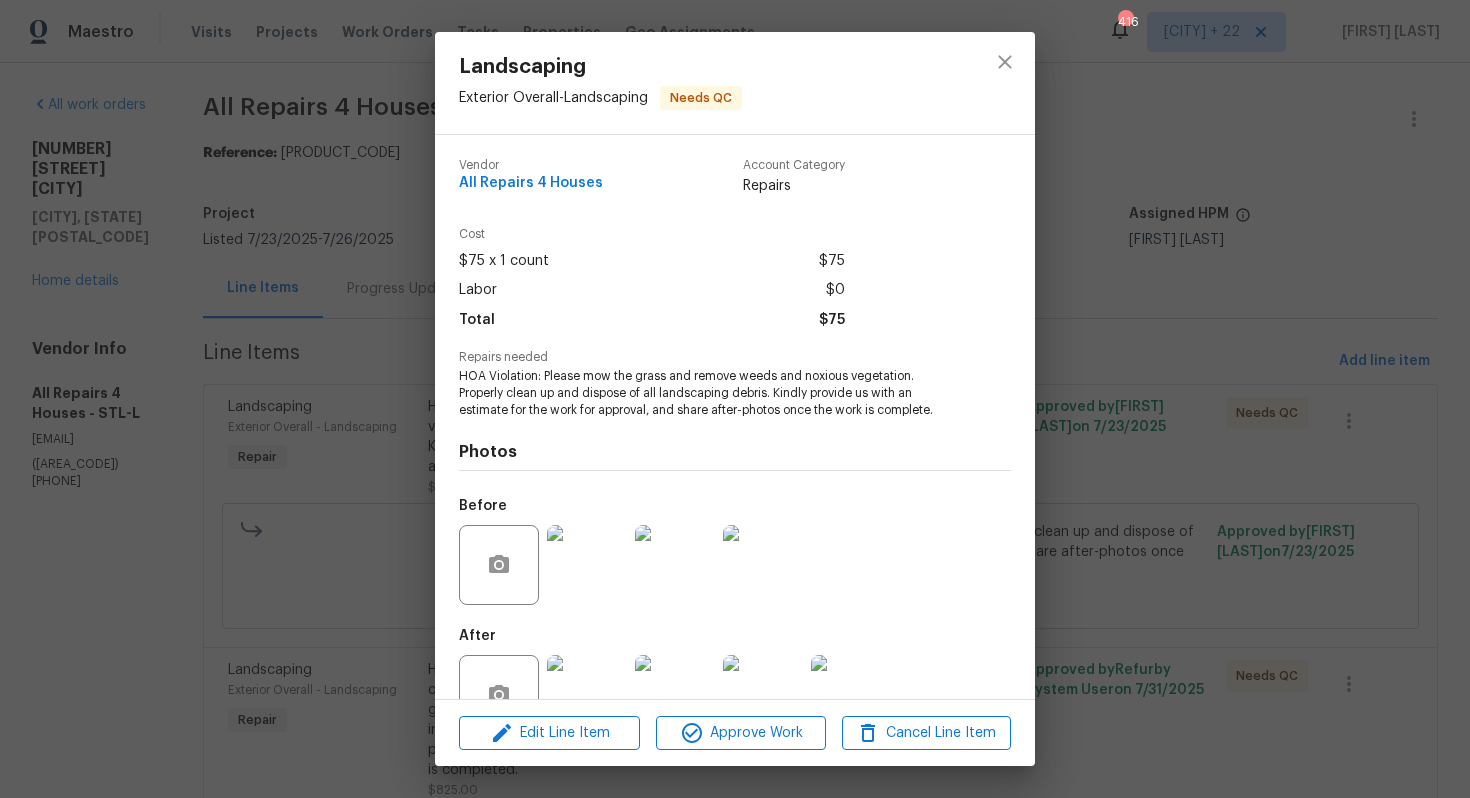 scroll, scrollTop: 57, scrollLeft: 0, axis: vertical 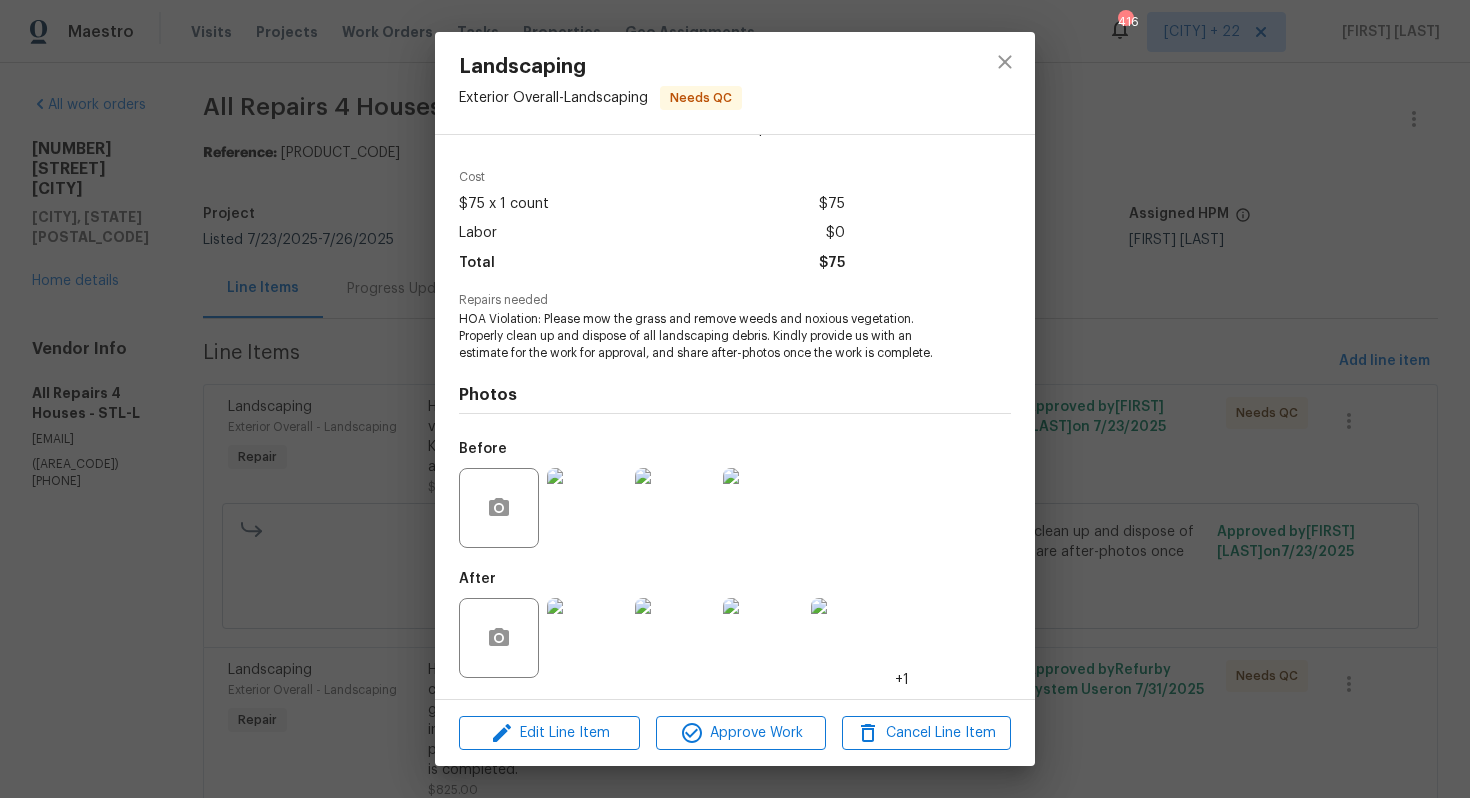 click at bounding box center (587, 638) 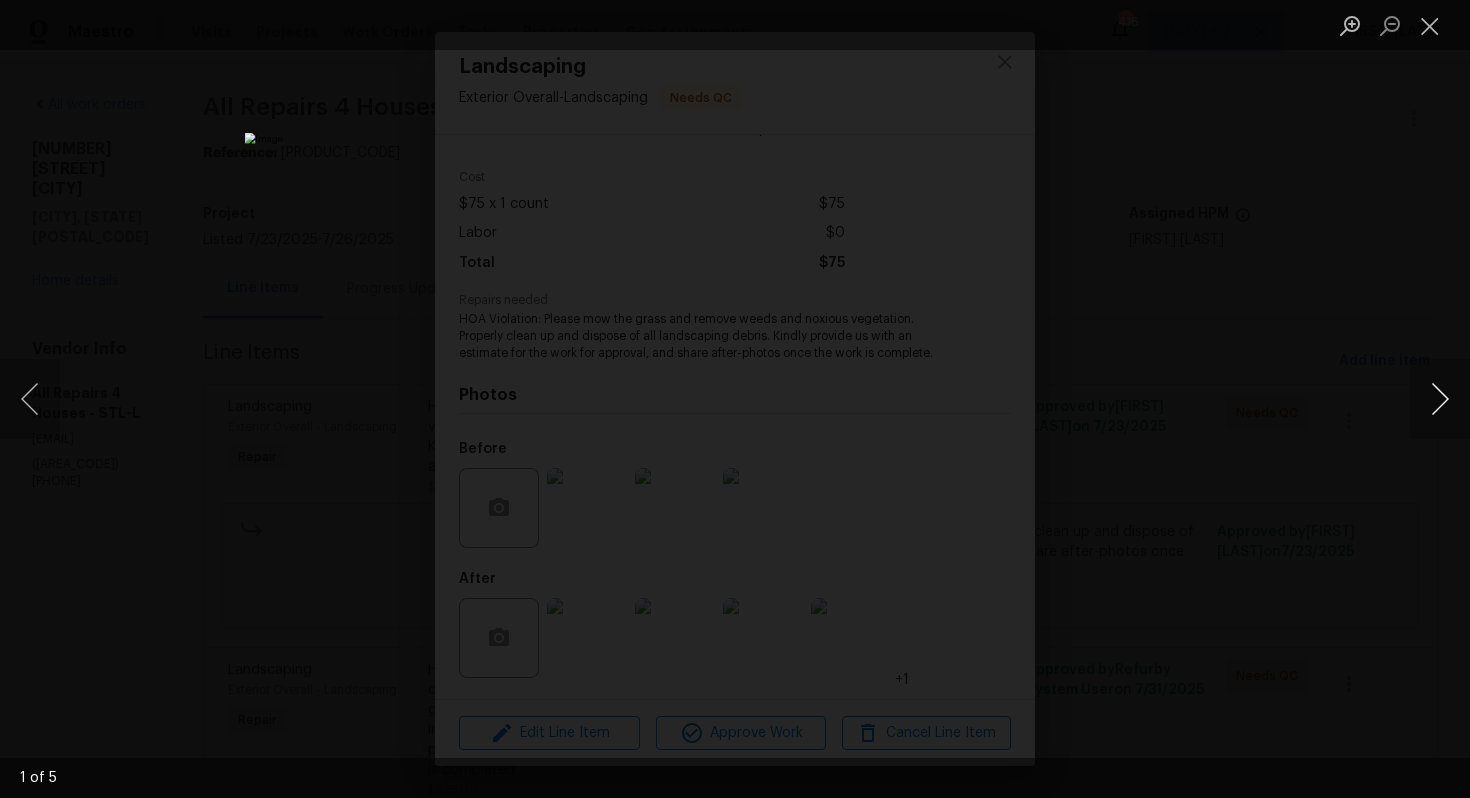 click at bounding box center [1440, 399] 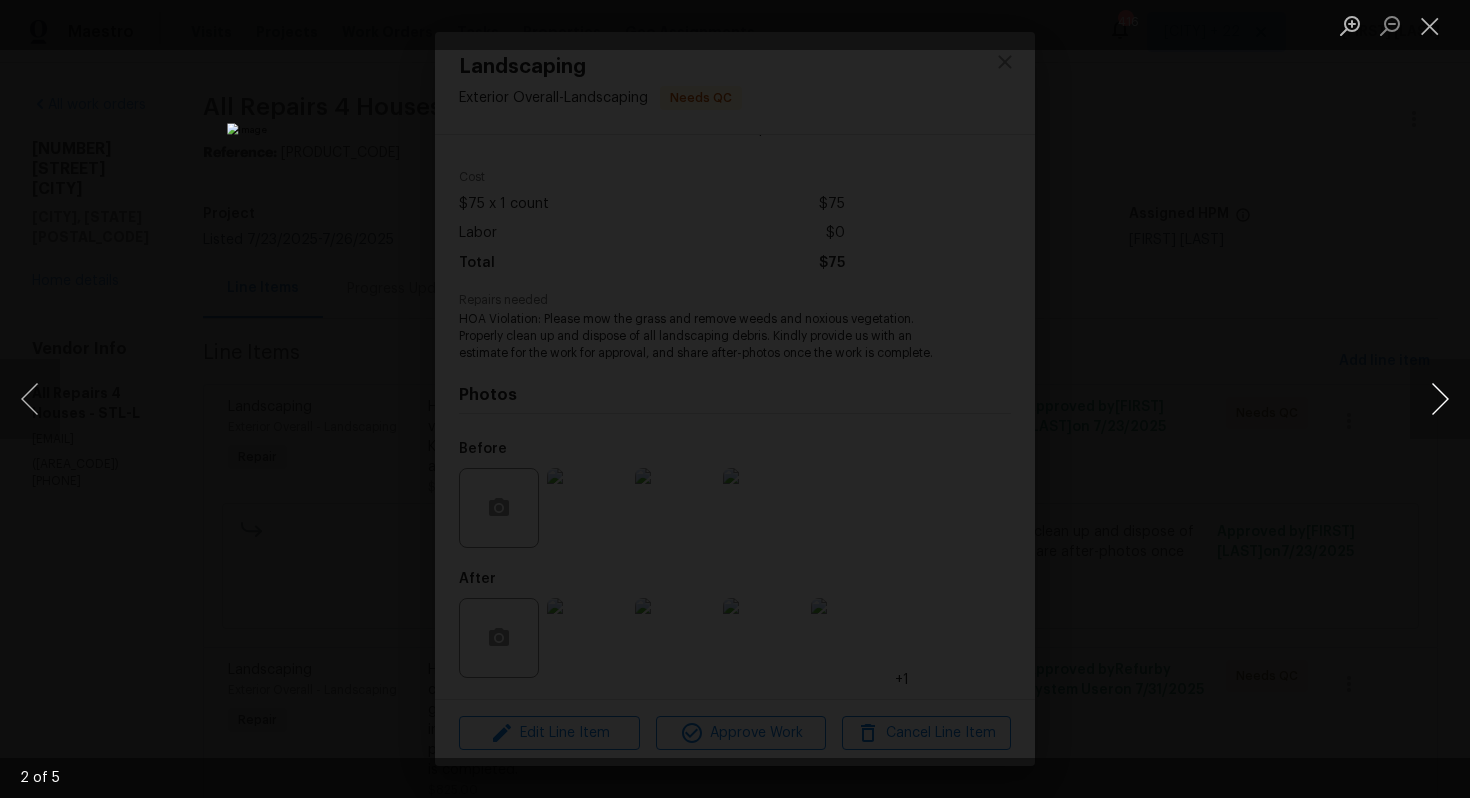 click at bounding box center (1440, 399) 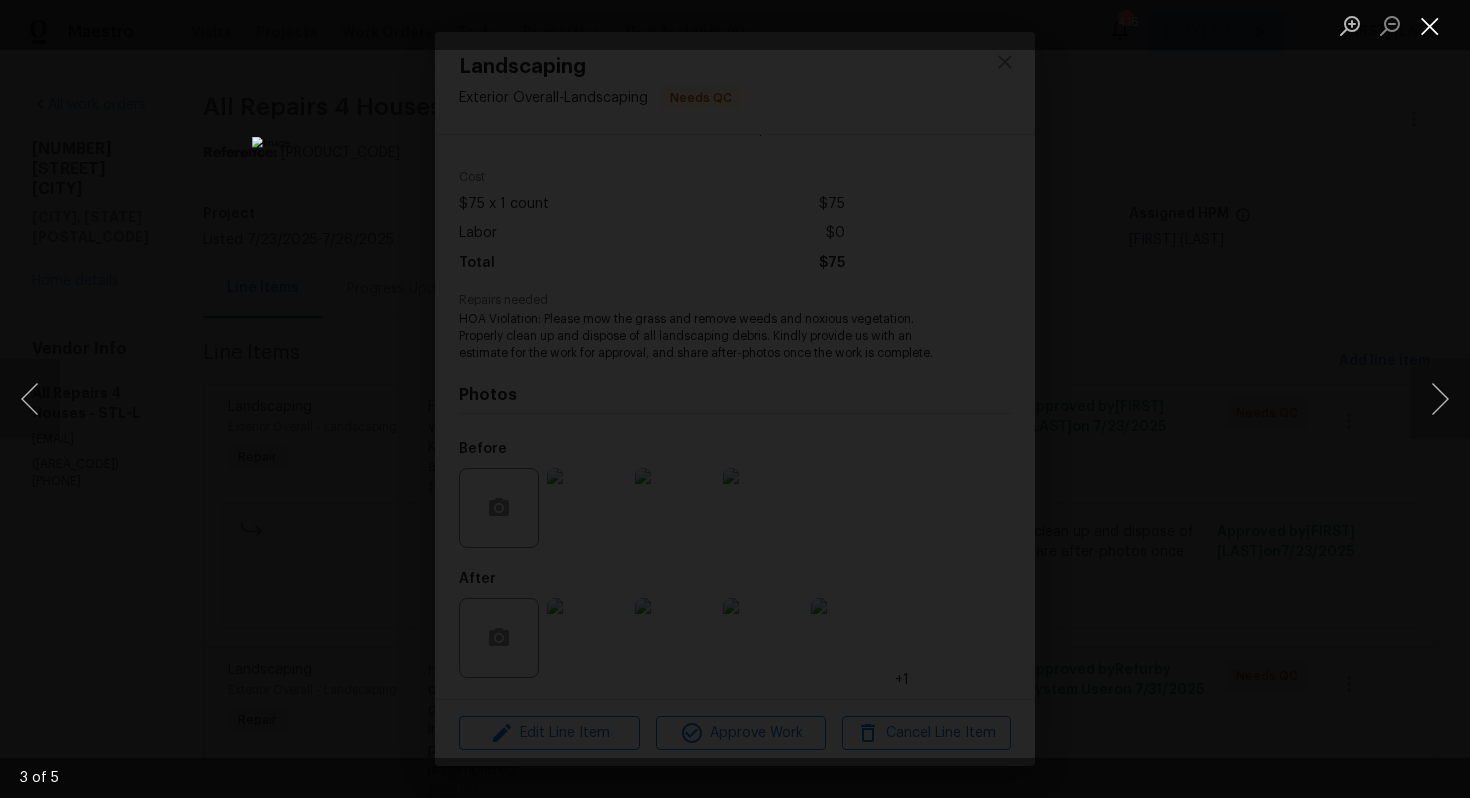 click at bounding box center [1430, 25] 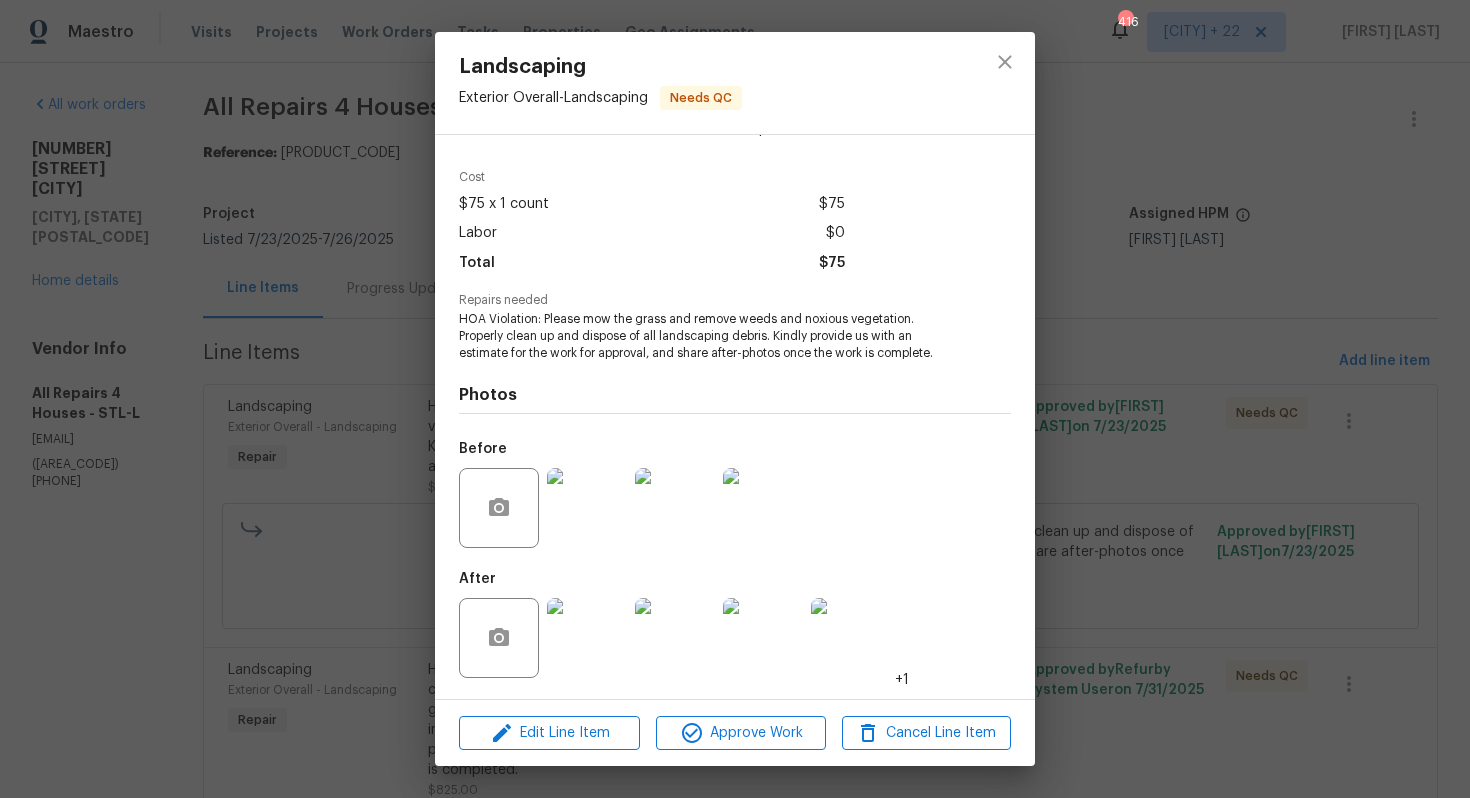 click on "Landscaping Exterior Overall  -  Landscaping Needs QC Vendor All Repairs 4 Houses Account Category Repairs Cost $75 x 1 count $75 Labor $0 Total $75 Repairs needed HOA Violation: Please mow the grass and remove weeds and noxious vegetation. Properly clean up and dispose of all landscaping debris. Kindly provide us with an estimate for the work for approval, and share after-photos once the work is complete. Photos Before After  +1  Edit Line Item  Approve Work  Cancel Line Item" at bounding box center [735, 399] 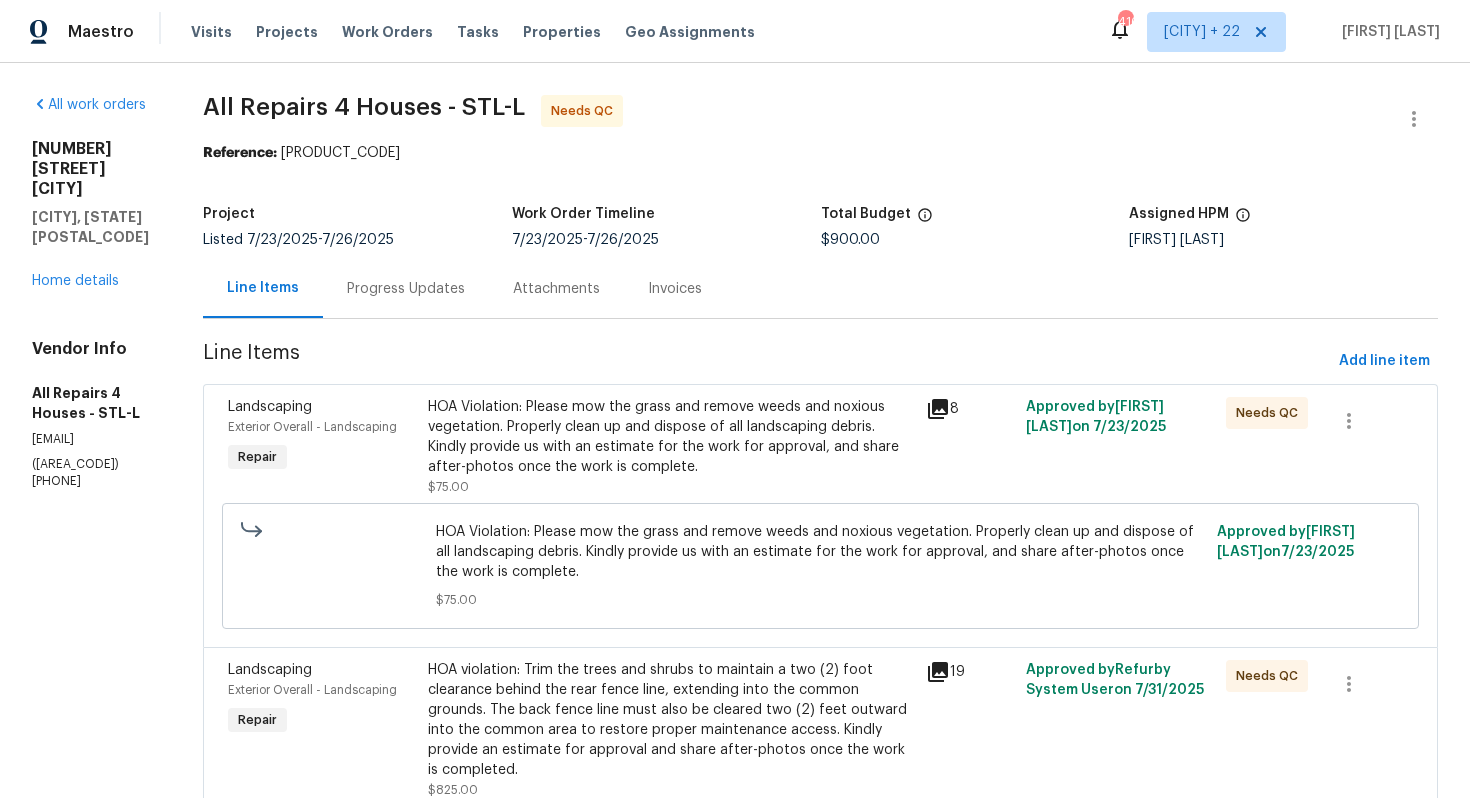 click on "Progress Updates" at bounding box center [406, 289] 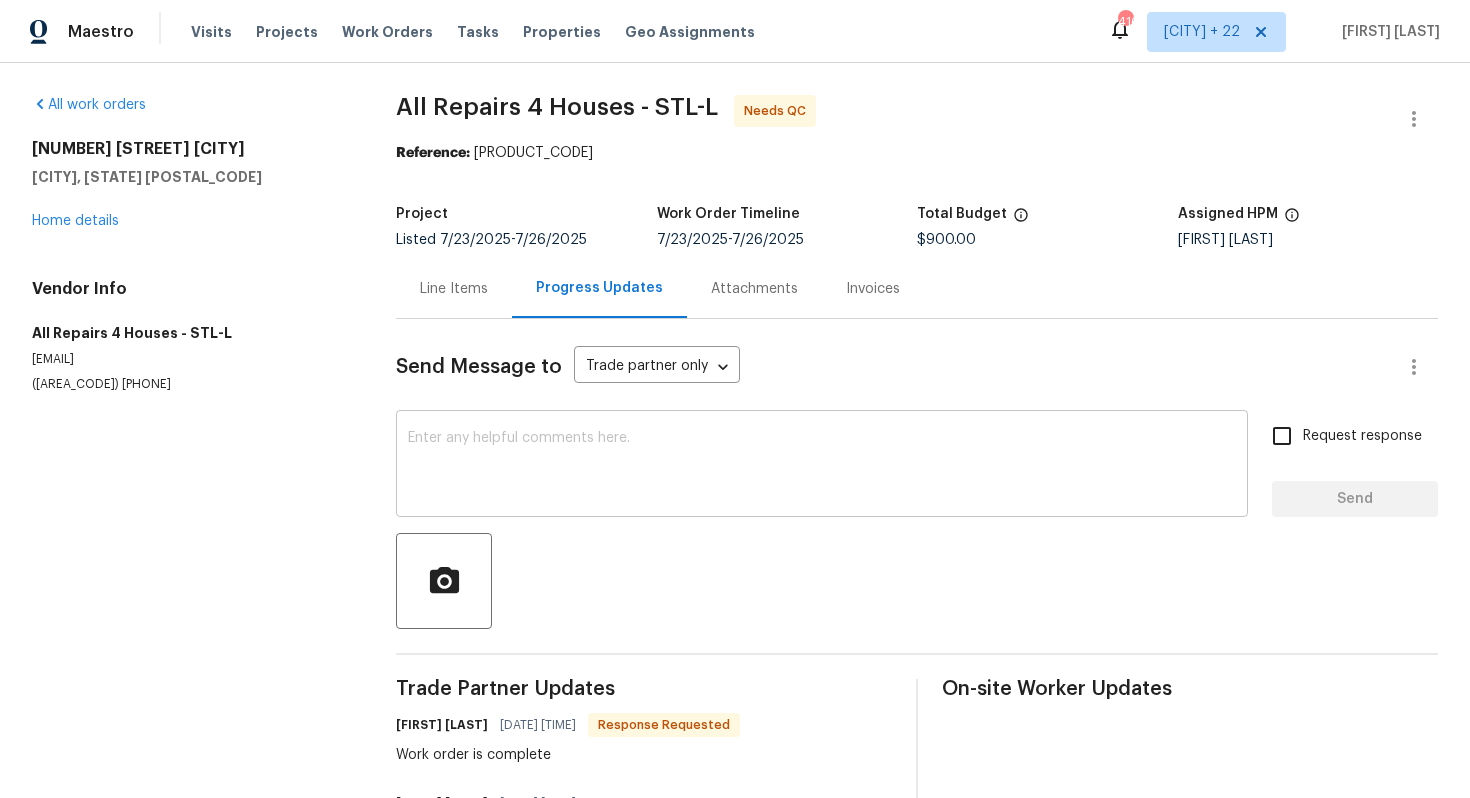 click at bounding box center [822, 466] 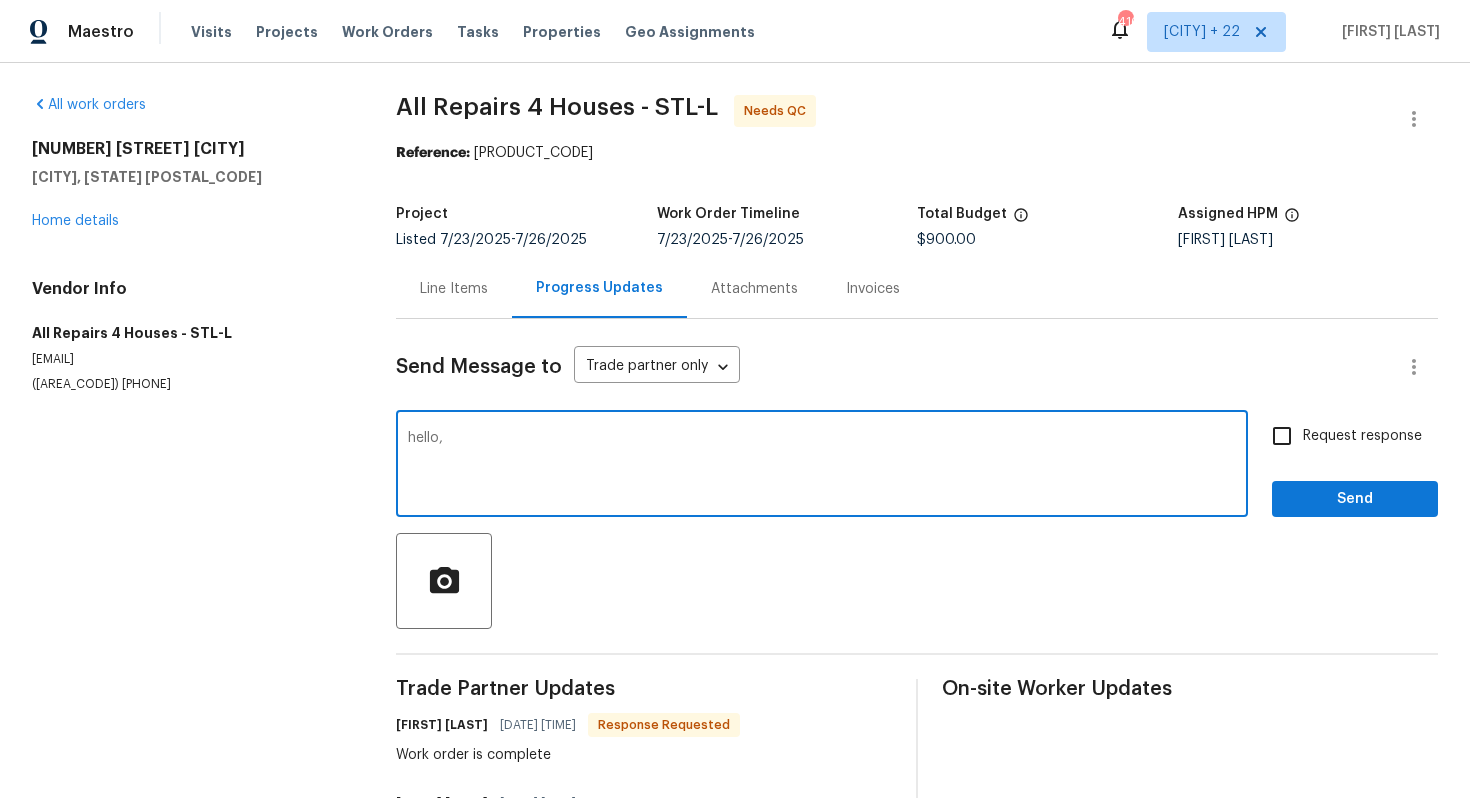 type on "hello," 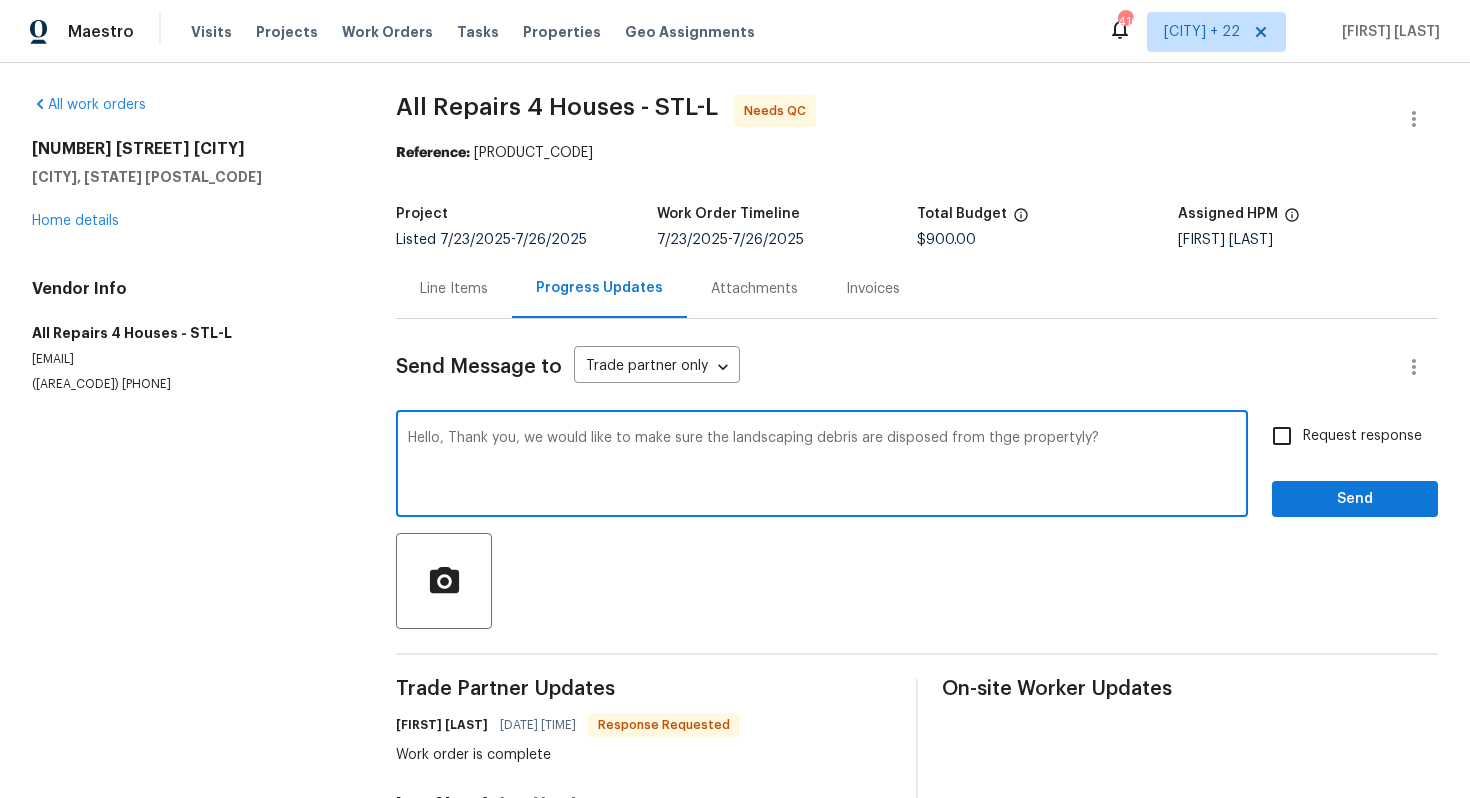 click on "Hello, Thank you, we would like to make sure the landscaping debris are disposed from thge propertyly?" at bounding box center [822, 466] 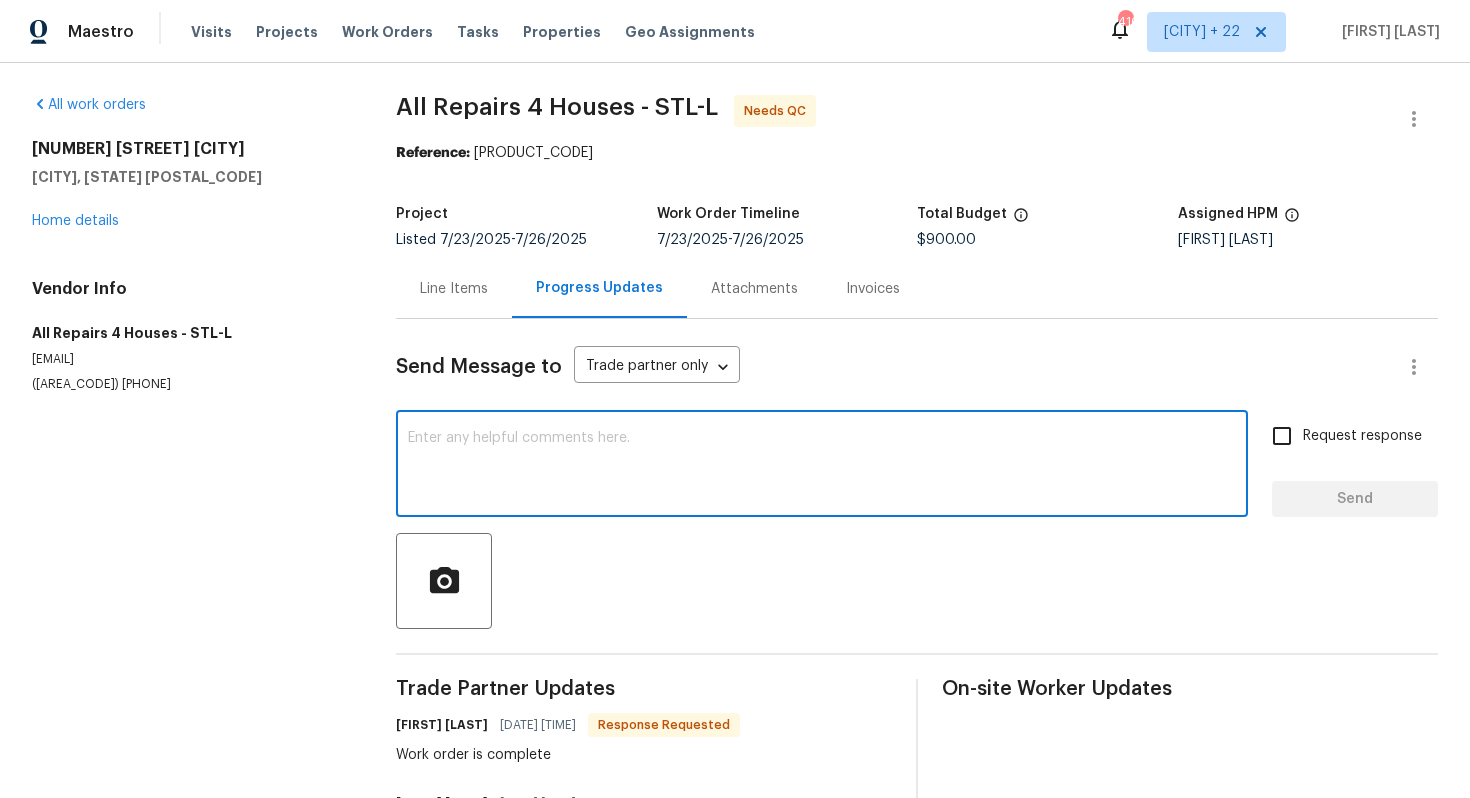 paste on "Hello, thank you. We would like to ensure that the landscaping debris is properly disposed of from the property."" 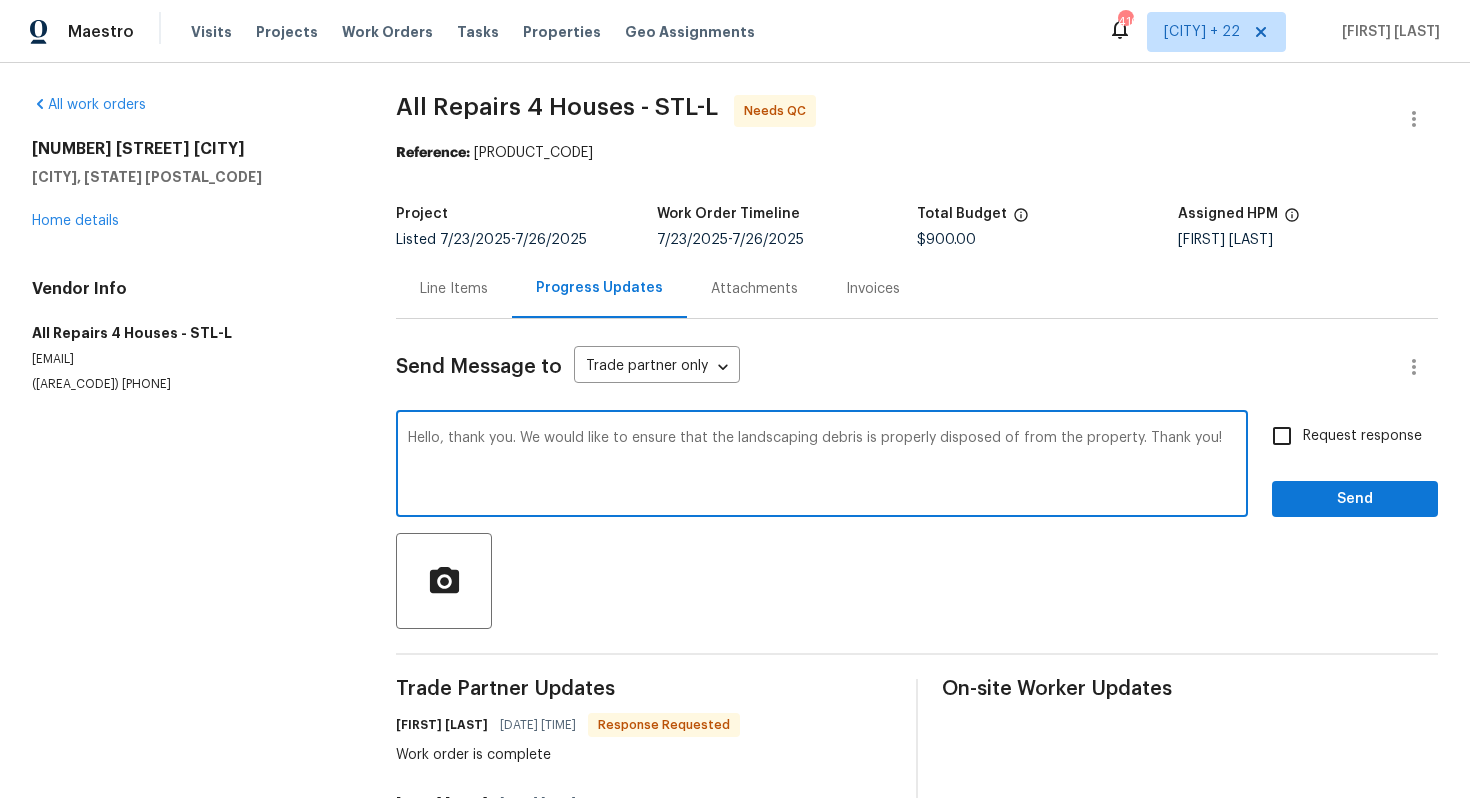 type on "Hello, thank you. We would like to ensure that the landscaping debris is properly disposed of from the property. Thank you!" 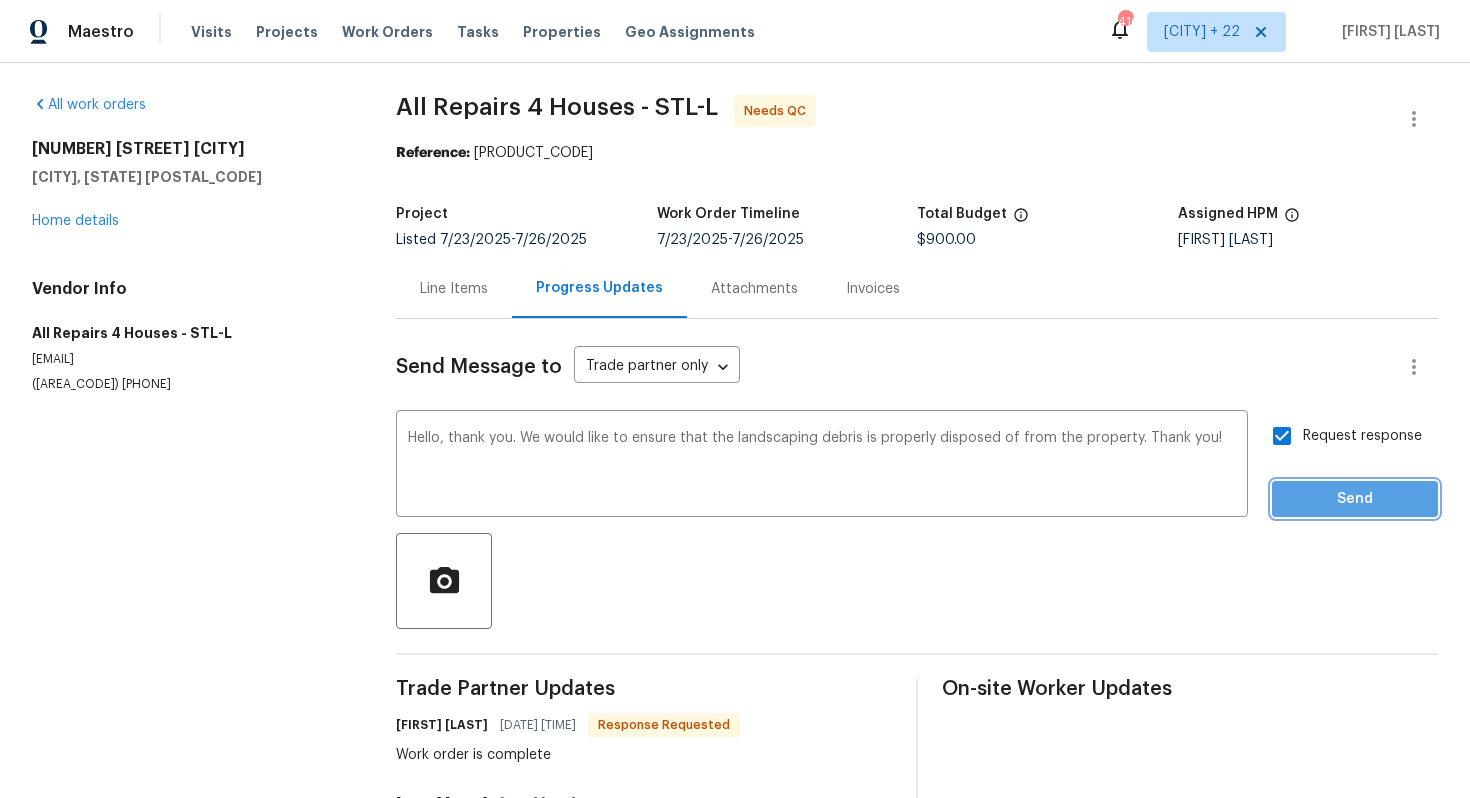 click on "Send" at bounding box center (1355, 499) 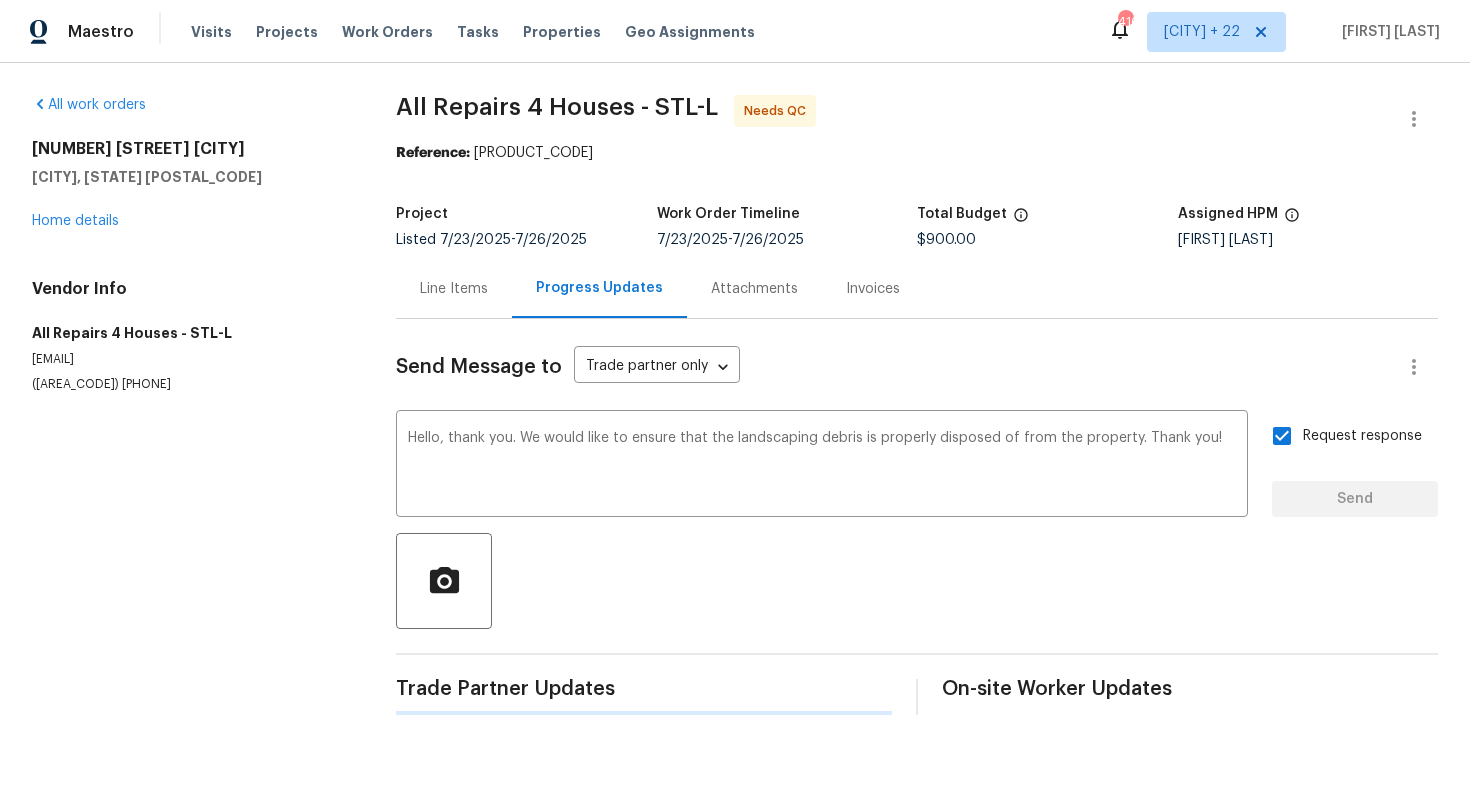 type 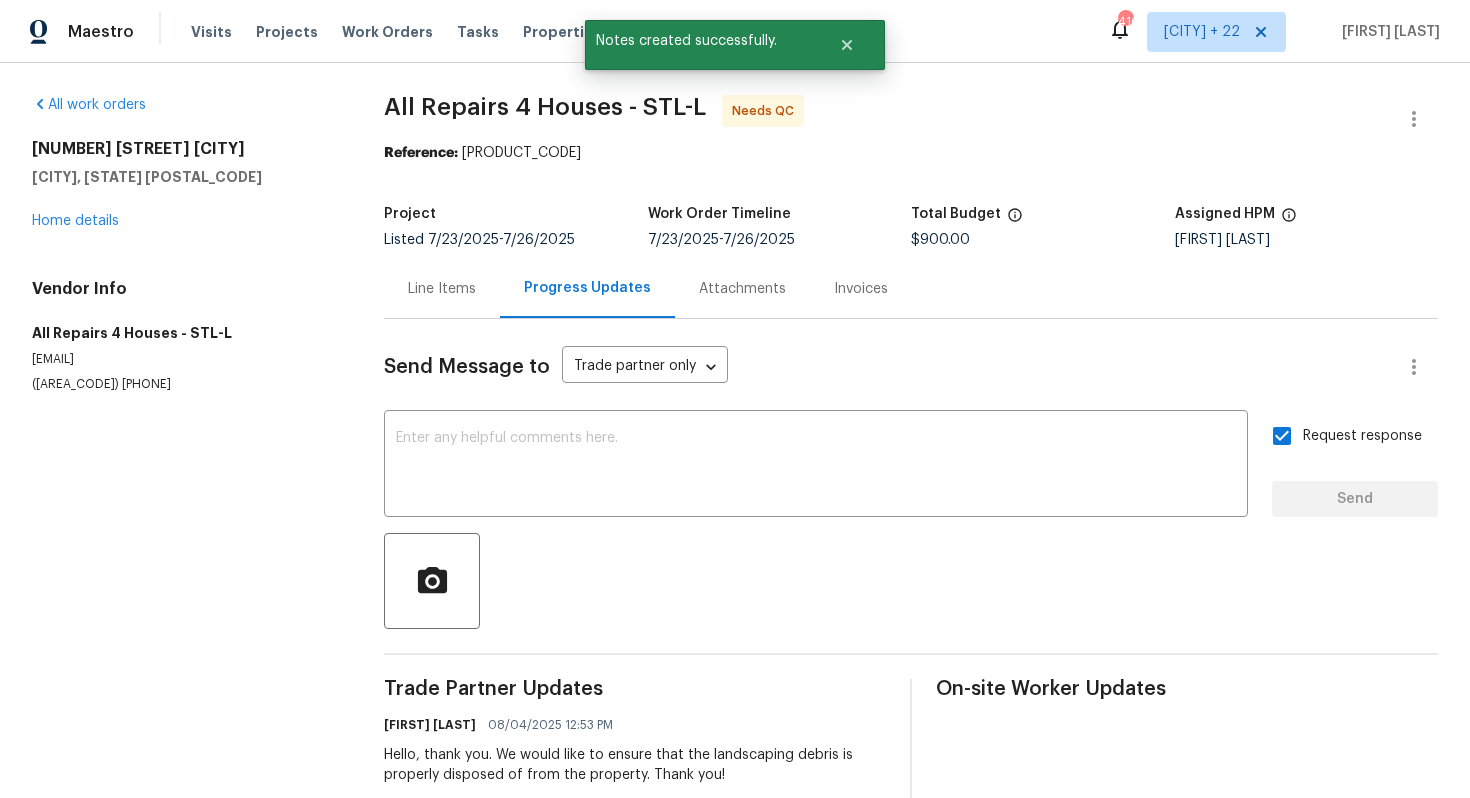 click on "Line Items" at bounding box center [442, 289] 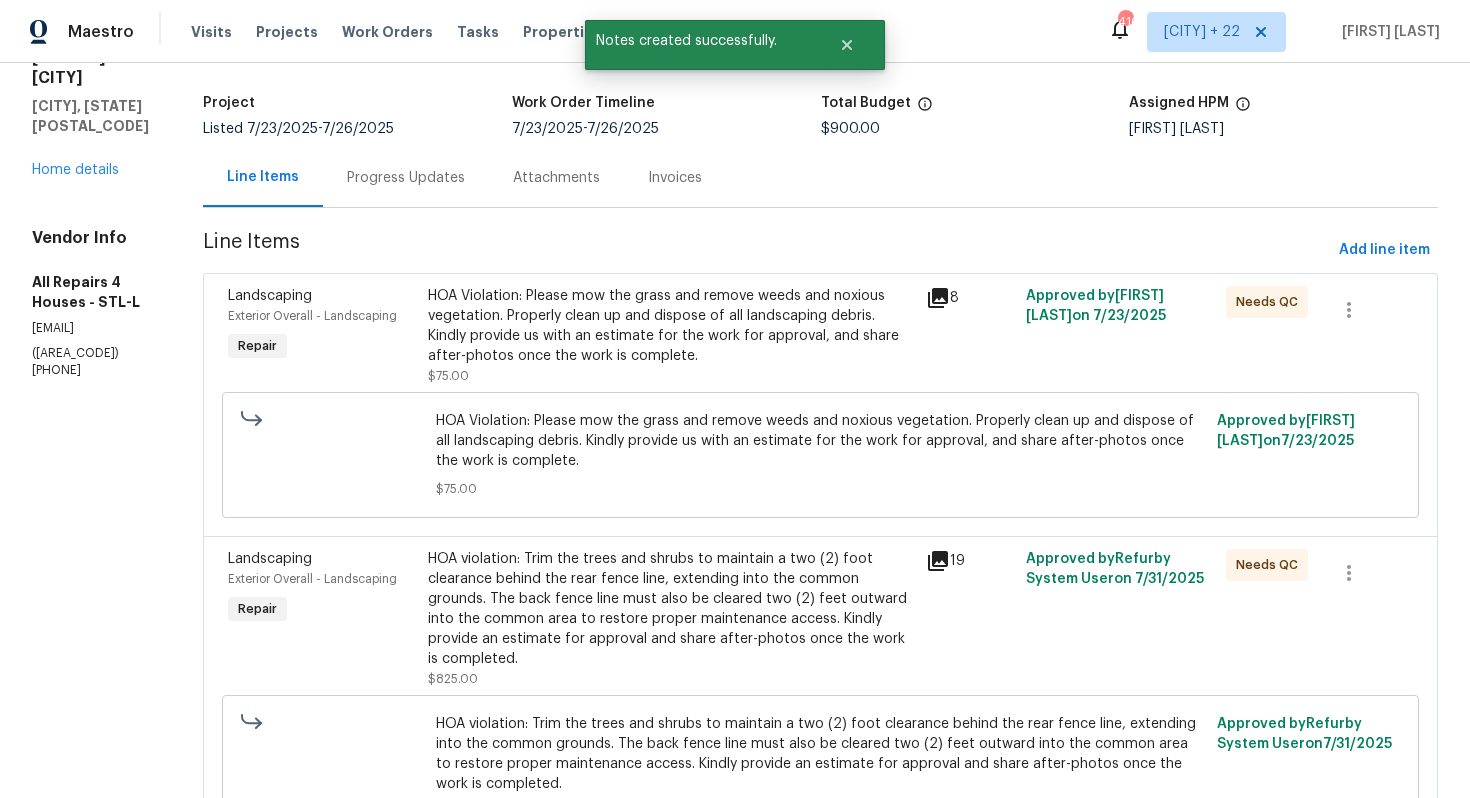 scroll, scrollTop: 260, scrollLeft: 0, axis: vertical 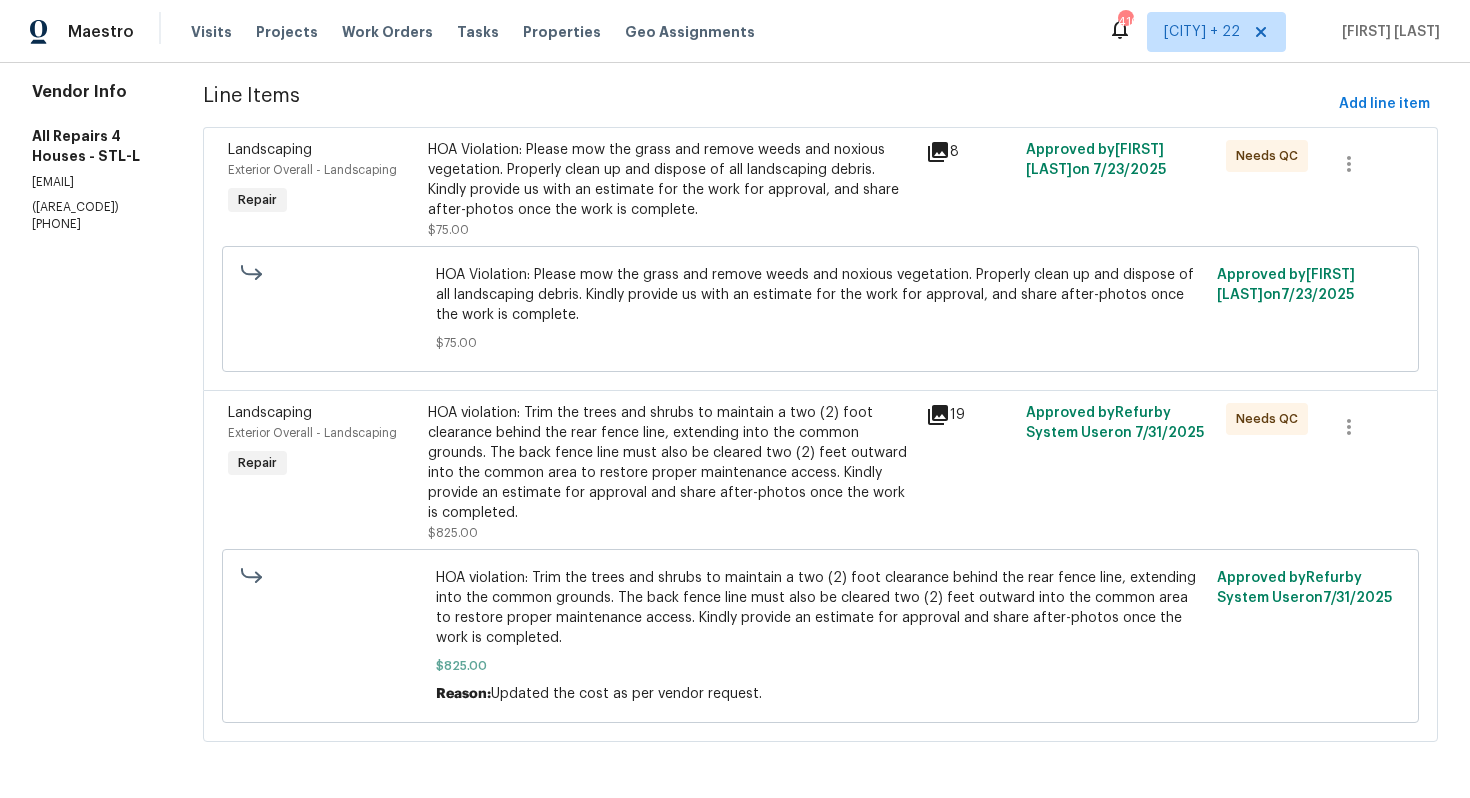 click on "HOA violation: Trim the trees and shrubs to maintain a two (2) foot clearance behind the rear fence line, extending into the common grounds. The back fence line must also be cleared two (2) feet outward into the common area to restore proper maintenance access. Kindly provide an estimate for approval and share after-photos once the work is completed." at bounding box center (671, 463) 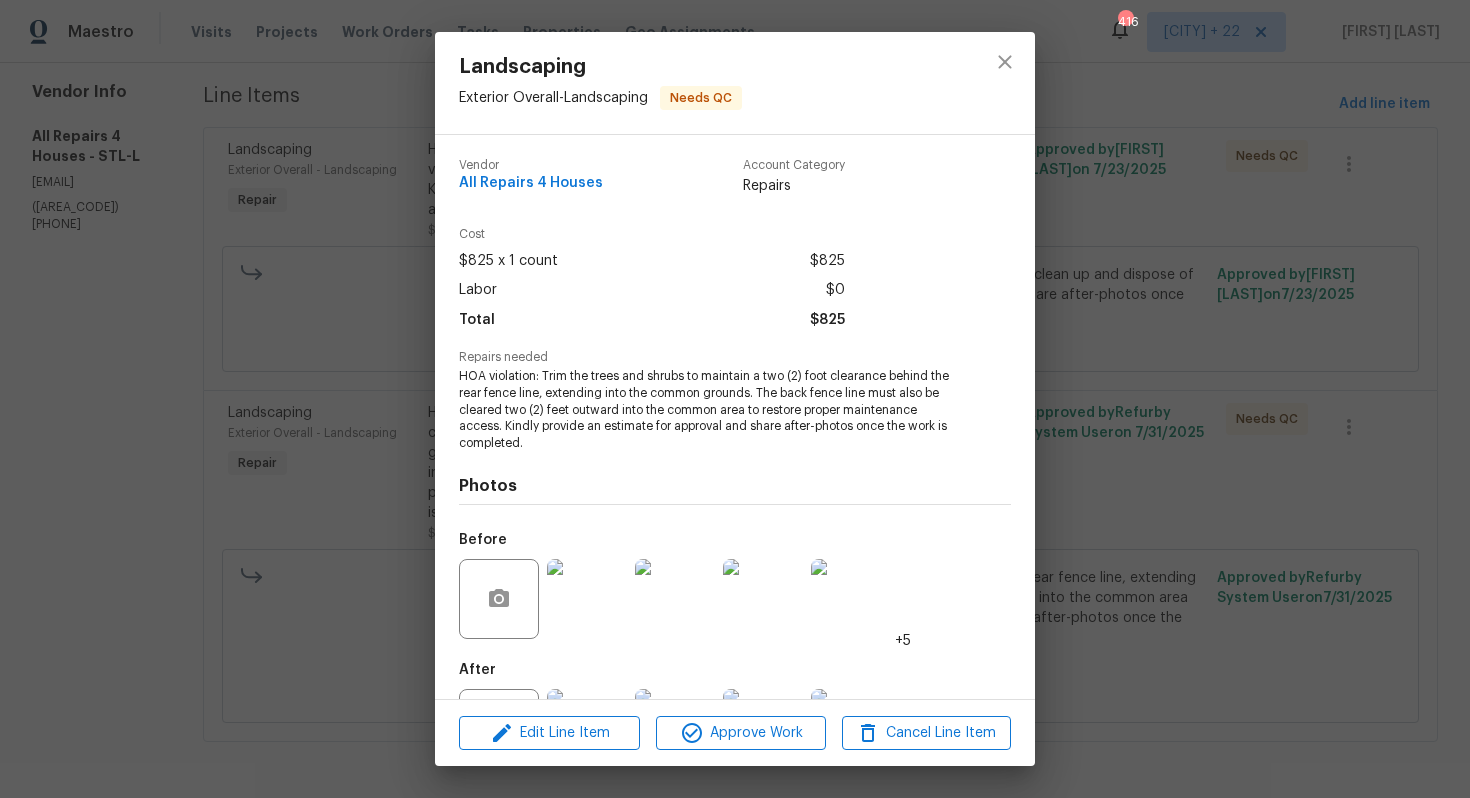 scroll, scrollTop: 90, scrollLeft: 0, axis: vertical 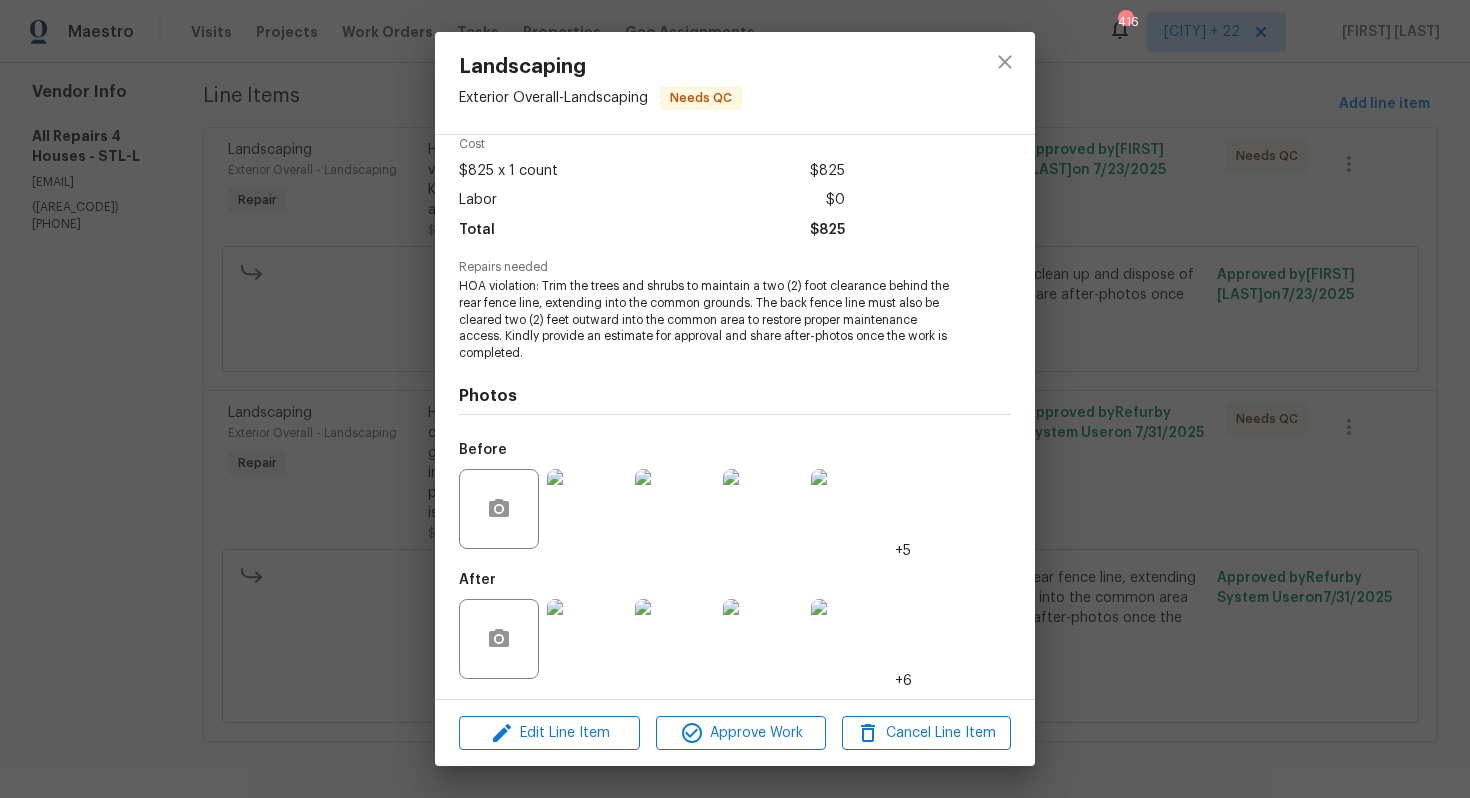 click at bounding box center (587, 639) 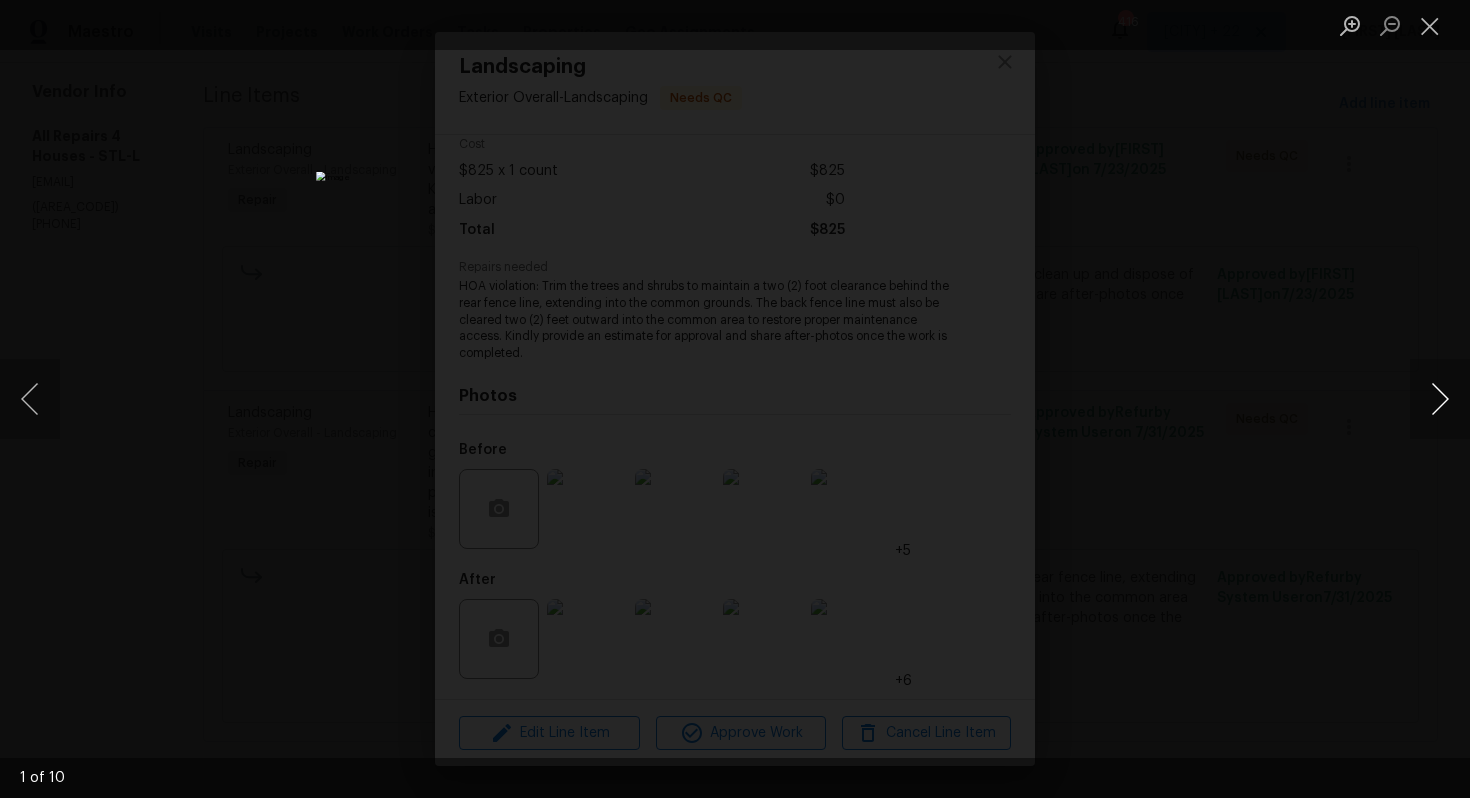click at bounding box center [1440, 399] 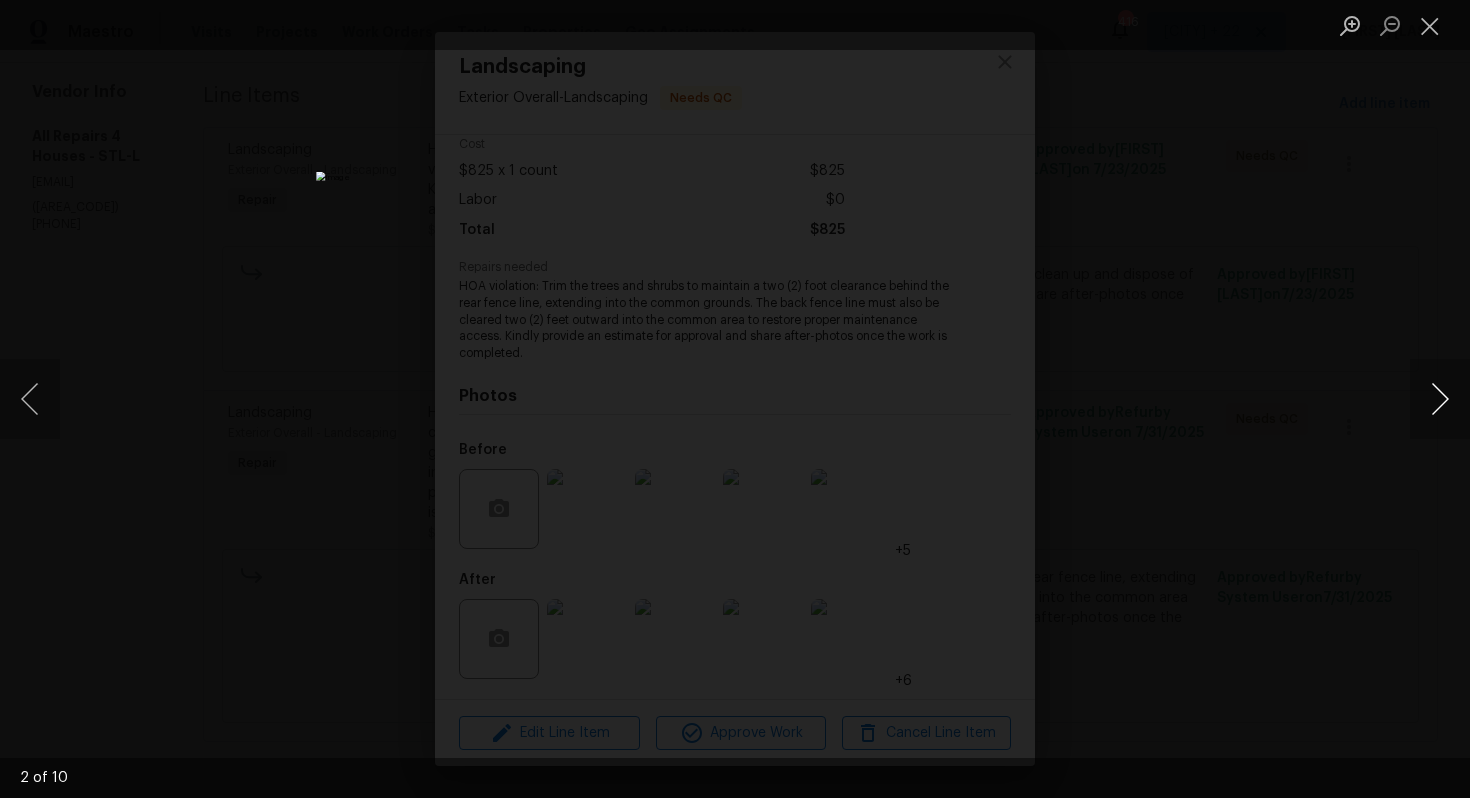 click at bounding box center (1440, 399) 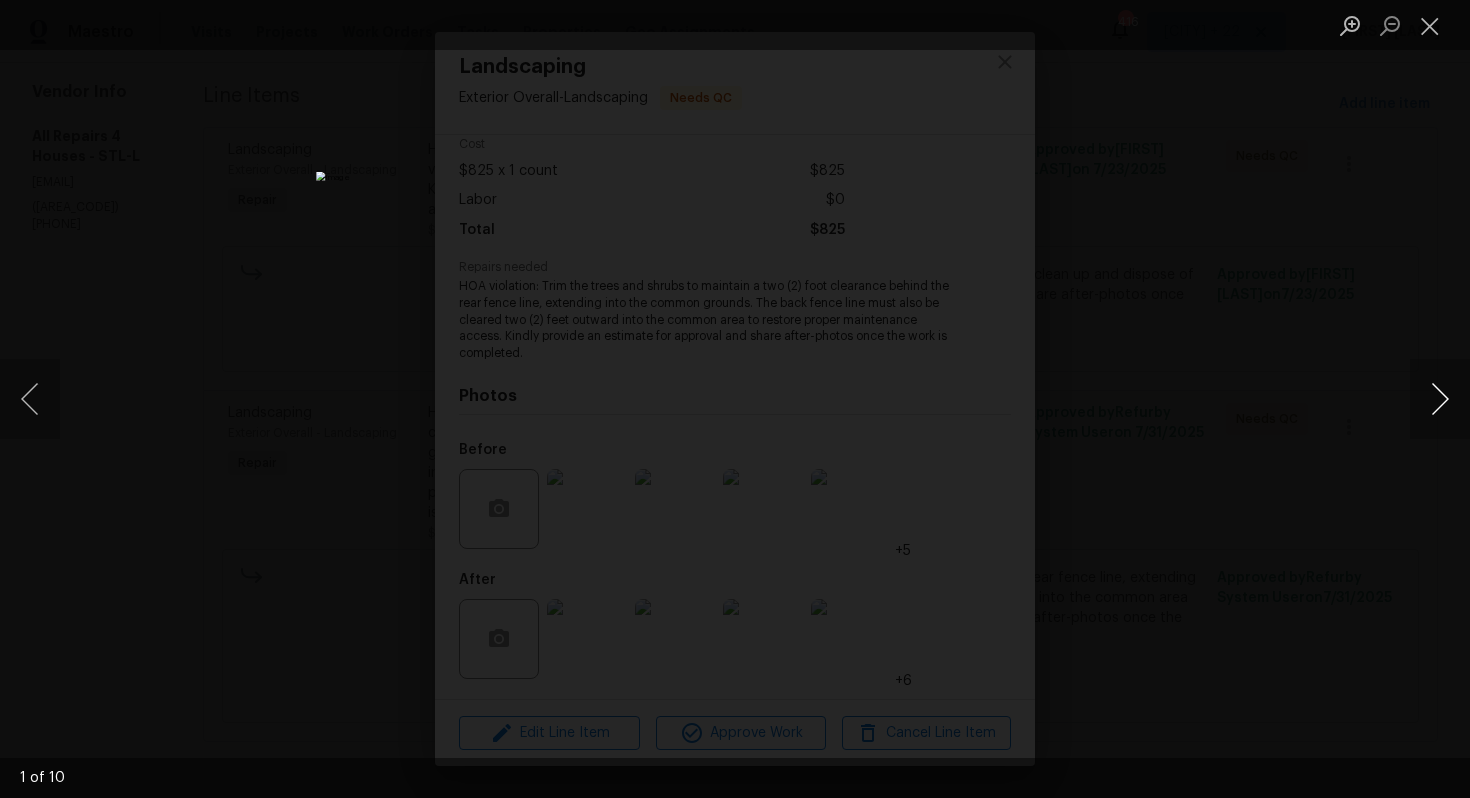 click at bounding box center [1440, 399] 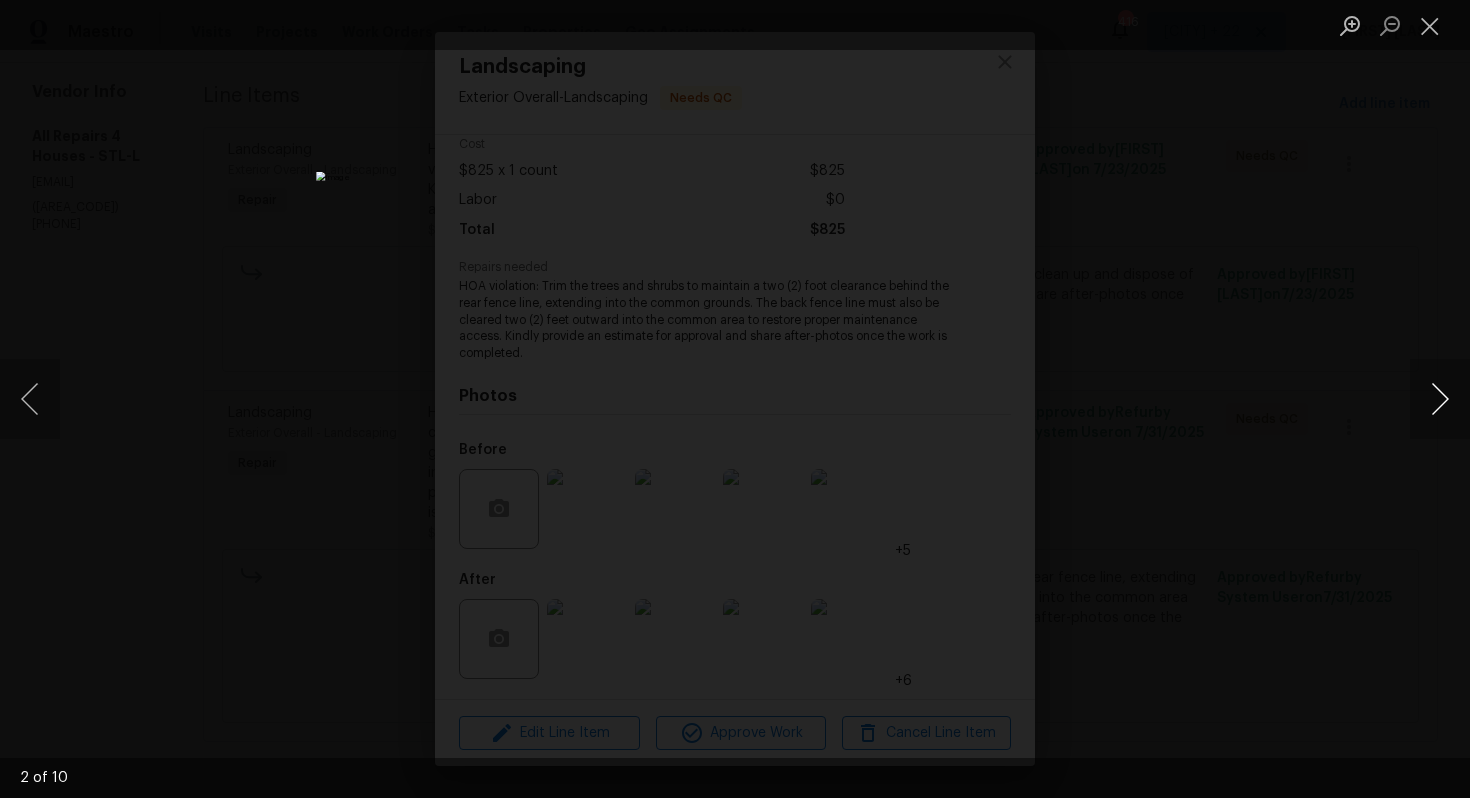 click at bounding box center [1440, 399] 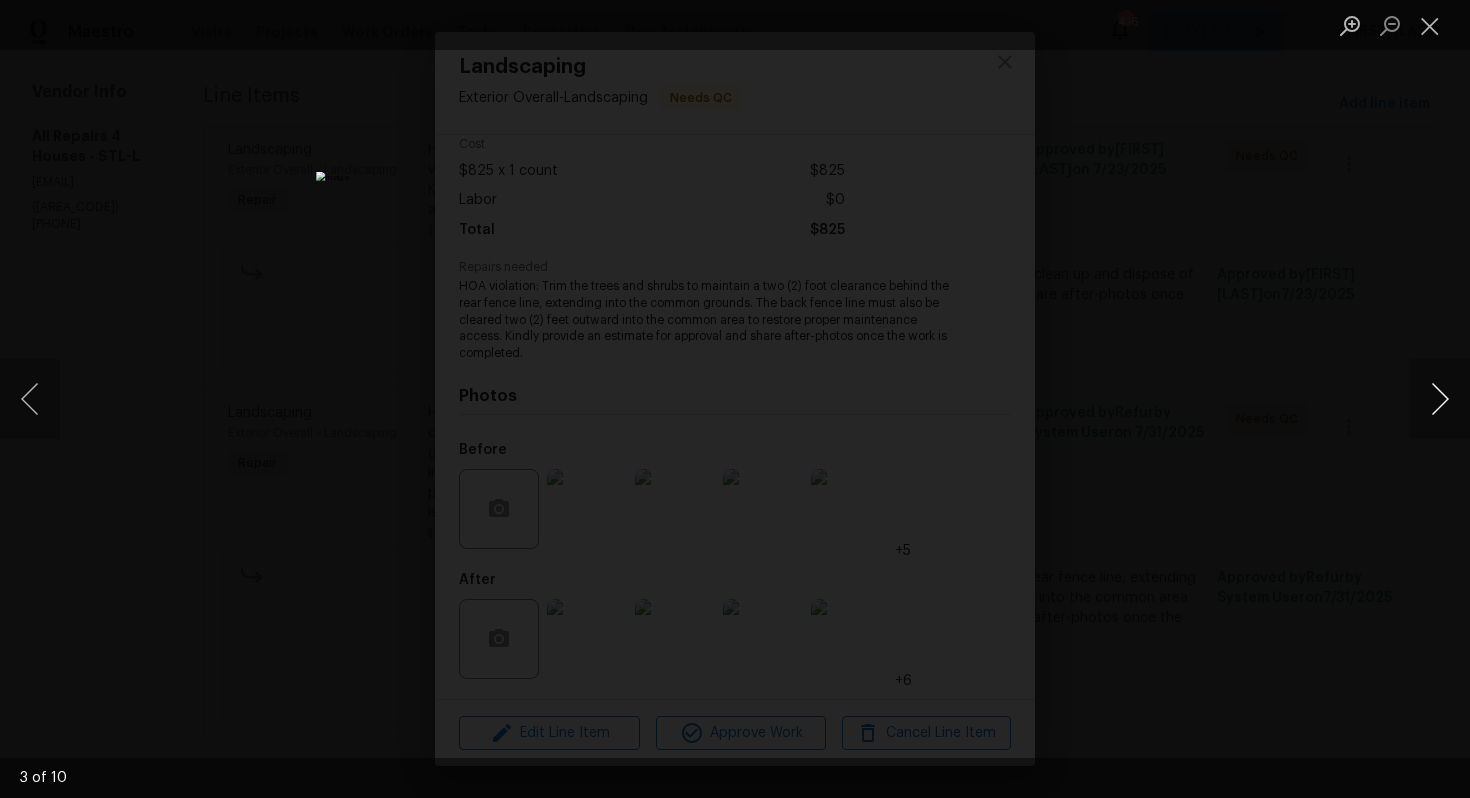 click at bounding box center (1440, 399) 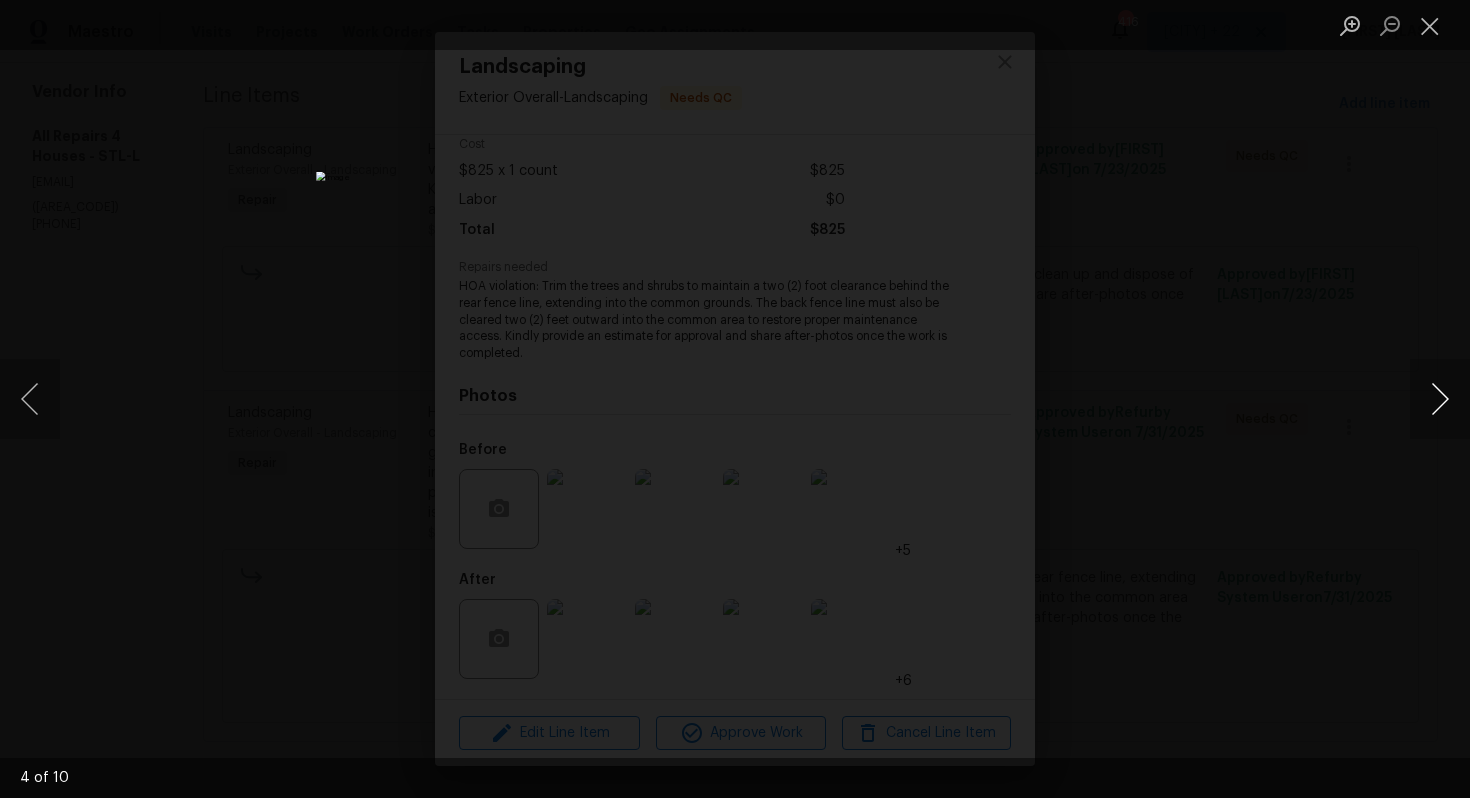click at bounding box center [1440, 399] 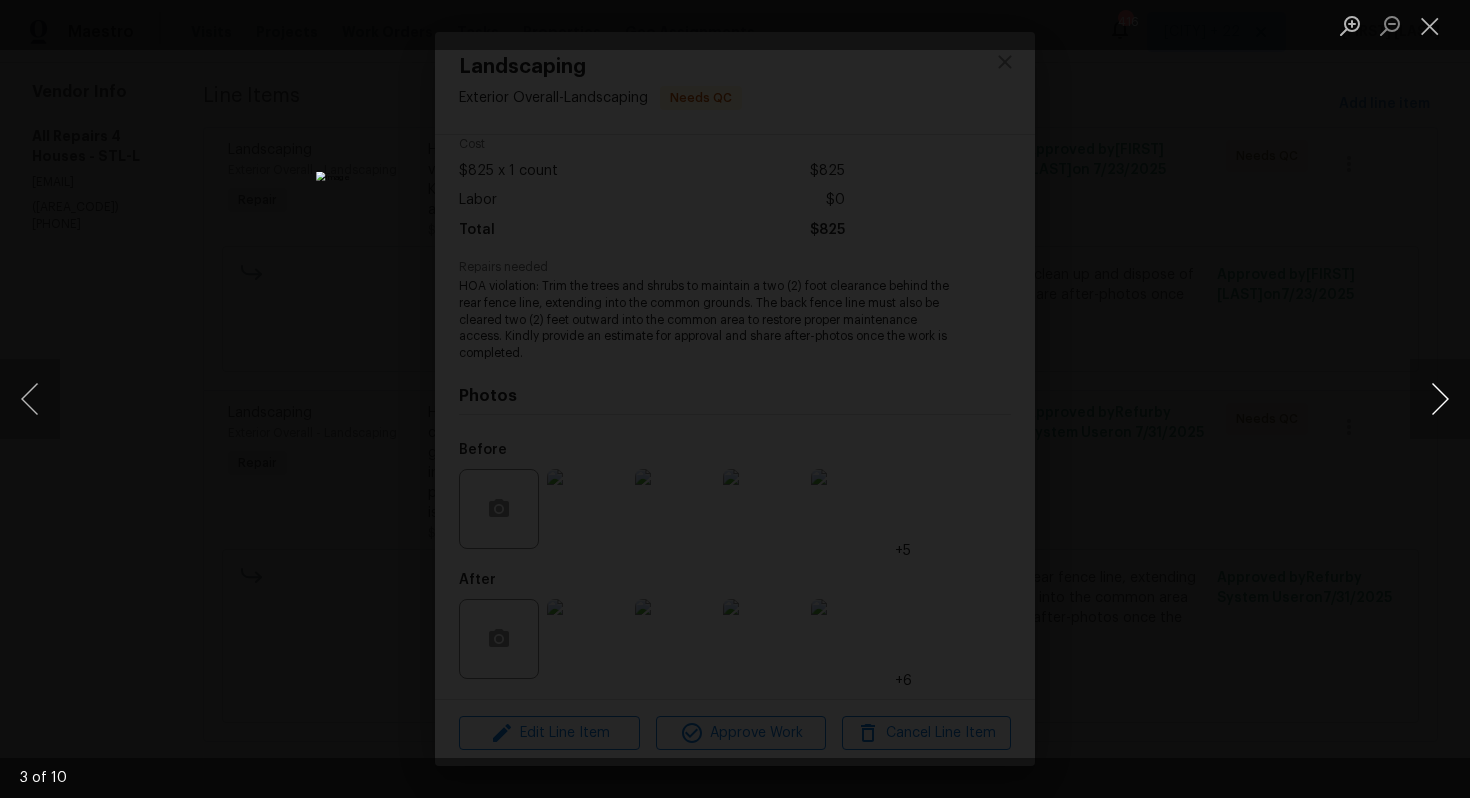 click at bounding box center [1440, 399] 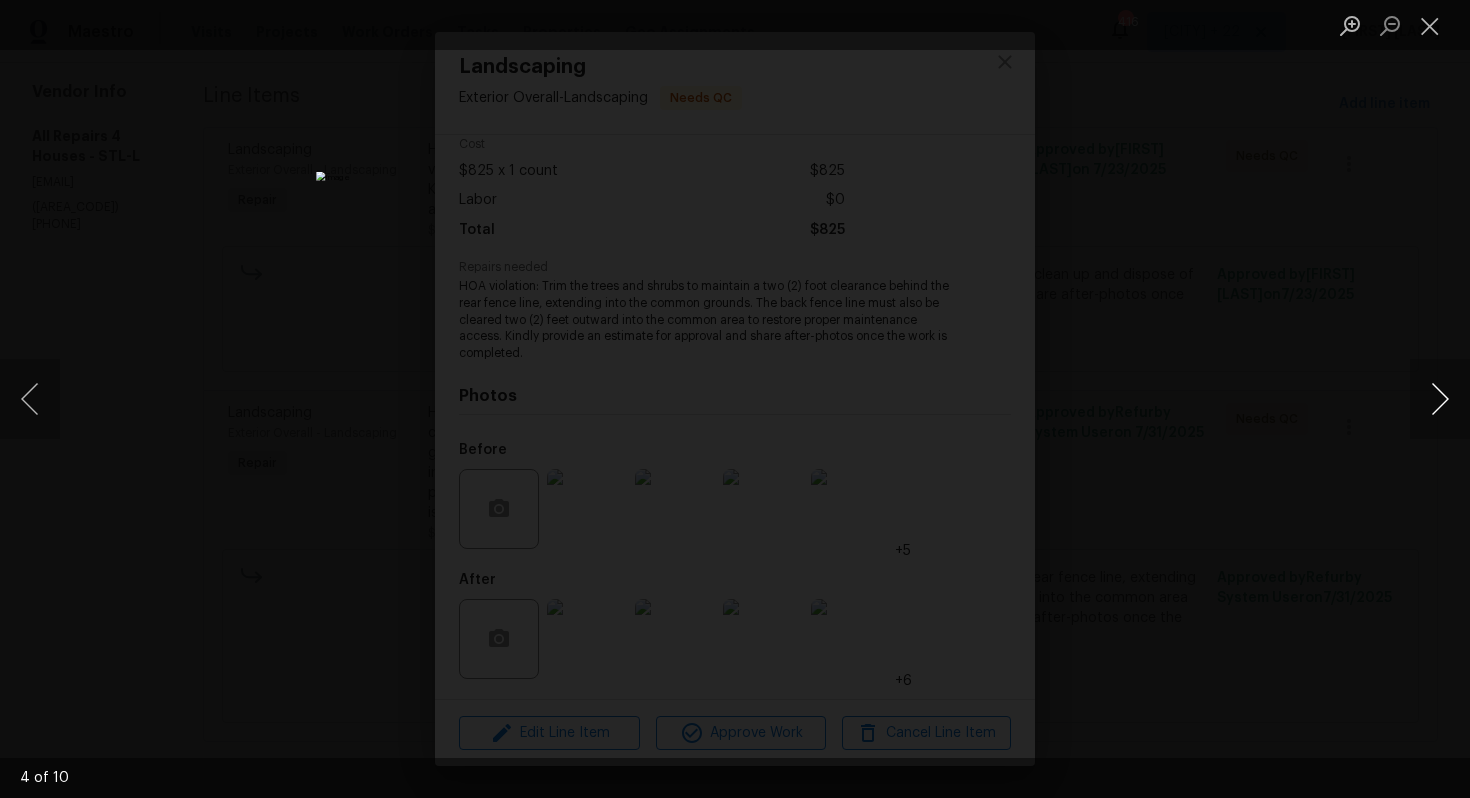 click at bounding box center [1440, 399] 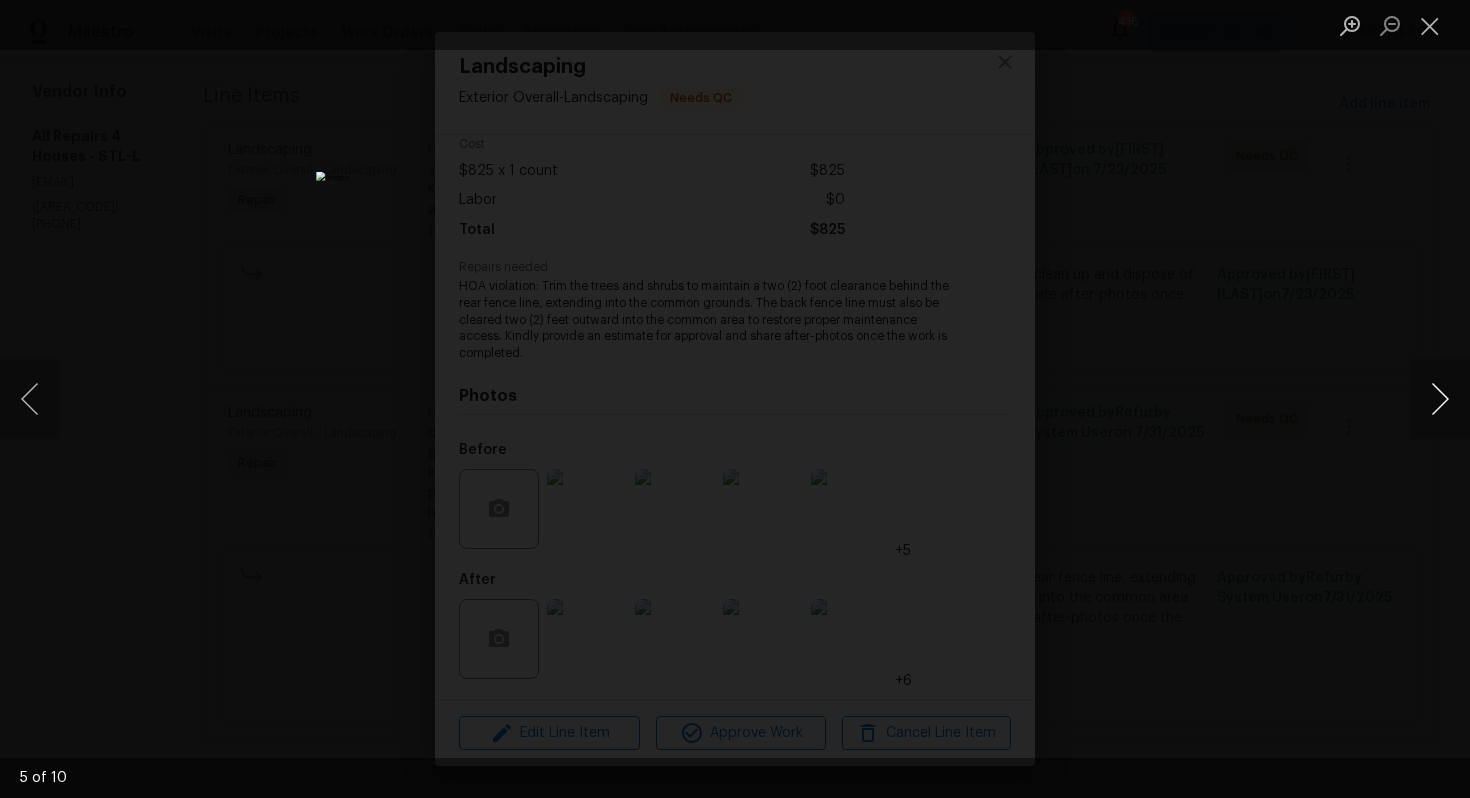 click at bounding box center (1440, 399) 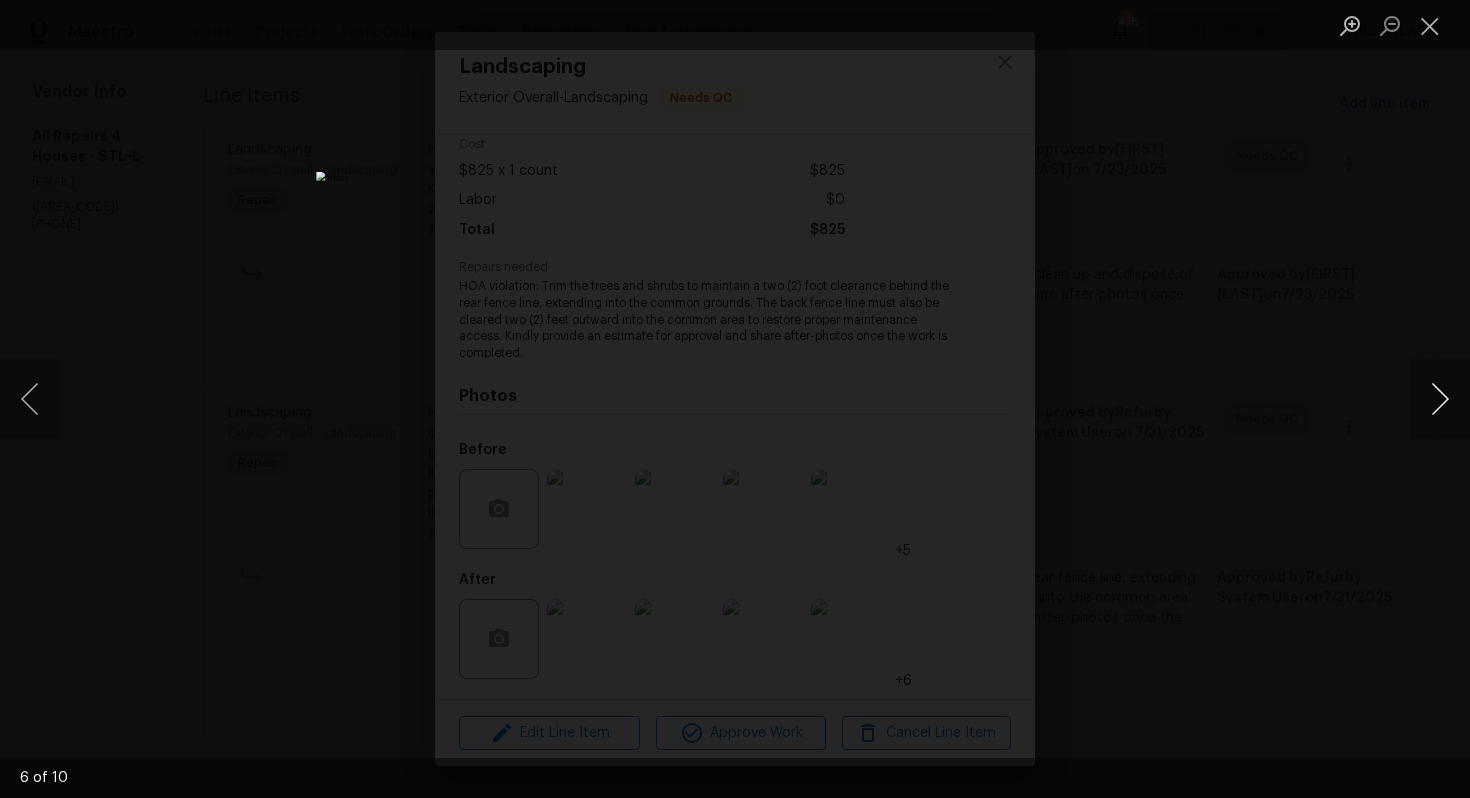 click at bounding box center [1440, 399] 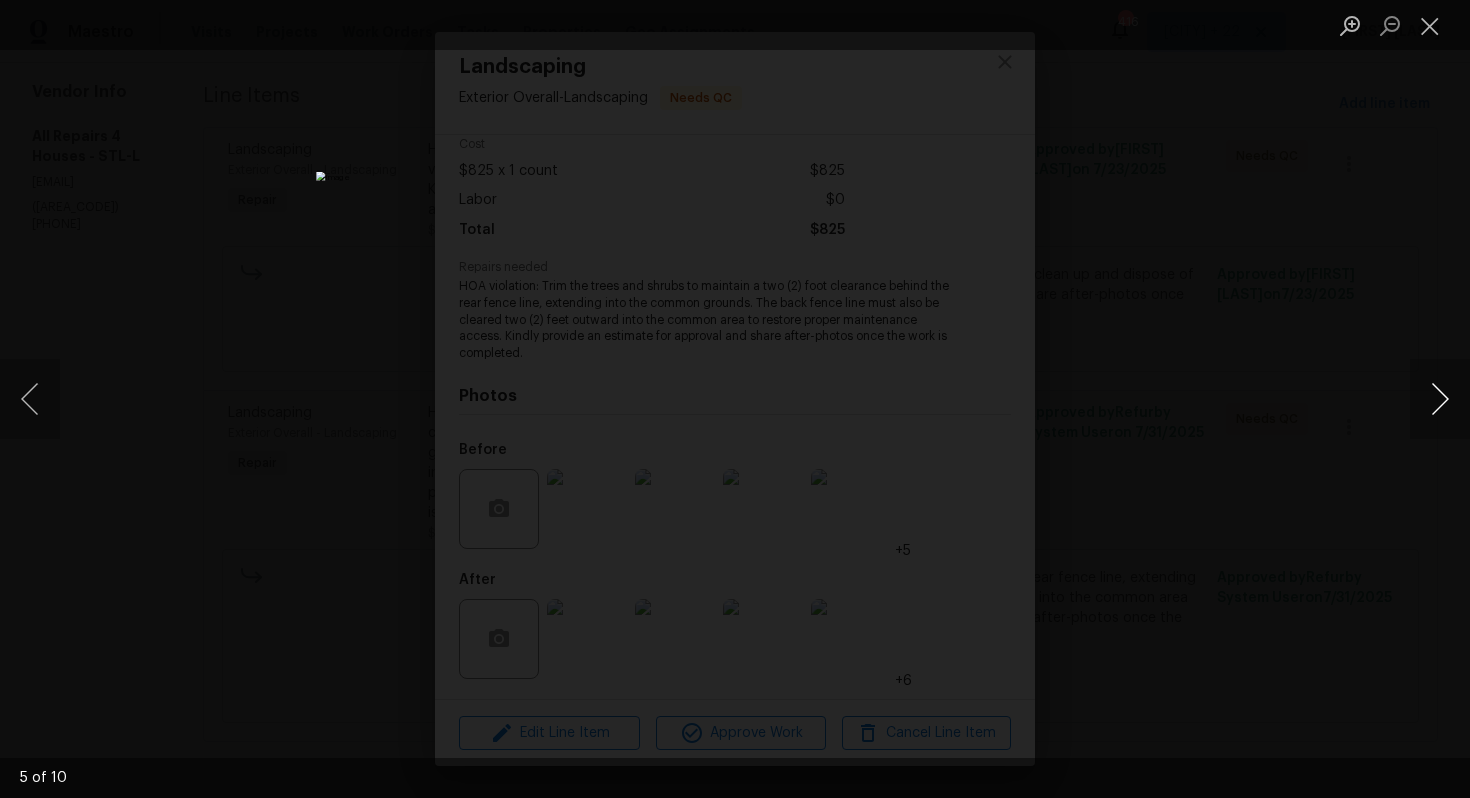 click at bounding box center [1440, 399] 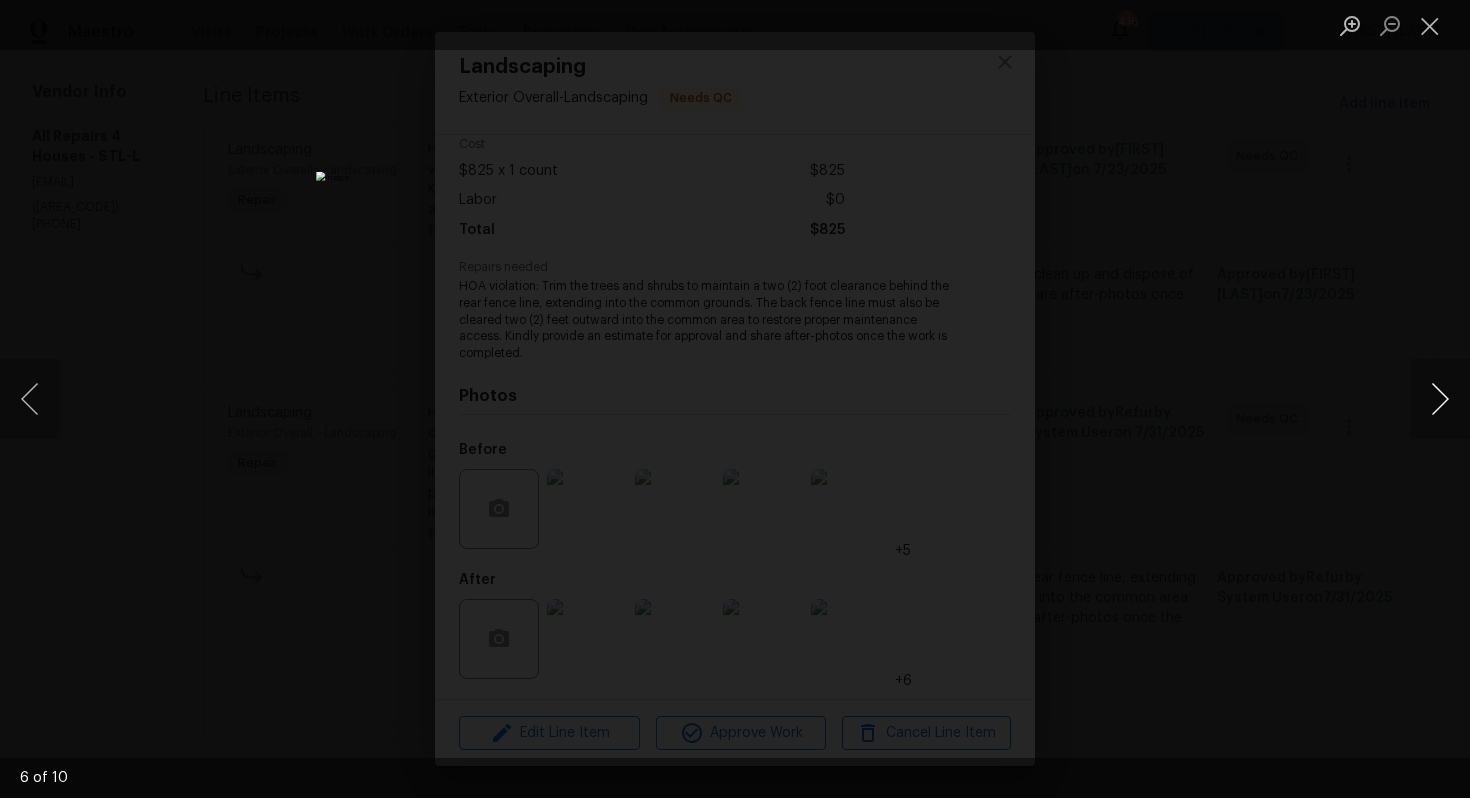 click at bounding box center (1440, 399) 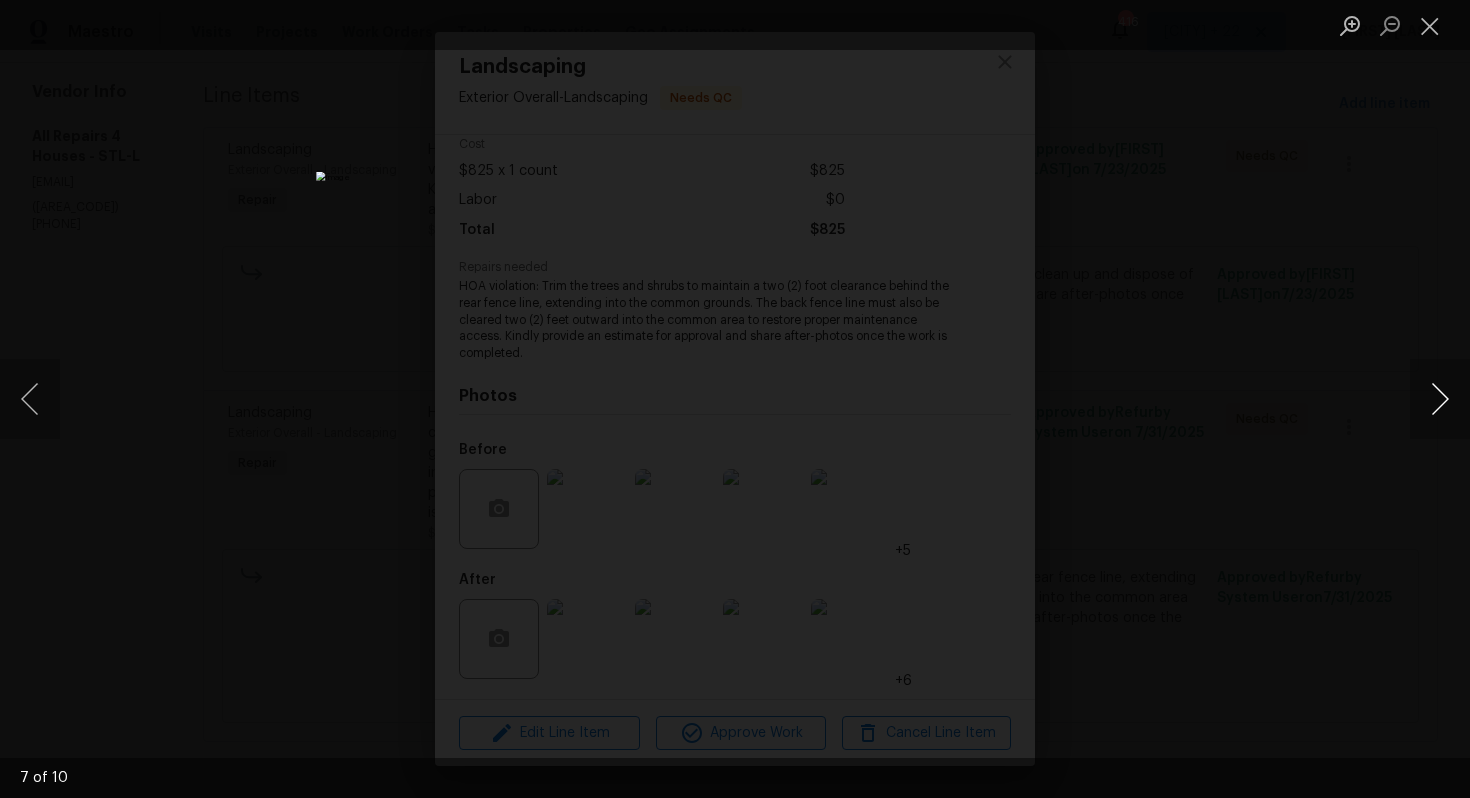 click at bounding box center [1440, 399] 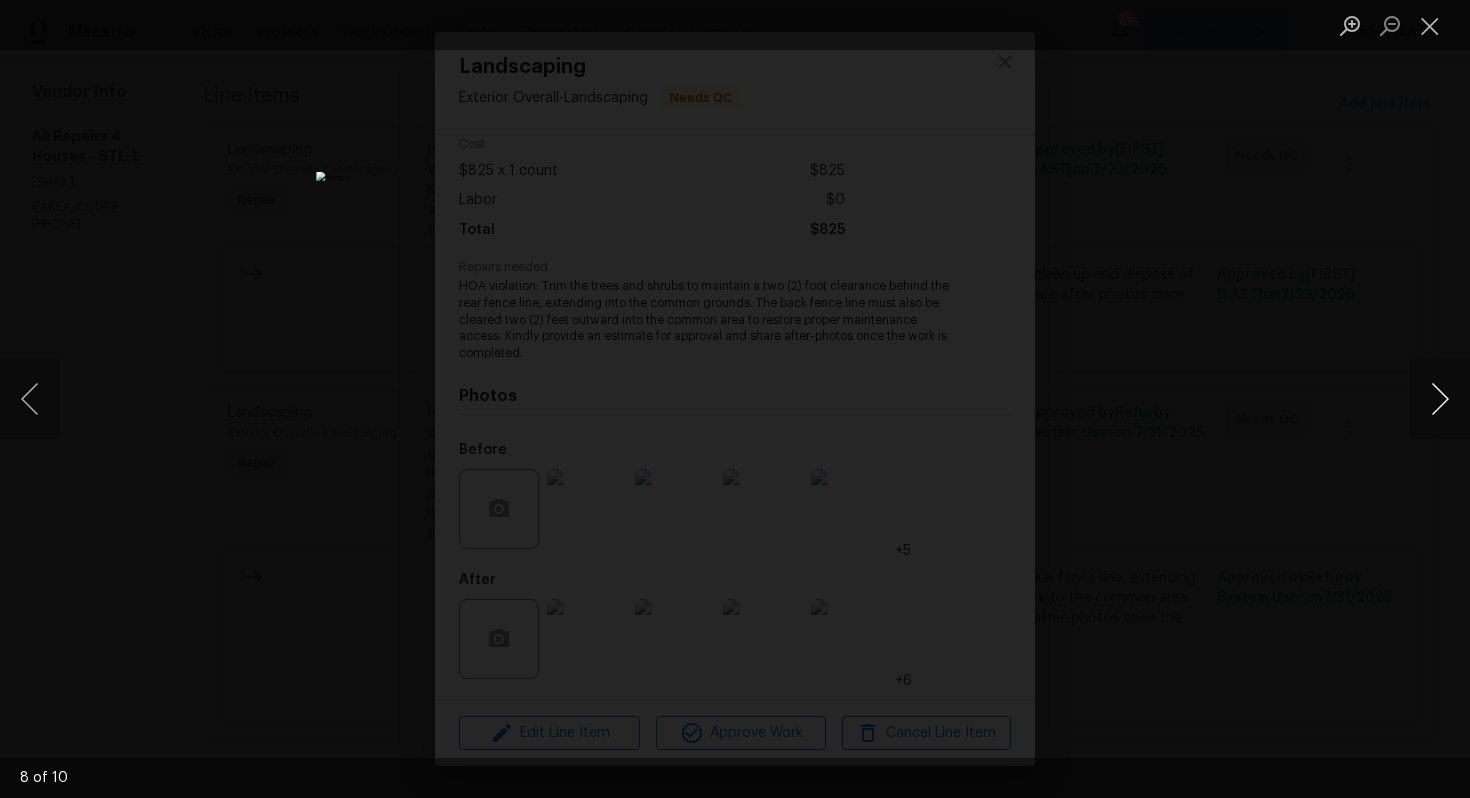 click at bounding box center (1440, 399) 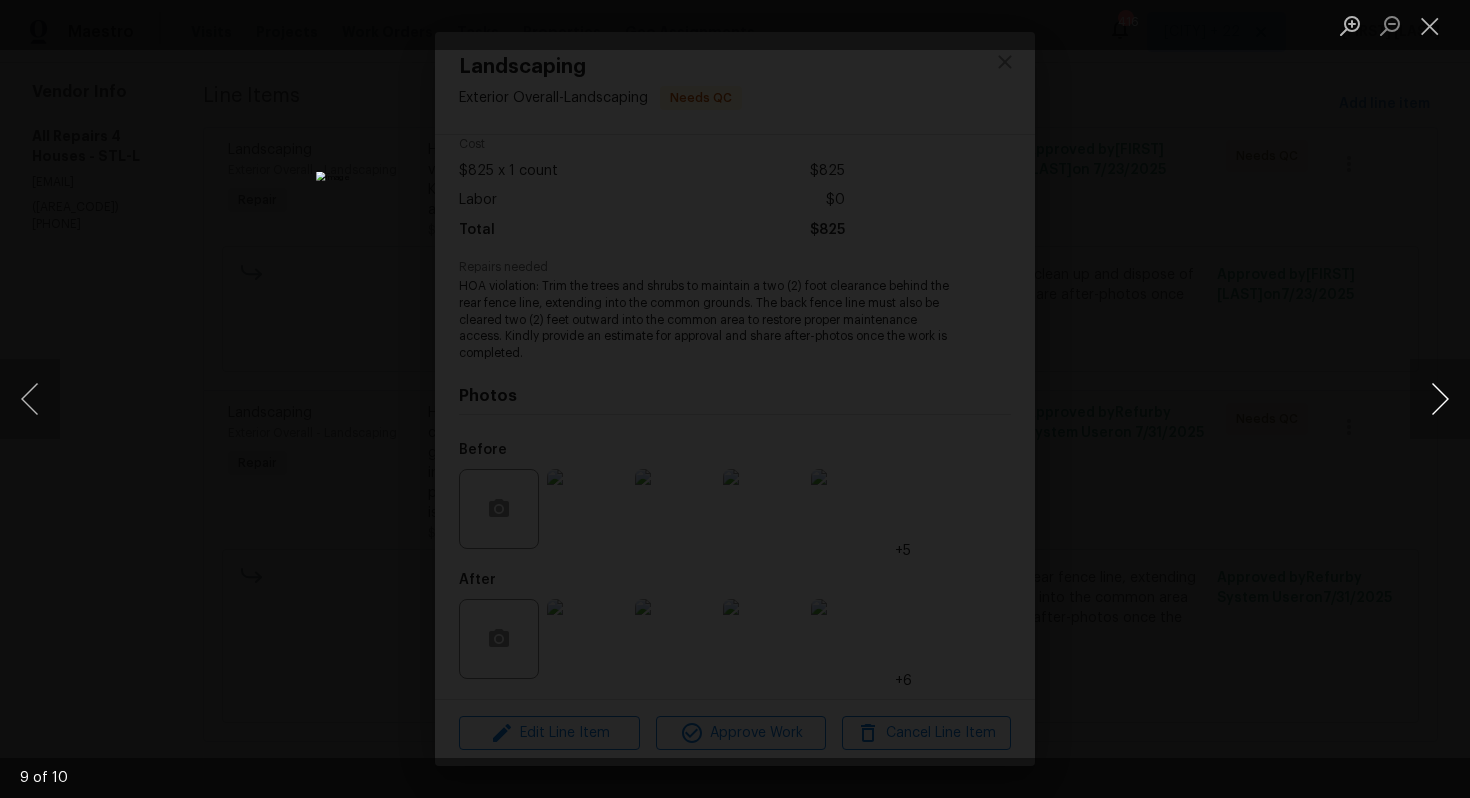 click at bounding box center (1440, 399) 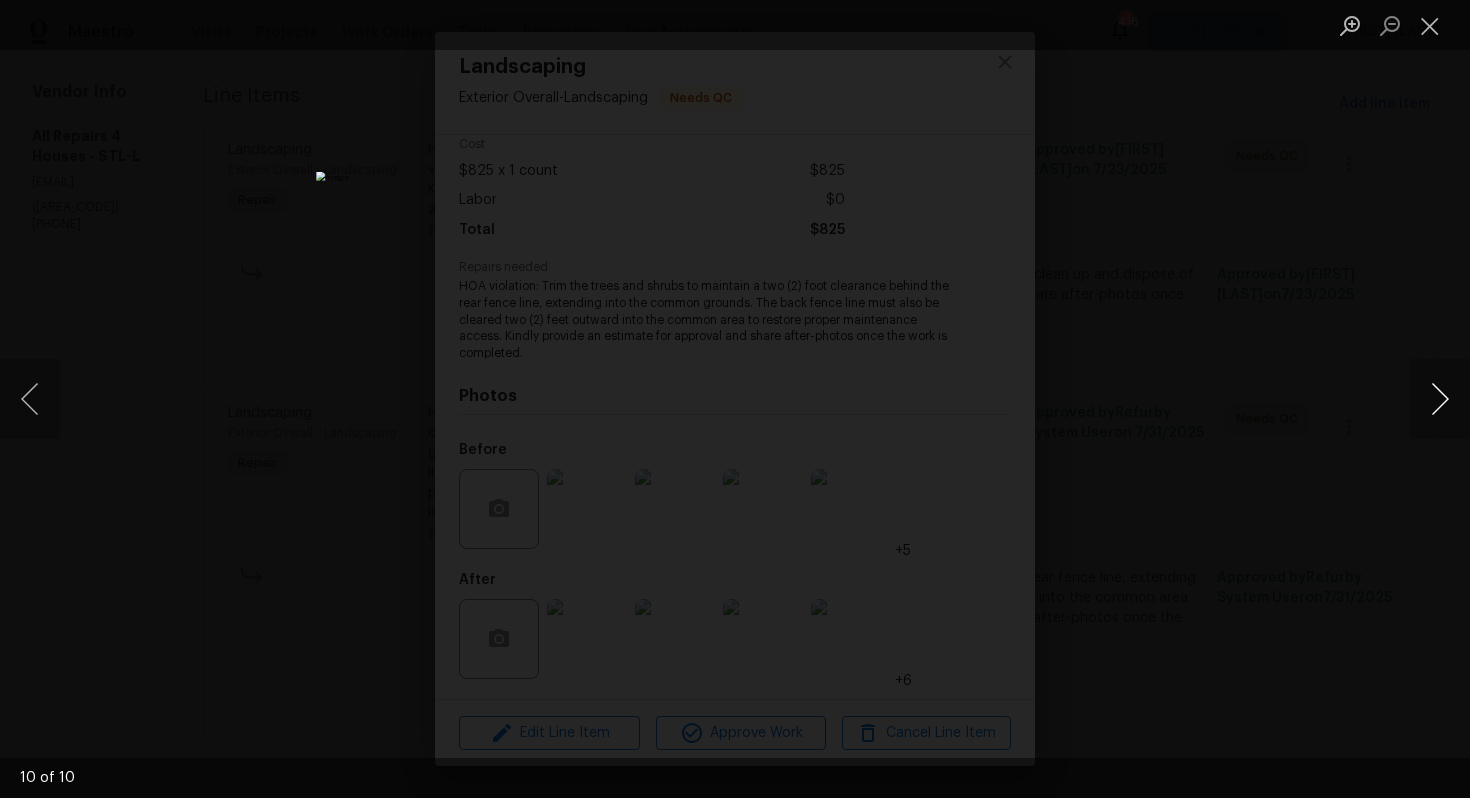 click at bounding box center [1440, 399] 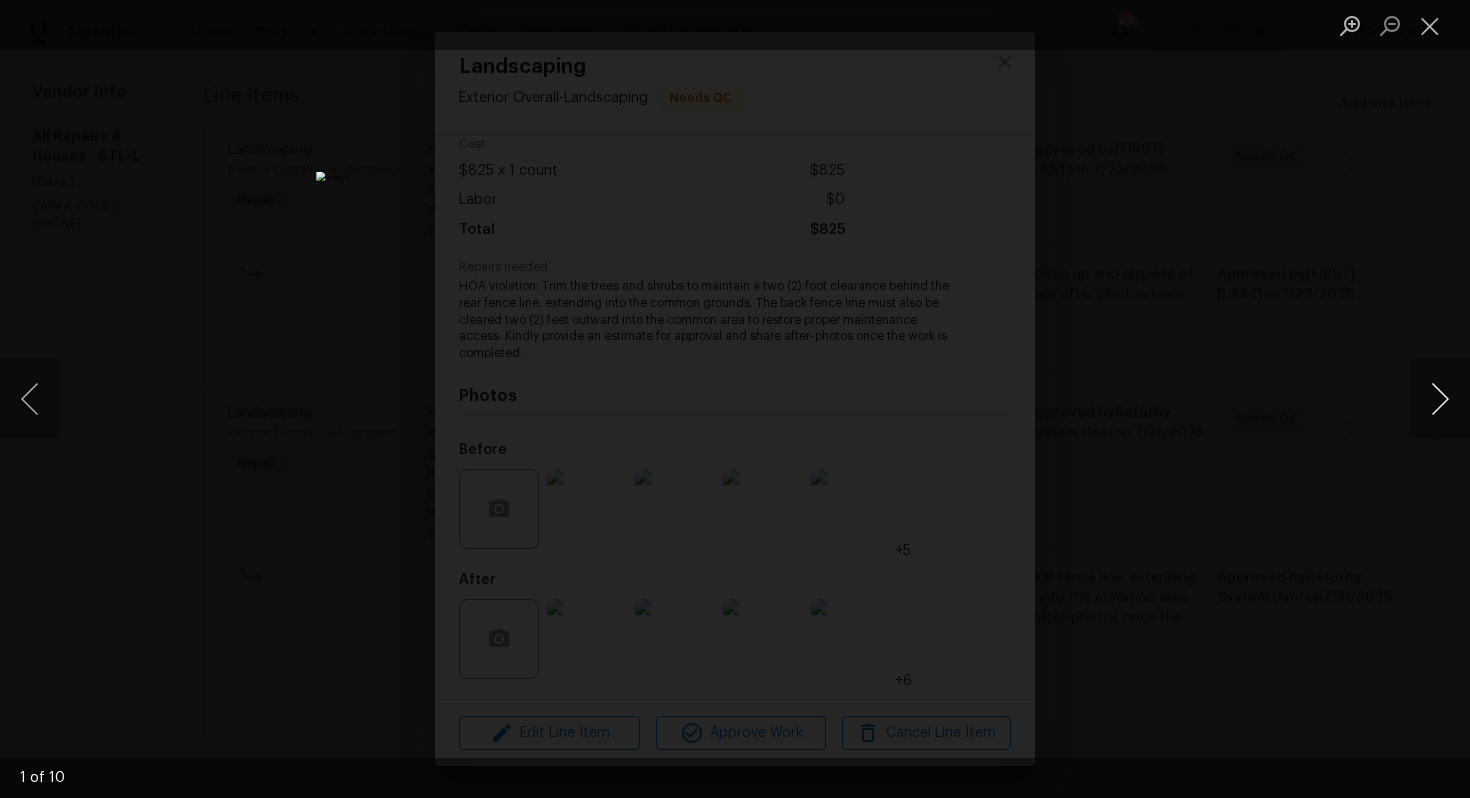 click at bounding box center (1440, 399) 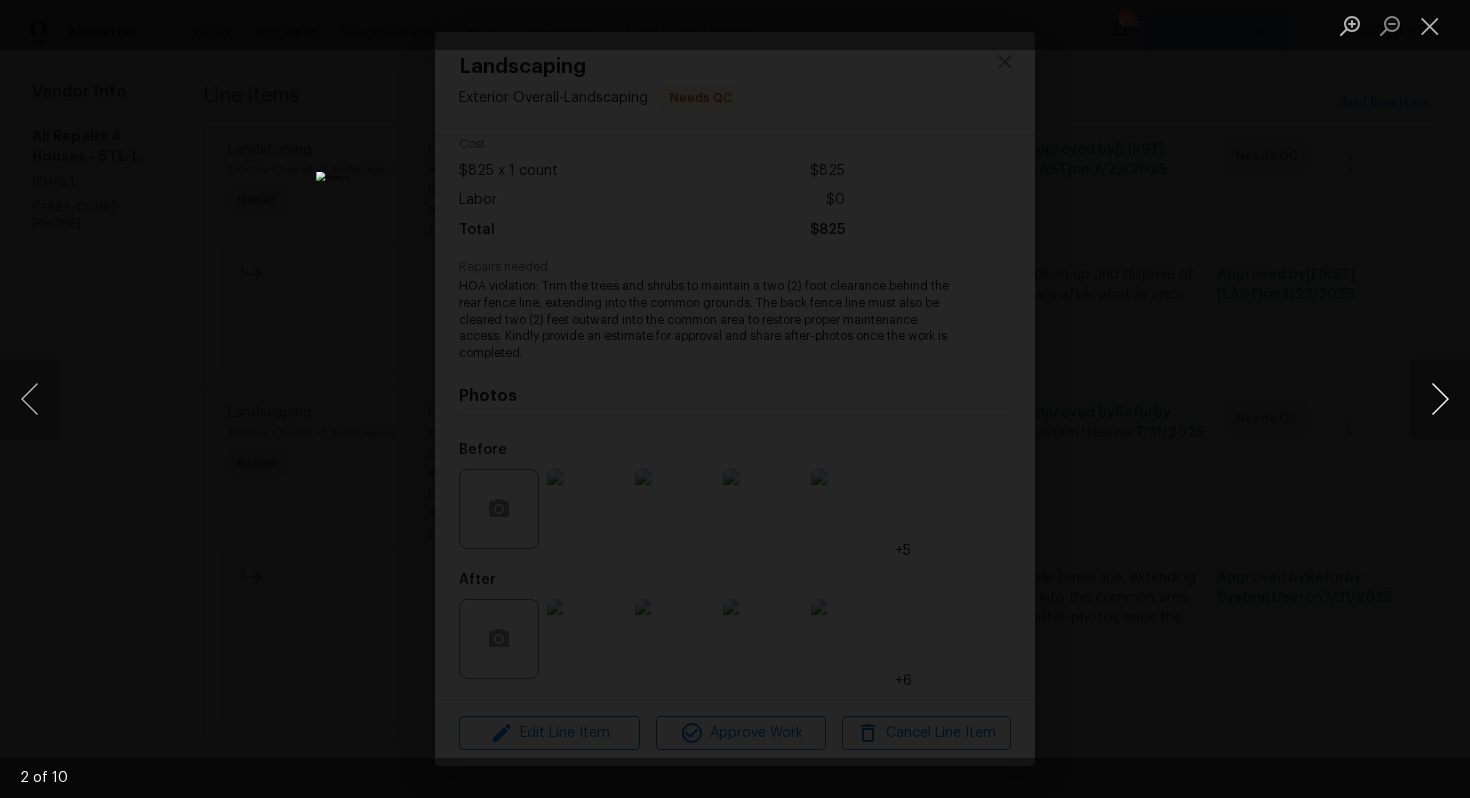 click at bounding box center (1440, 399) 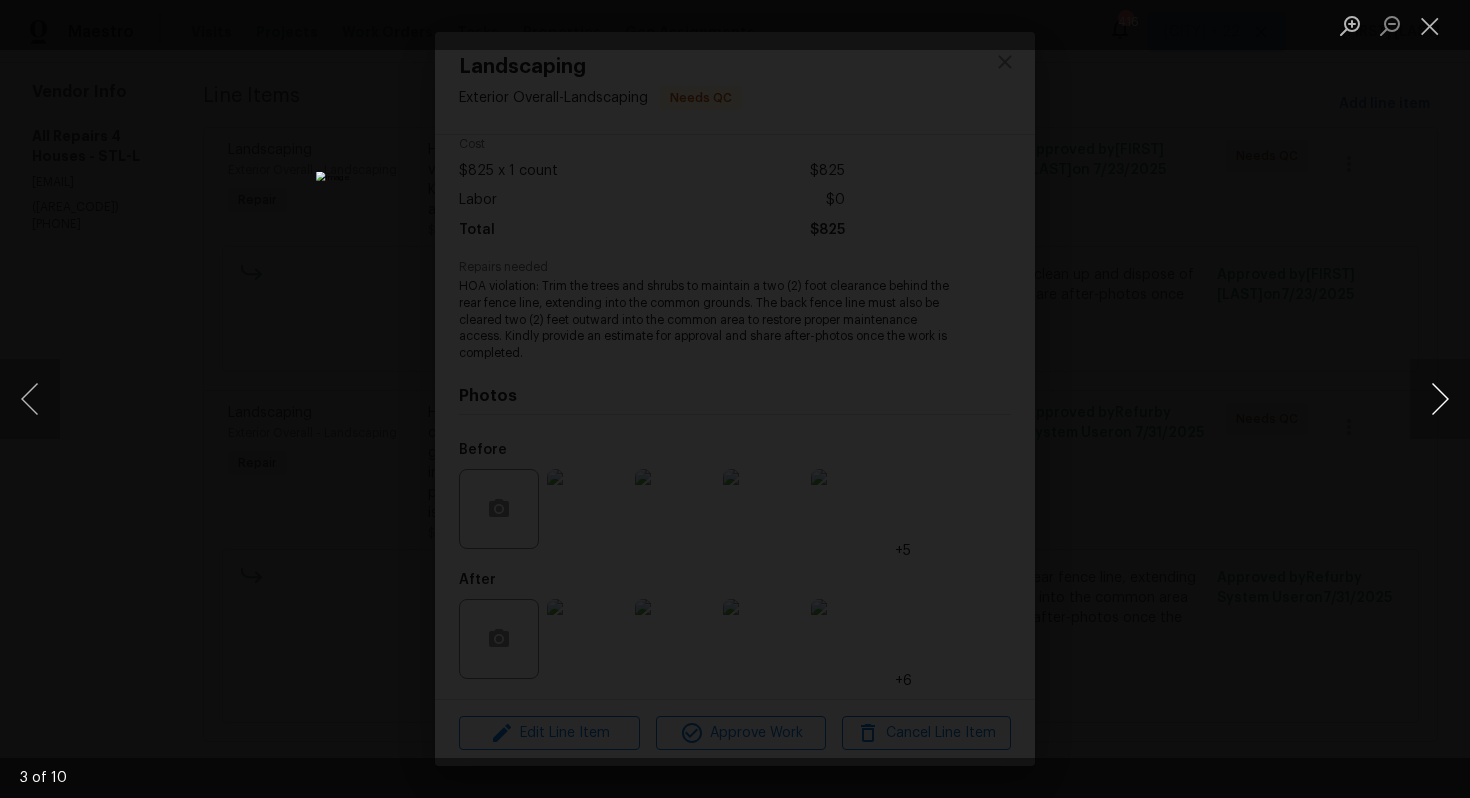 click at bounding box center [1440, 399] 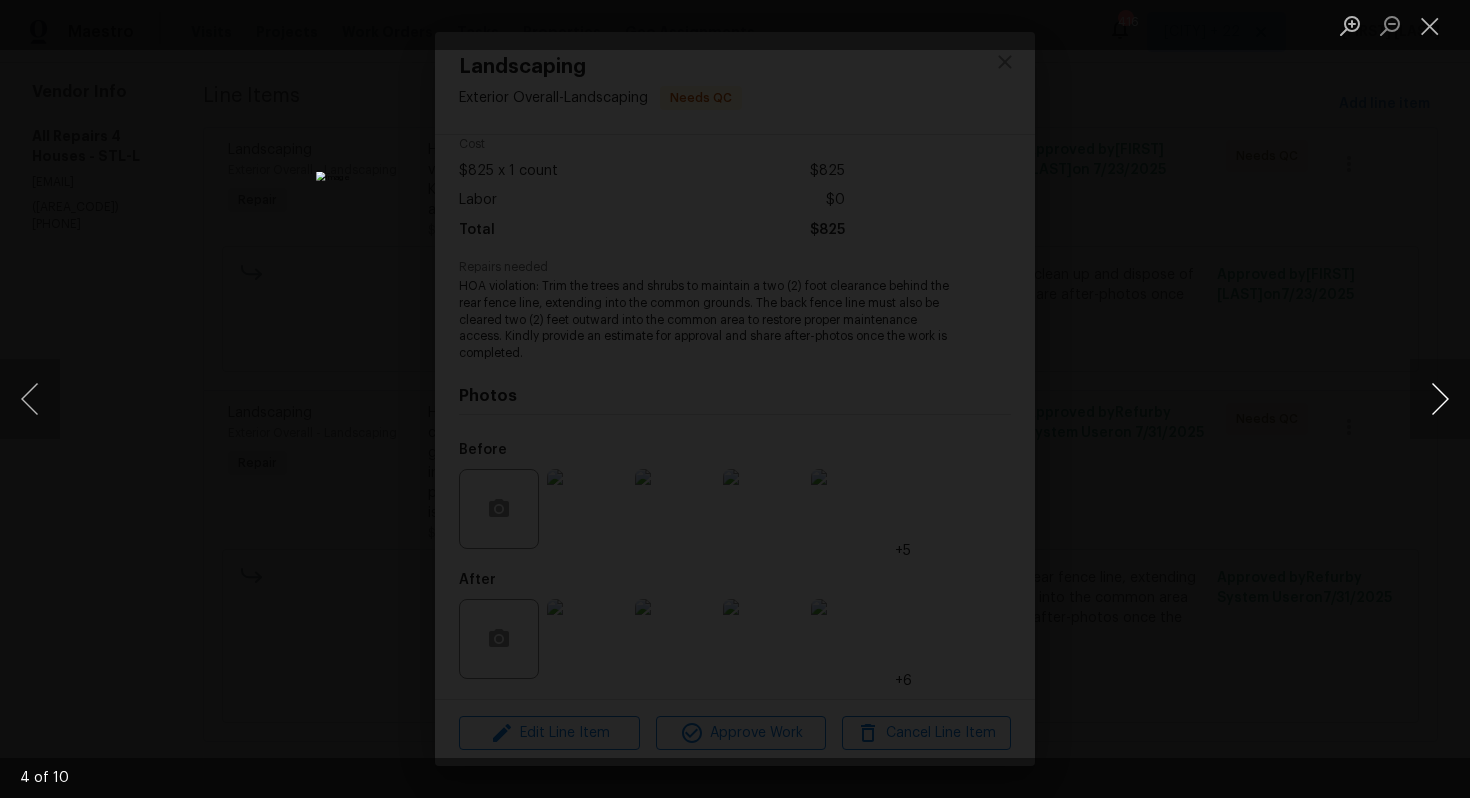 click at bounding box center [1440, 399] 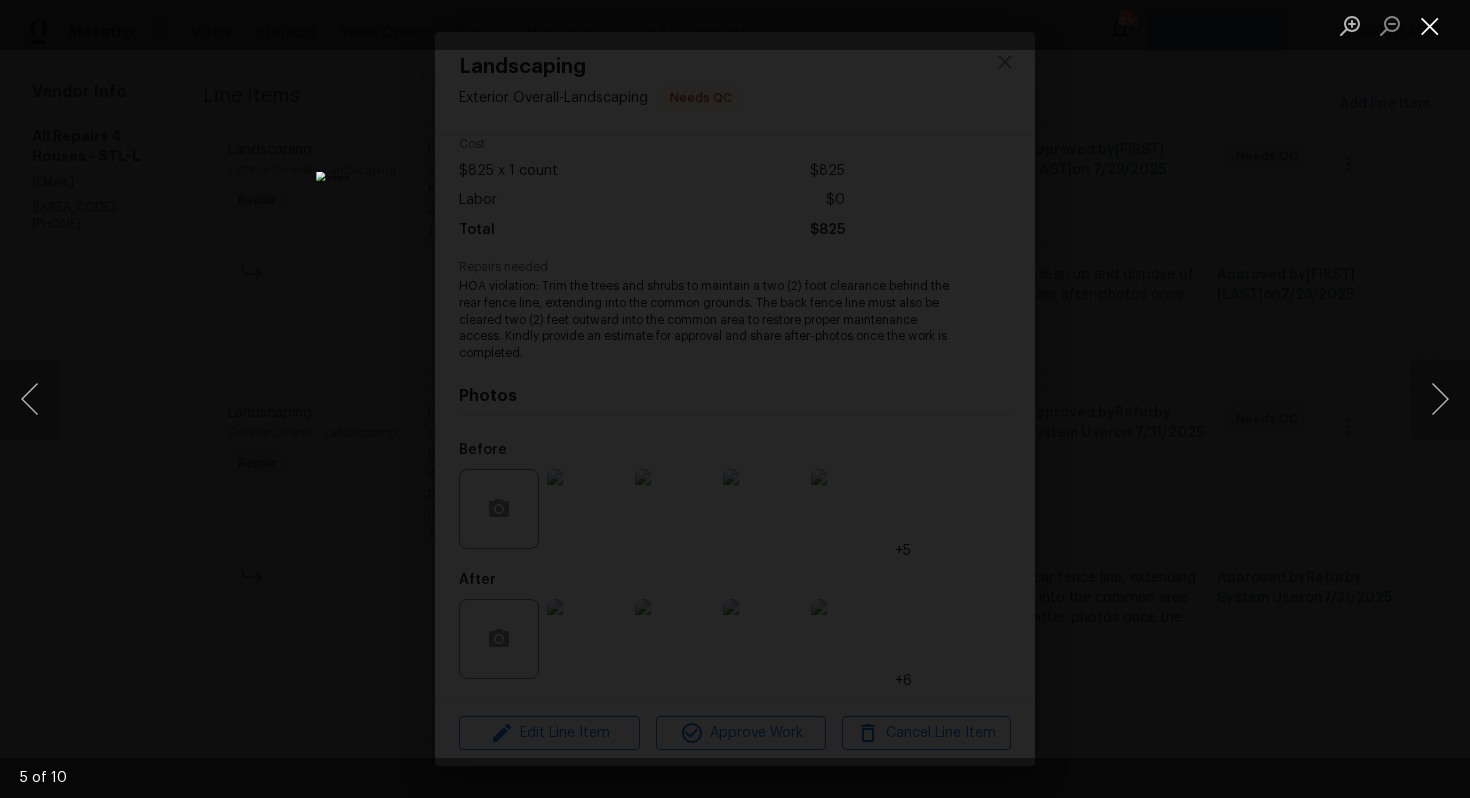 click at bounding box center (1430, 25) 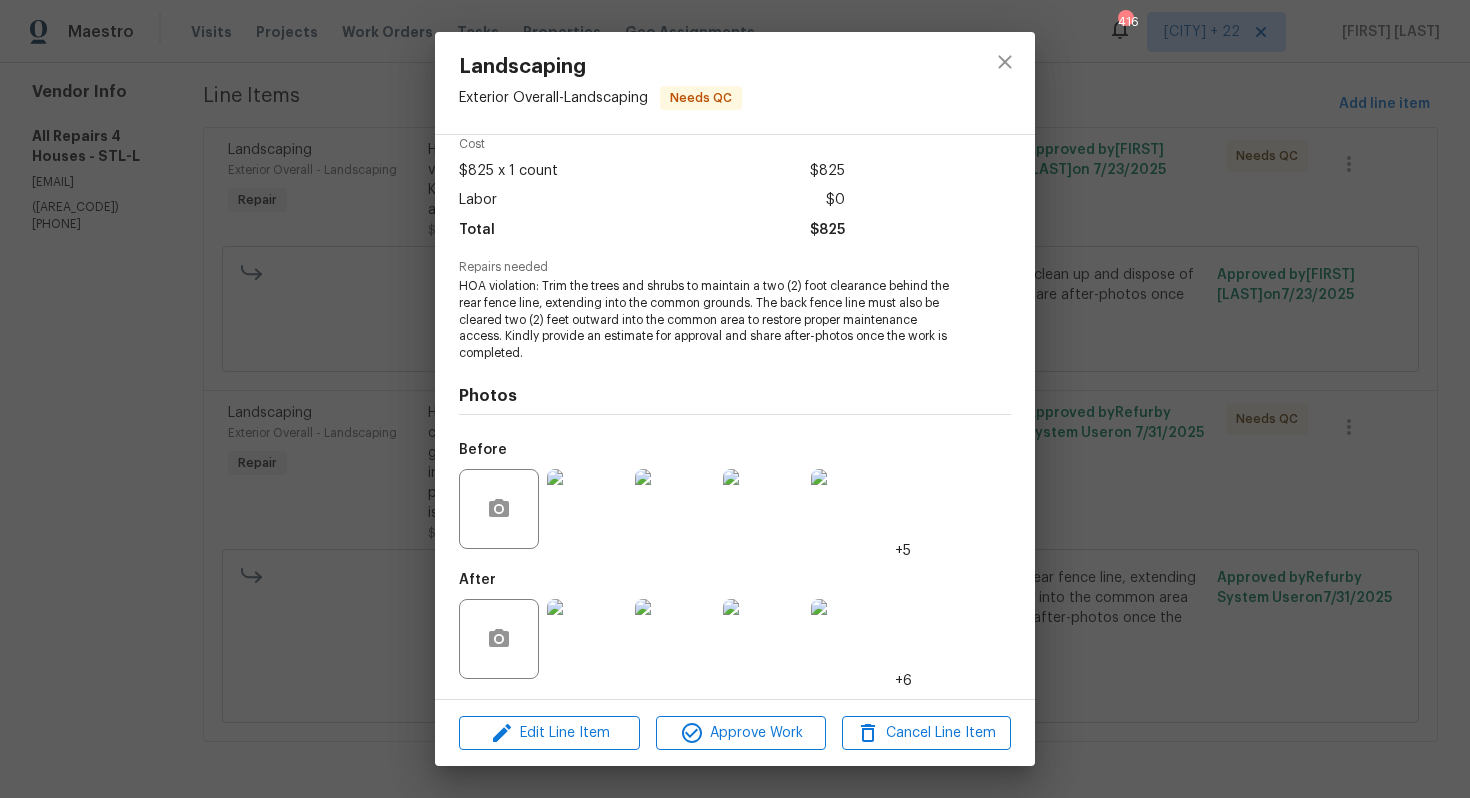 click at bounding box center [587, 509] 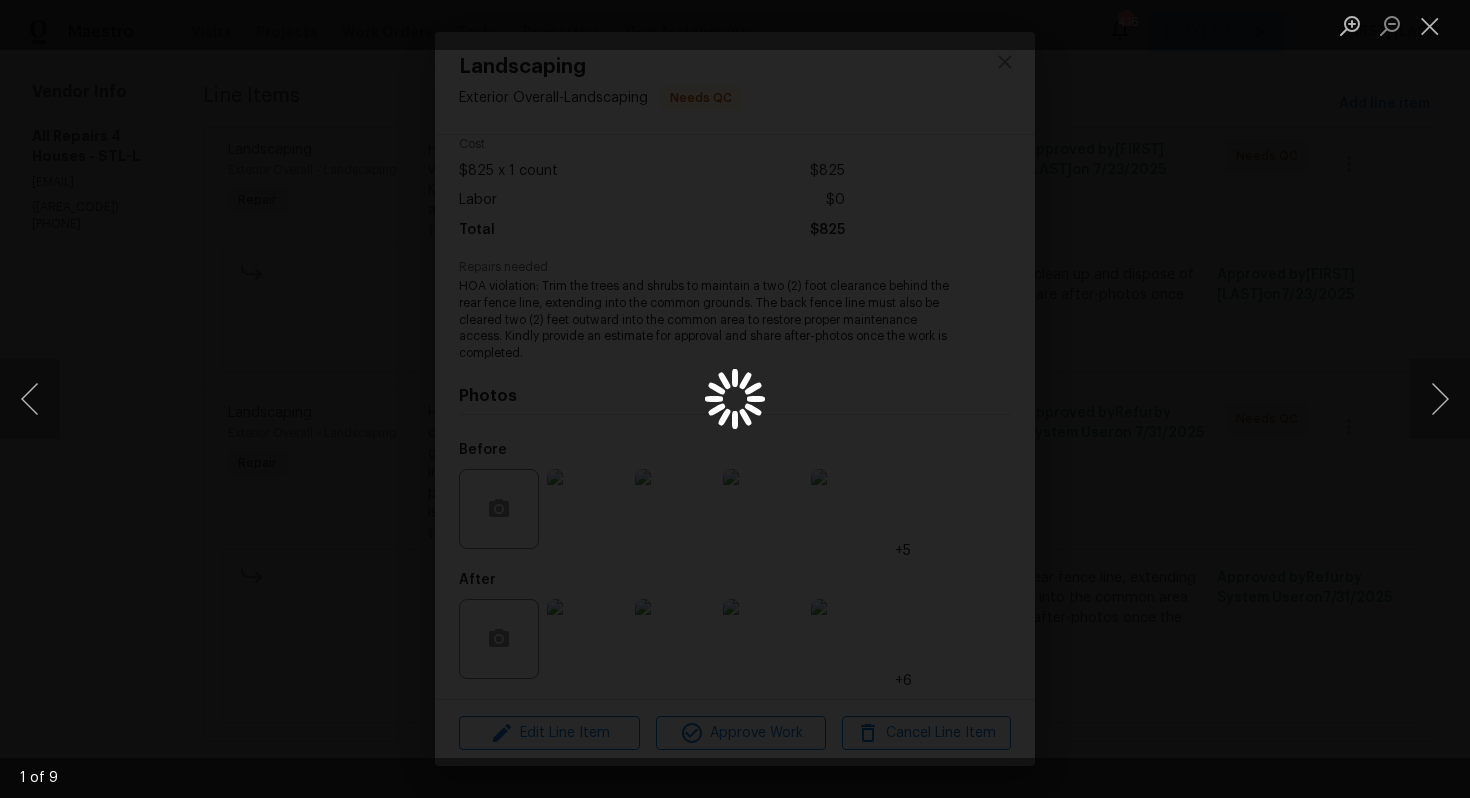 click at bounding box center [735, 399] 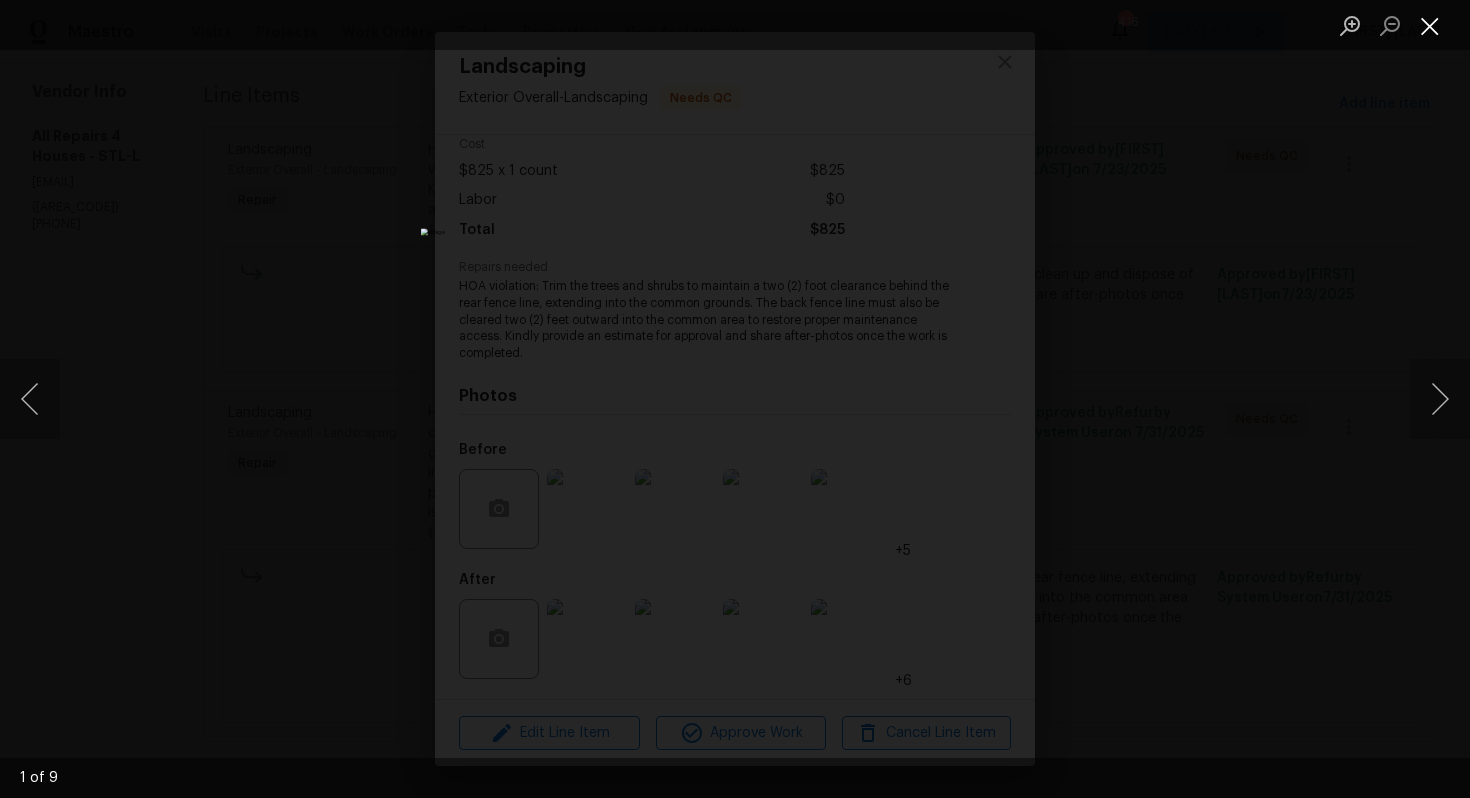 click at bounding box center [1430, 25] 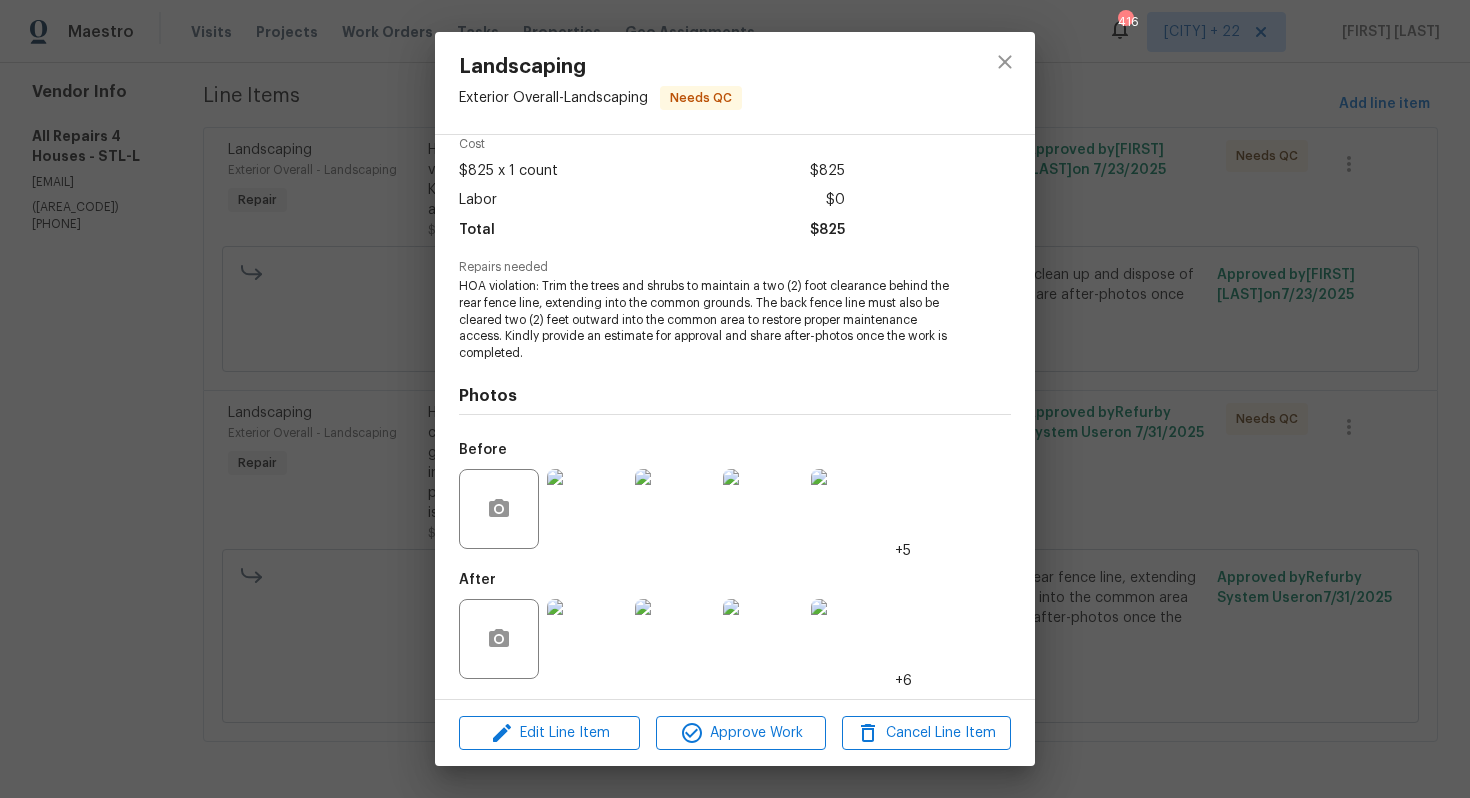 click at bounding box center [587, 639] 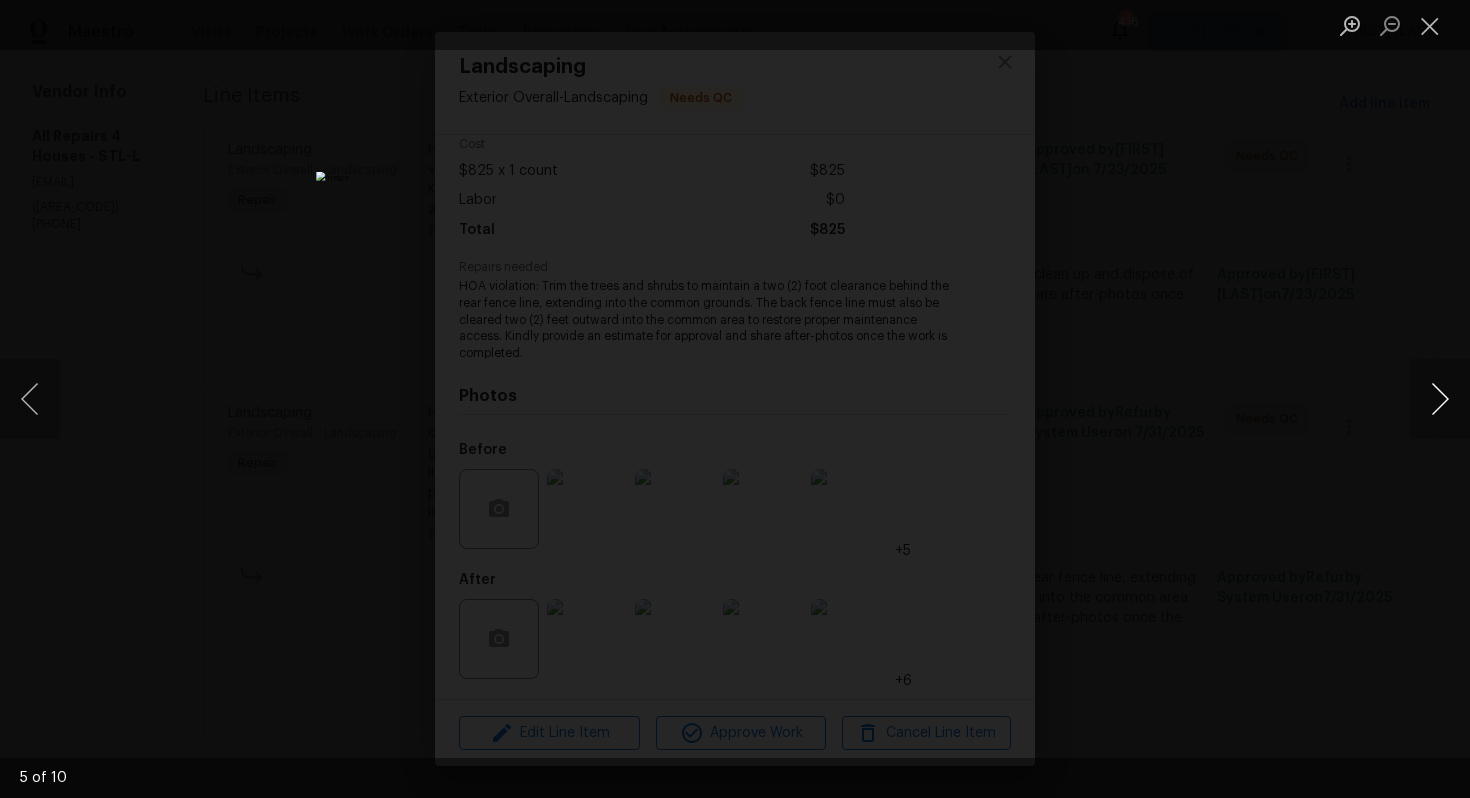 click at bounding box center (1440, 399) 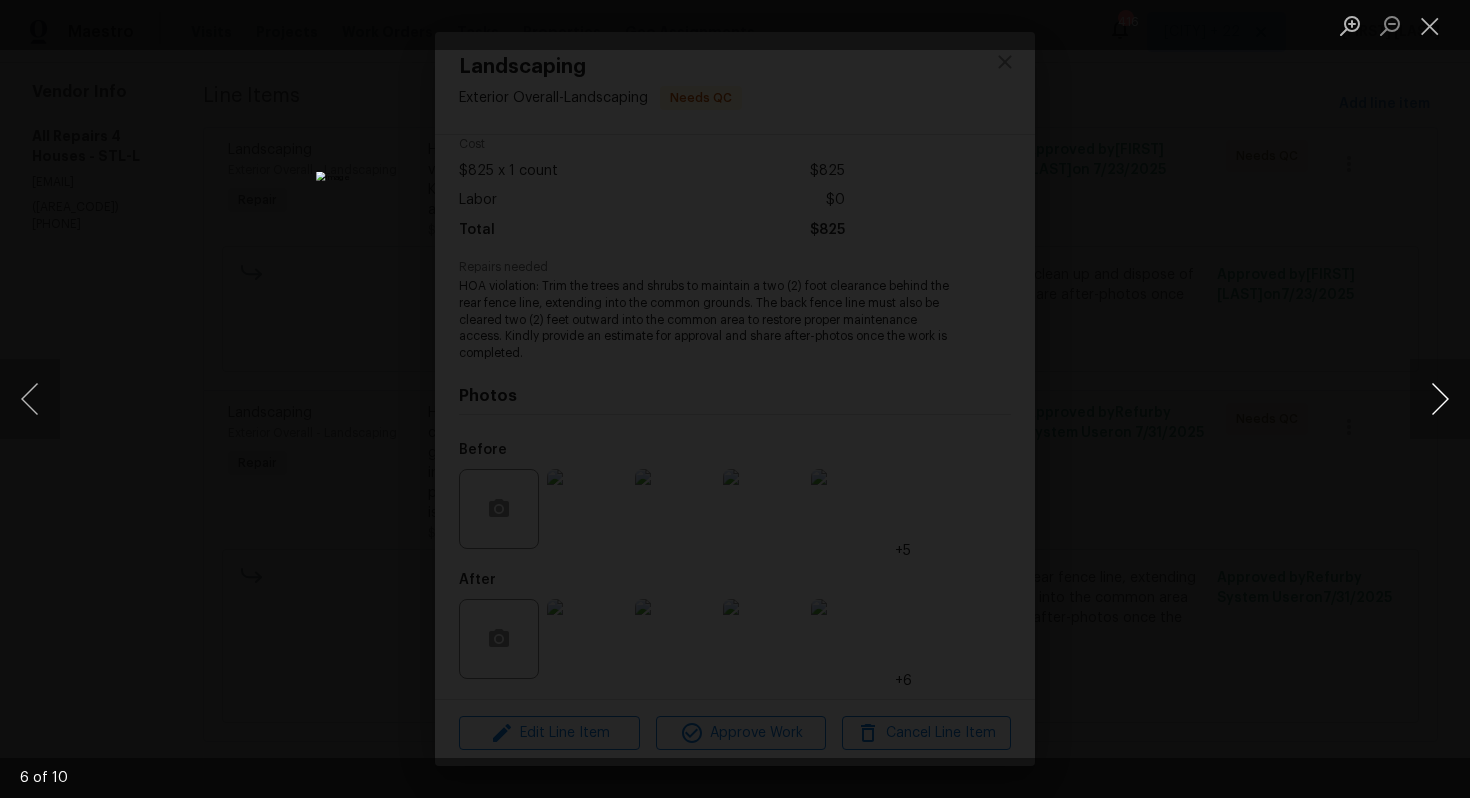 click at bounding box center [1440, 399] 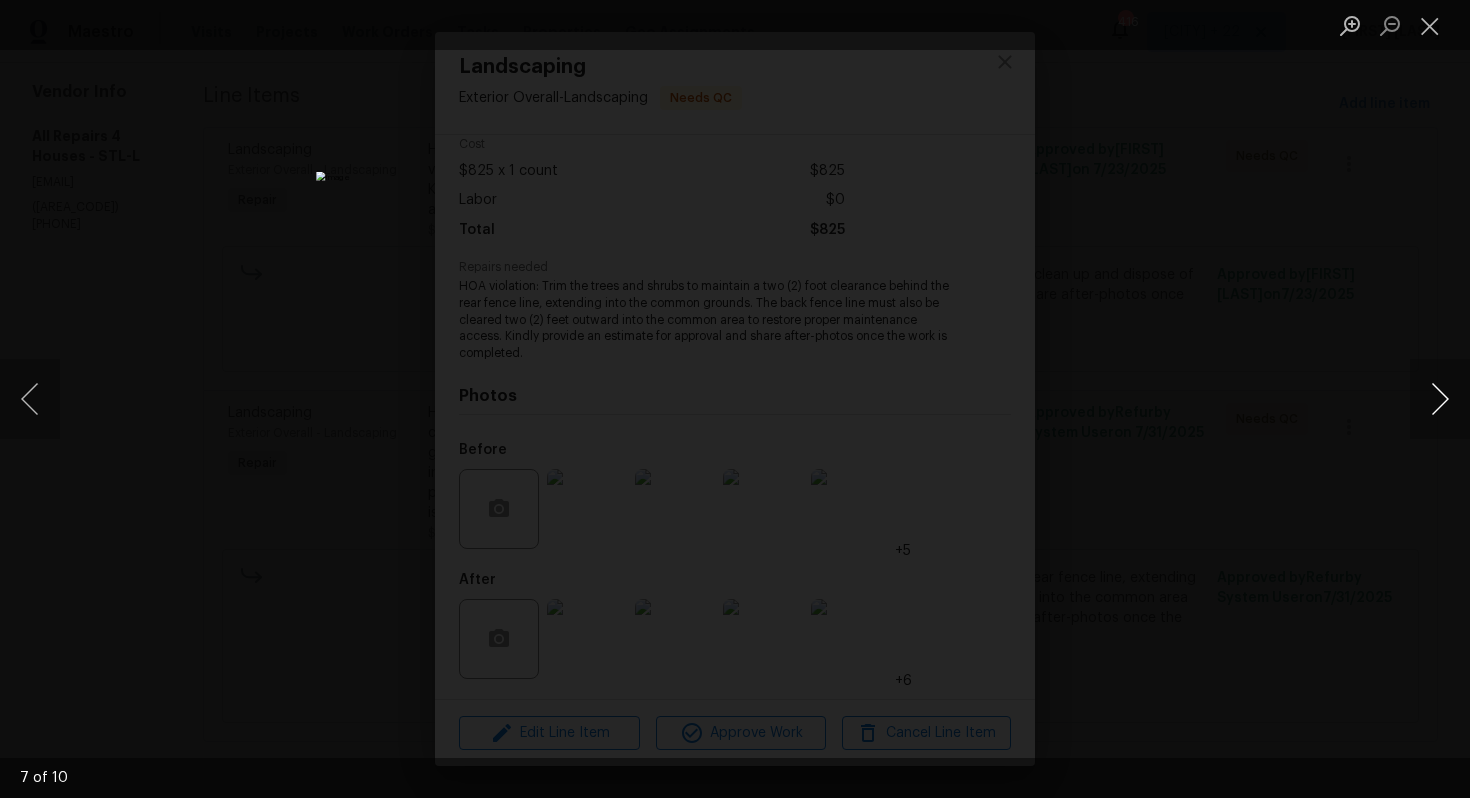 click at bounding box center [1440, 399] 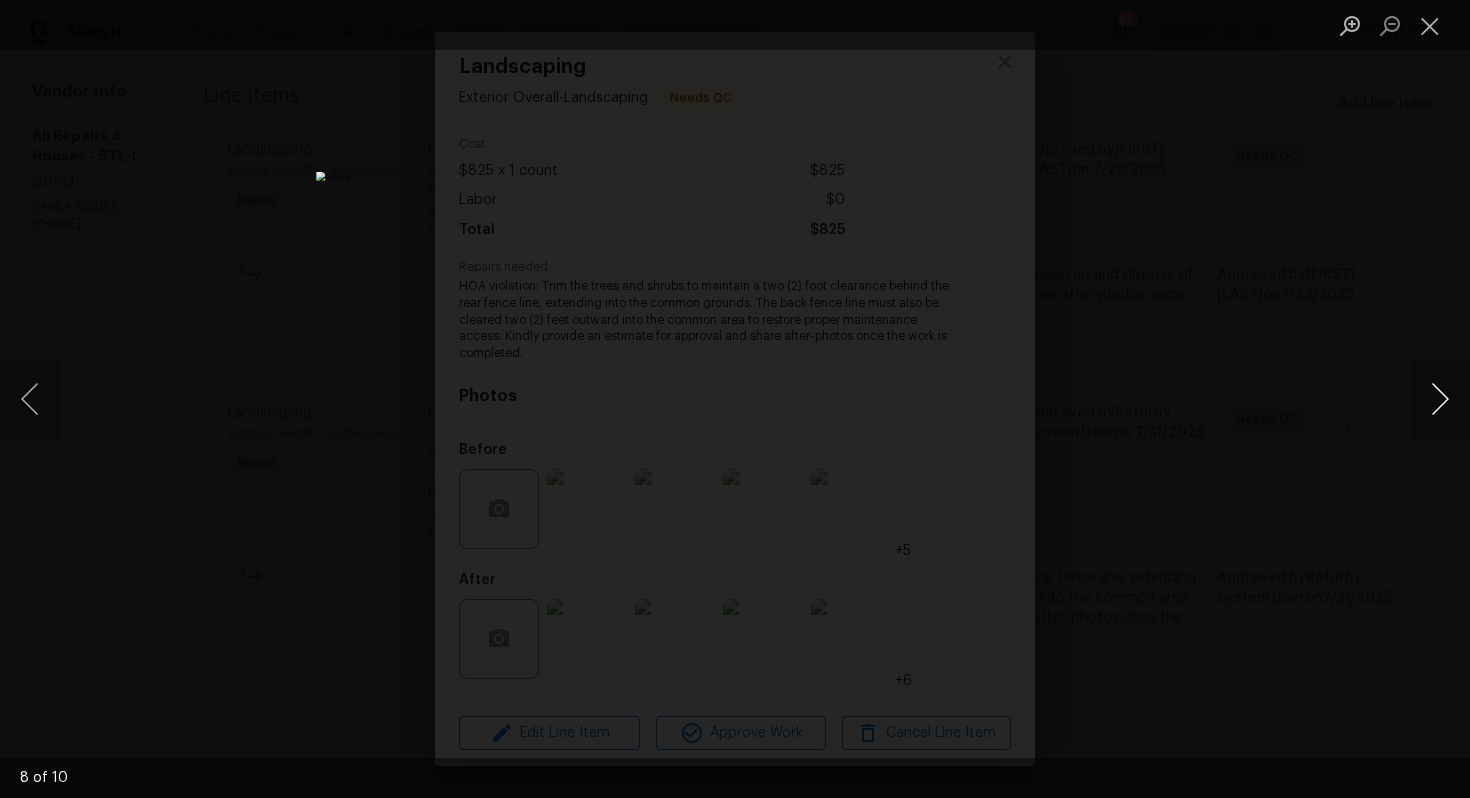 click at bounding box center [1440, 399] 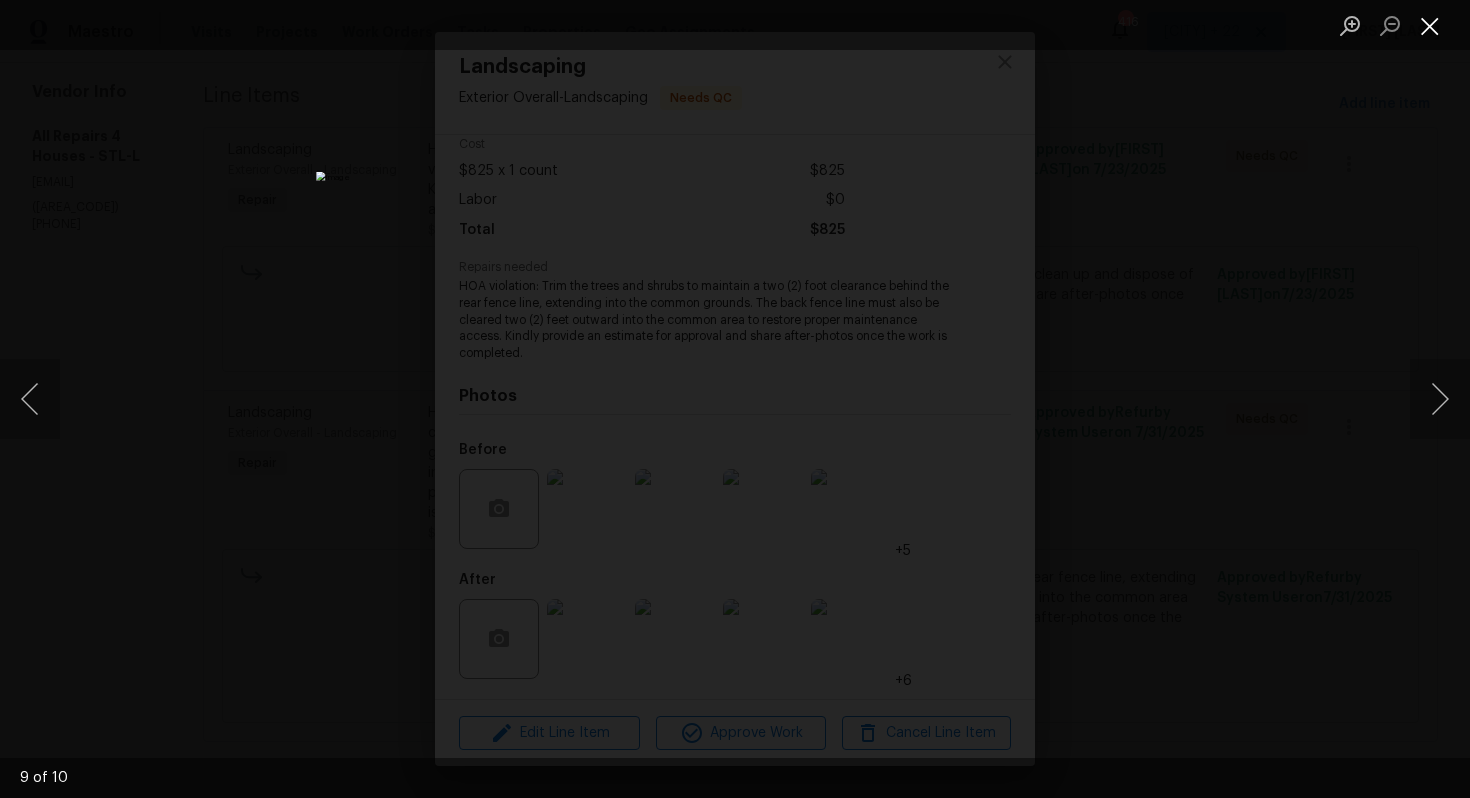 click at bounding box center [1430, 25] 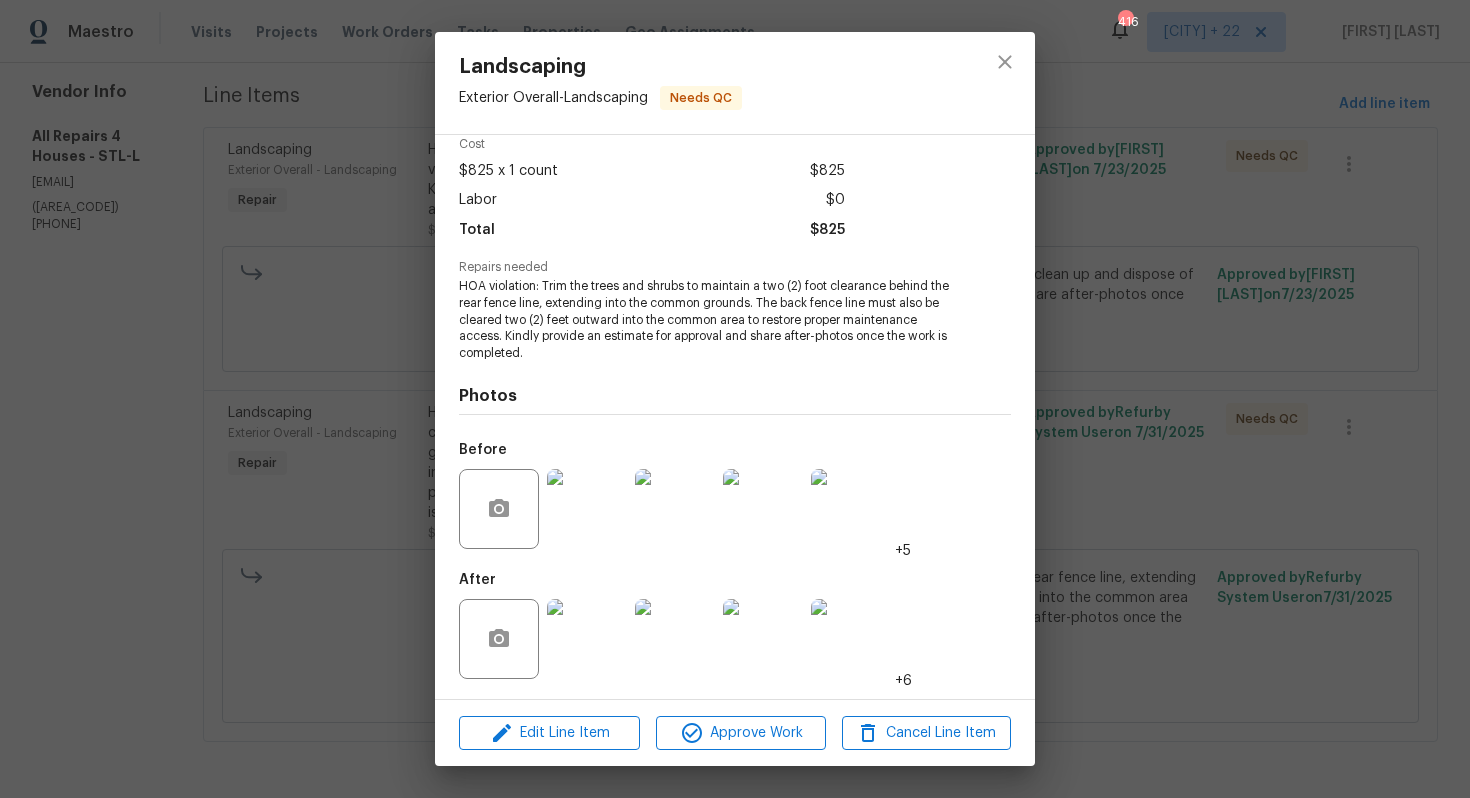 click on "Landscaping Exterior Overall  -  Landscaping Needs QC Vendor All Repairs 4 Houses Account Category Repairs Cost $825 x 1 count $825 Labor $0 Total $825 Repairs needed HOA violation: Trim the trees and shrubs to maintain a two (2) foot clearance behind the rear fence line, extending into the common grounds. The back fence line must also be cleared two (2) feet outward into the common area to restore proper maintenance access. Kindly provide an estimate for approval and share after-photos once the work is completed. Photos Before  +5 After  +6  Edit Line Item  Approve Work  Cancel Line Item" at bounding box center [735, 399] 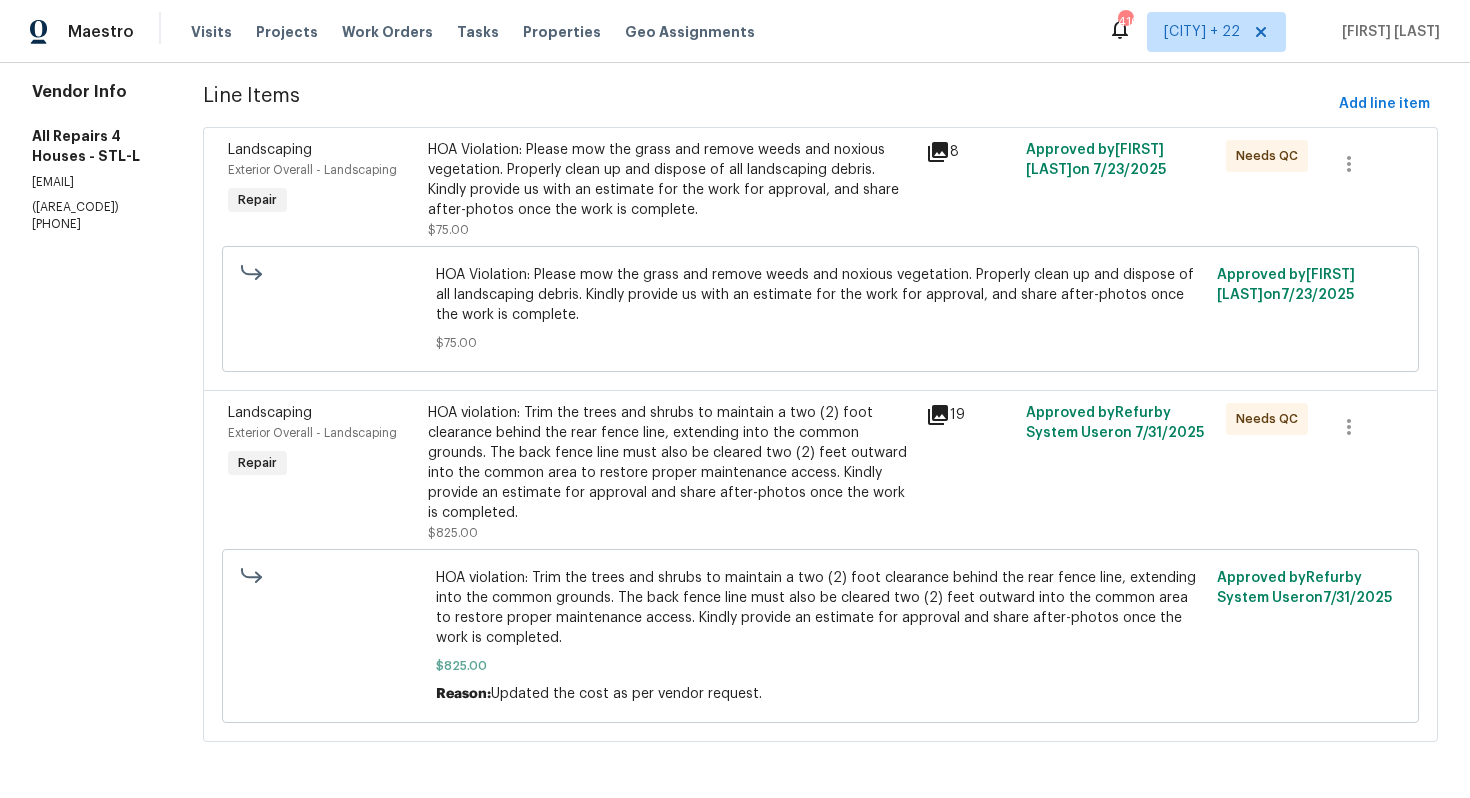 click on "HOA Violation: Please mow the grass and remove weeds and noxious vegetation. Properly clean up and dispose of all landscaping debris. Kindly provide us with an estimate for the work for approval, and share after-photos once the work is complete." at bounding box center (671, 180) 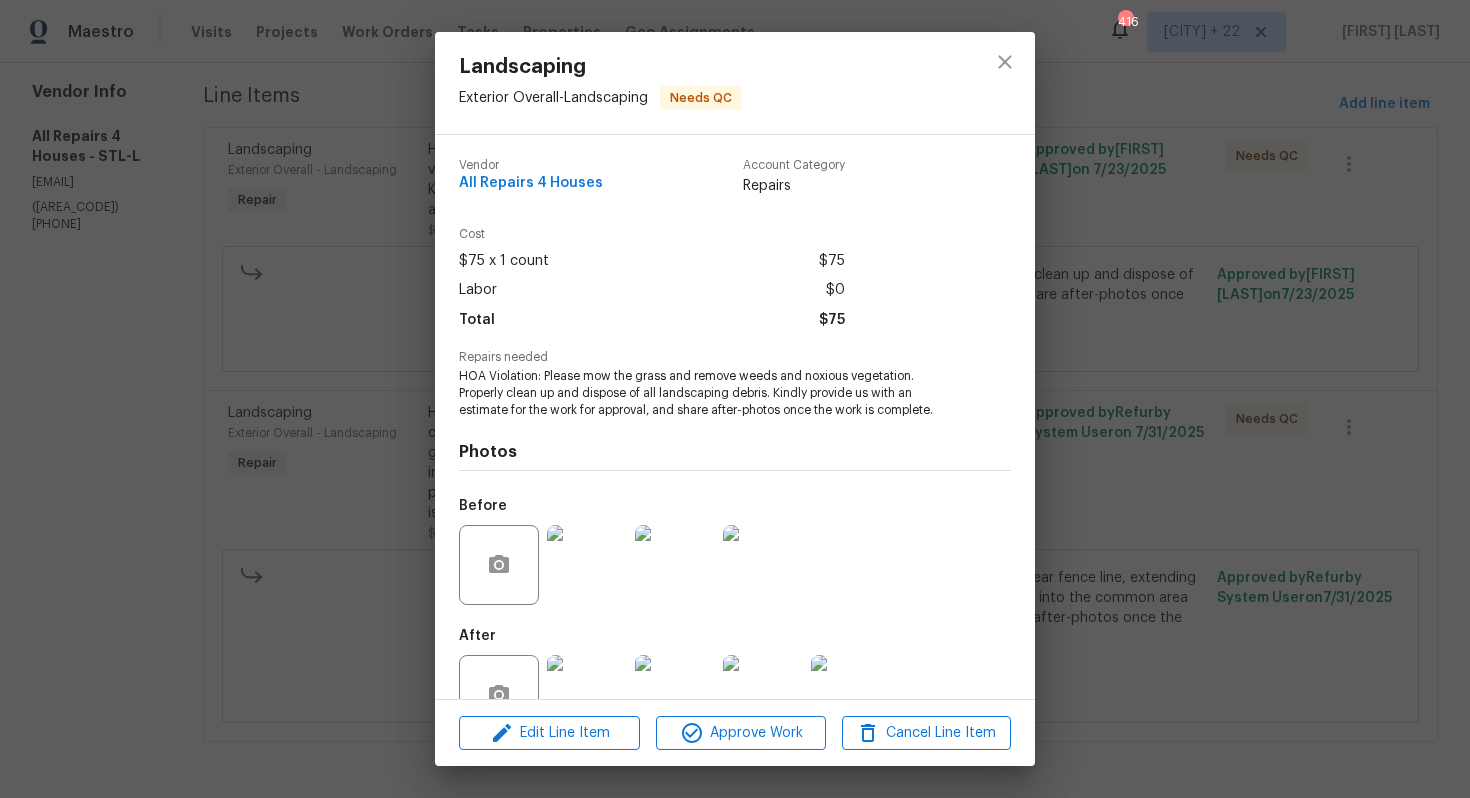 scroll, scrollTop: 57, scrollLeft: 0, axis: vertical 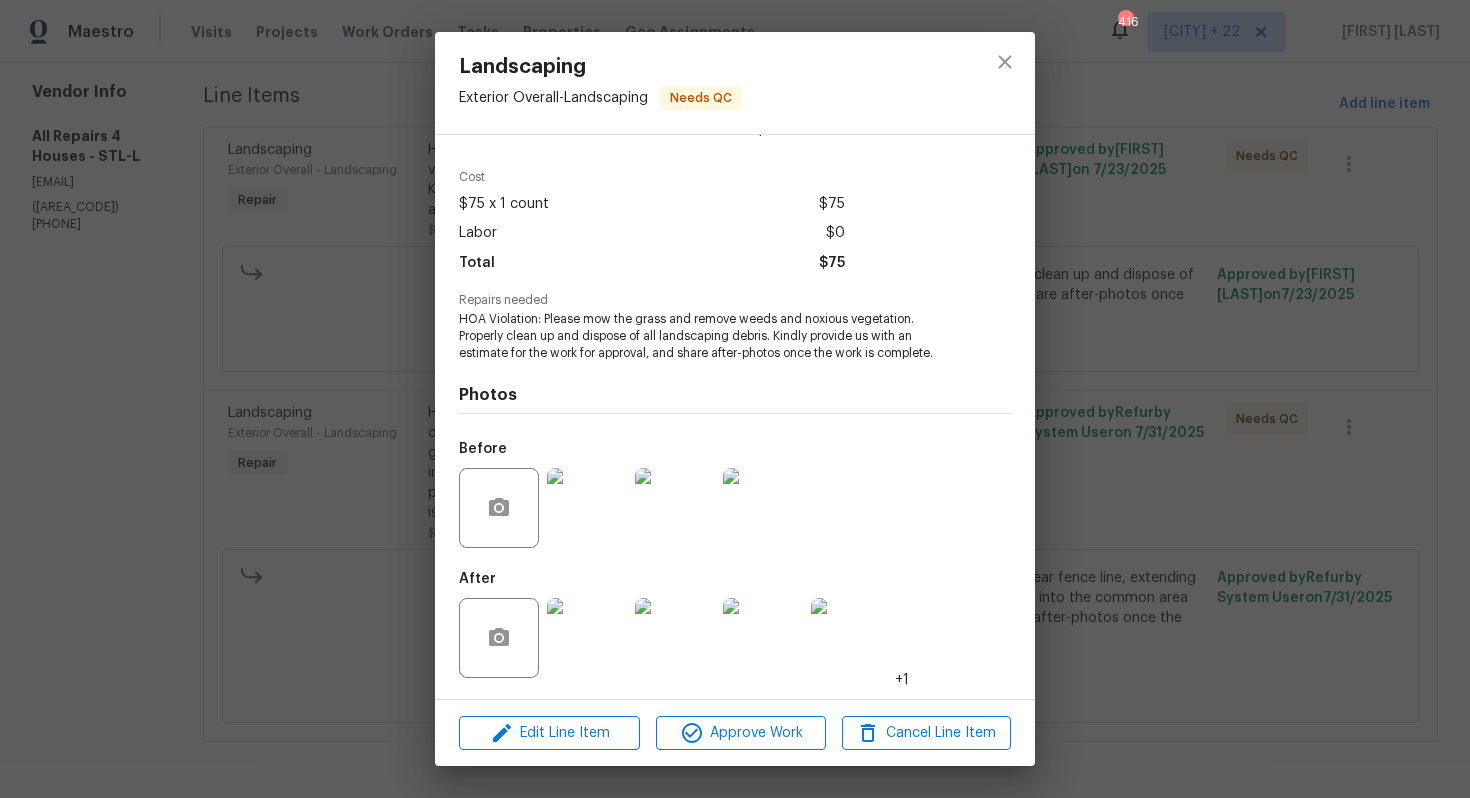 click at bounding box center [587, 638] 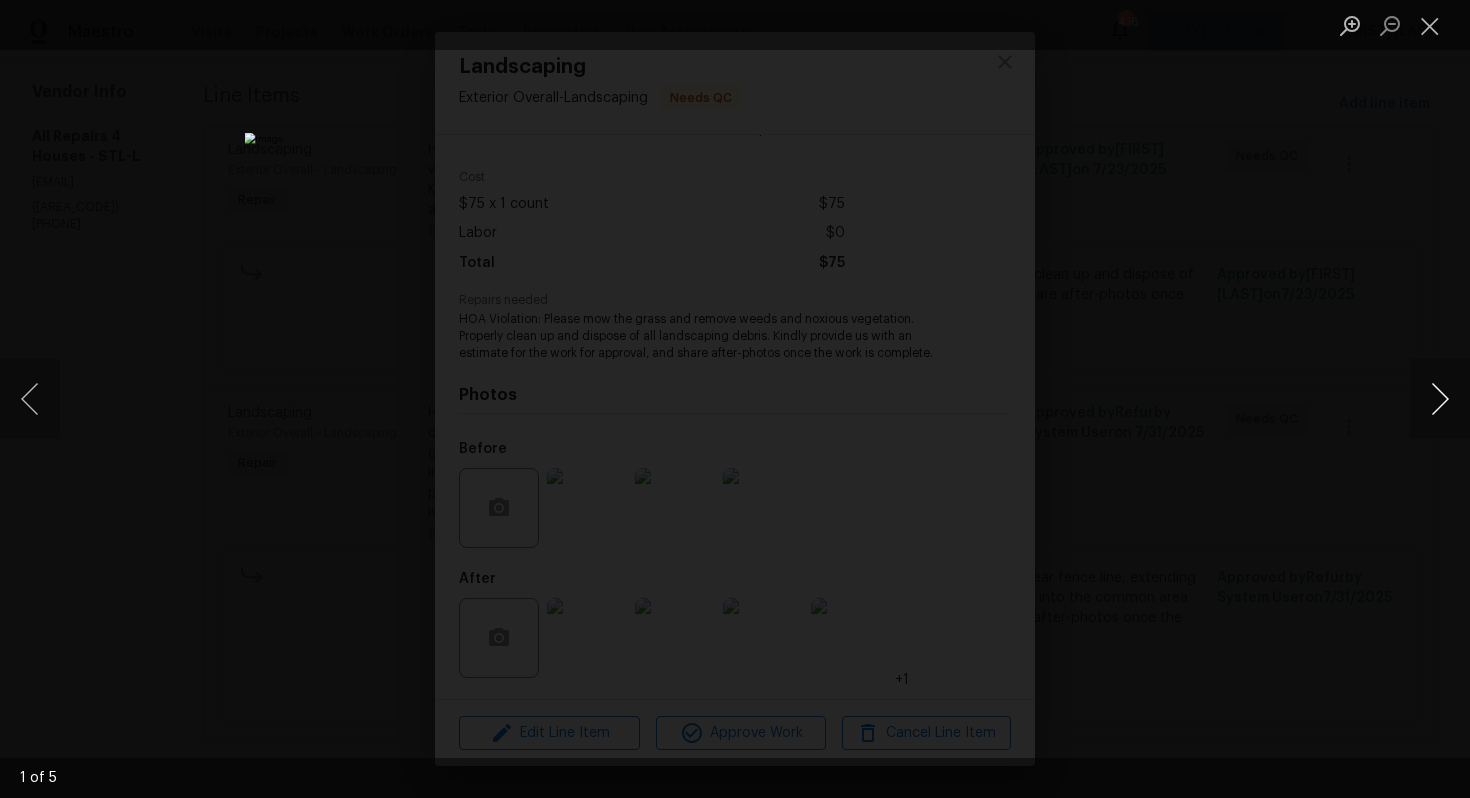 click at bounding box center [1440, 399] 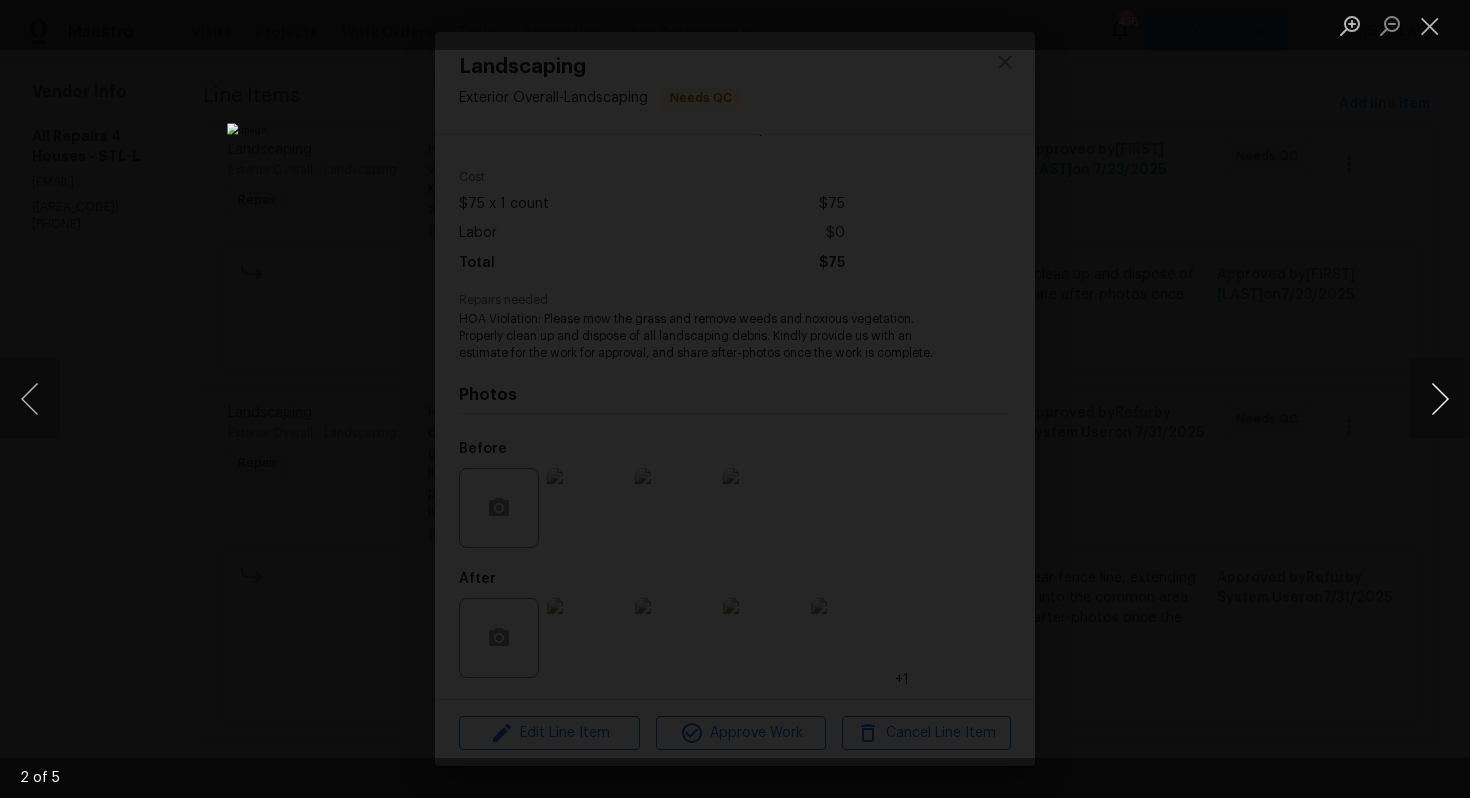 click at bounding box center [1440, 399] 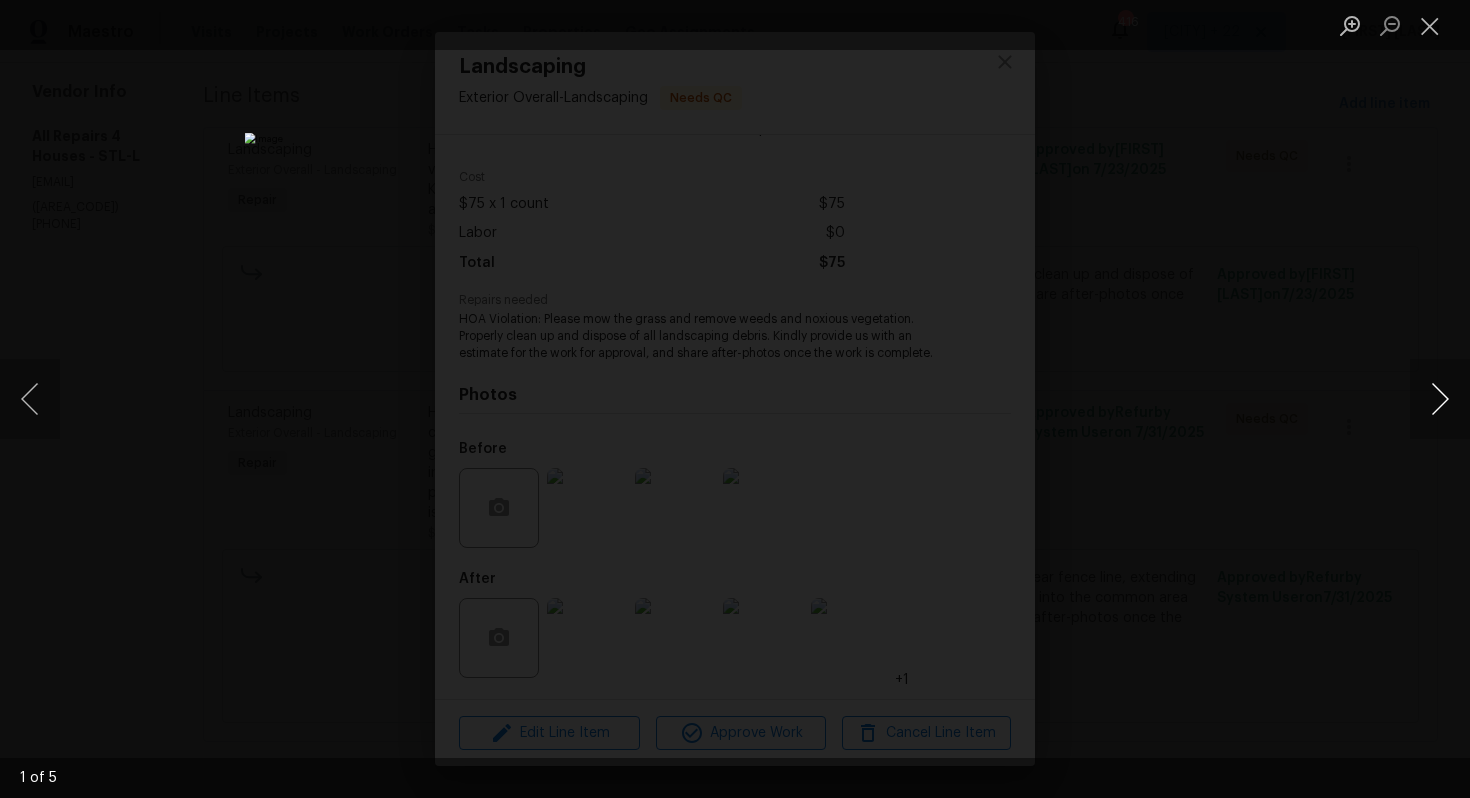 click at bounding box center (1440, 399) 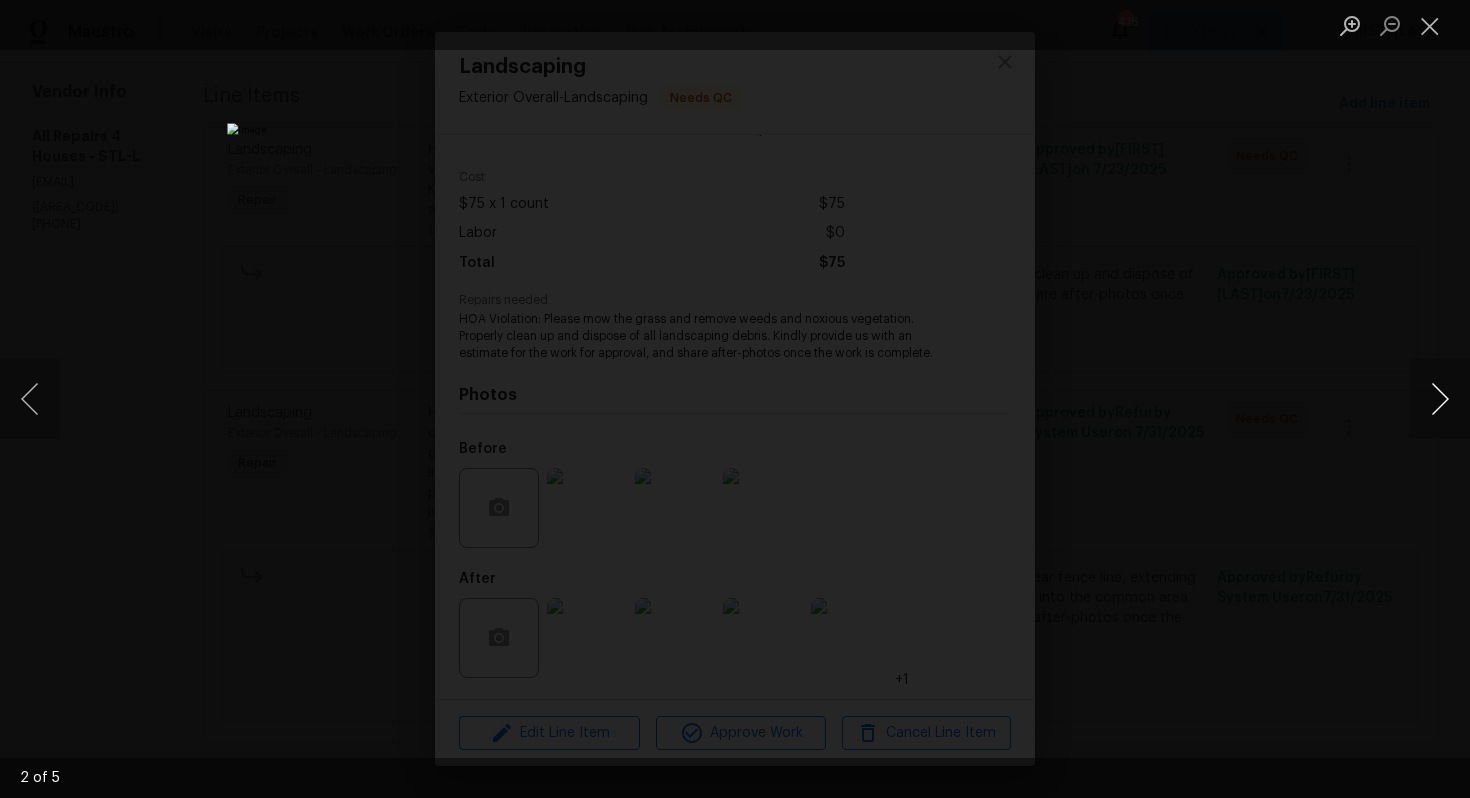 click at bounding box center [1440, 399] 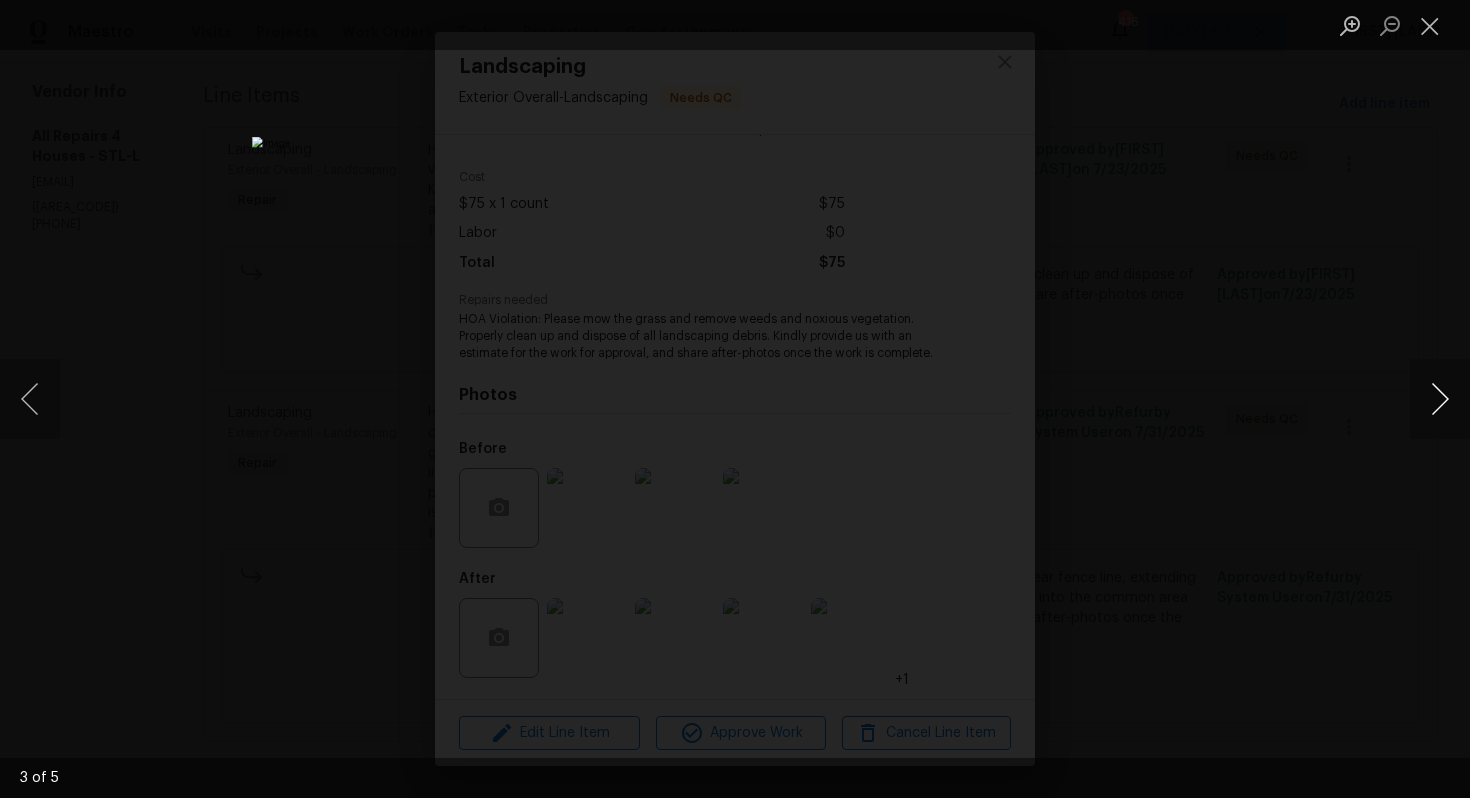 click at bounding box center (1440, 399) 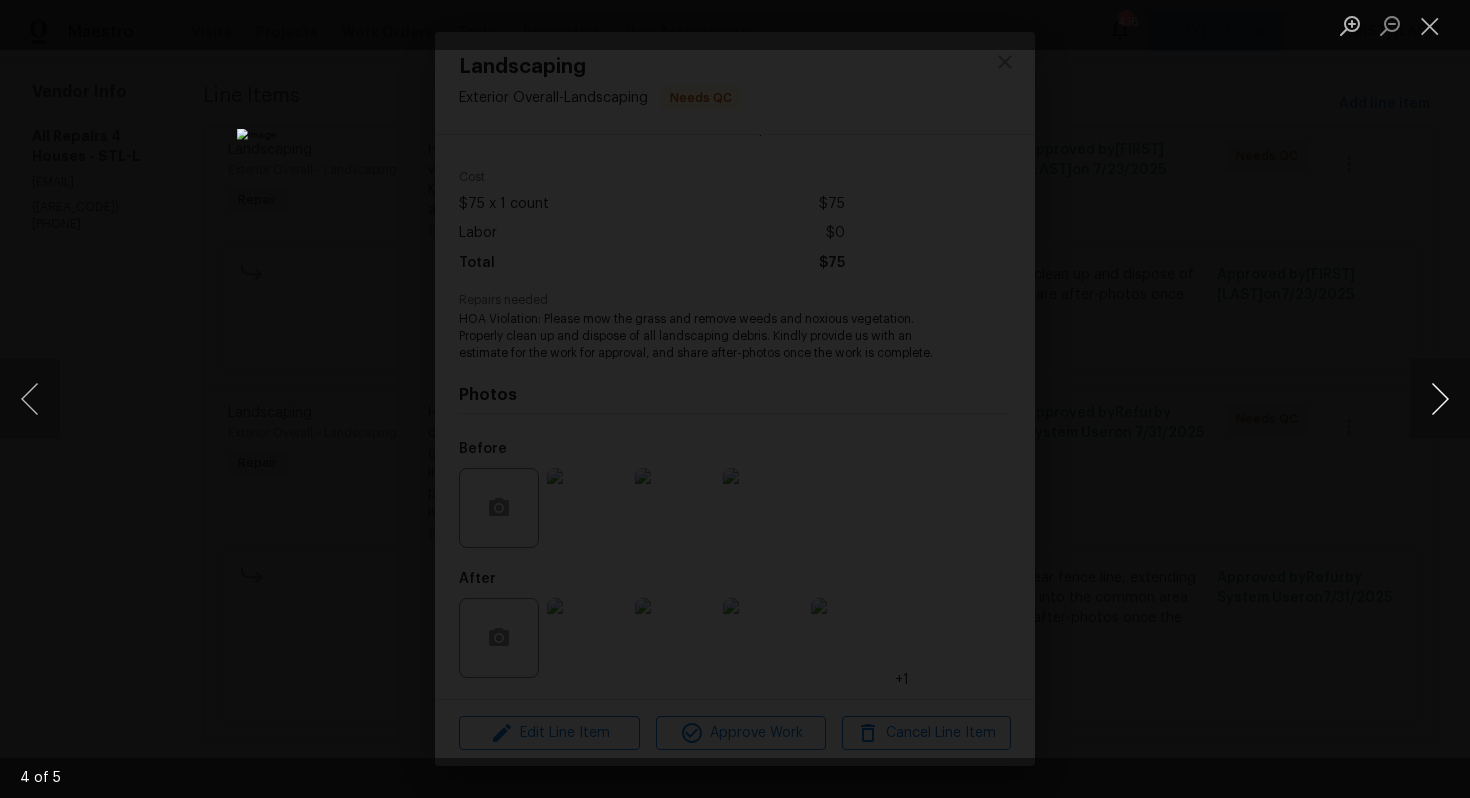 click at bounding box center (1440, 399) 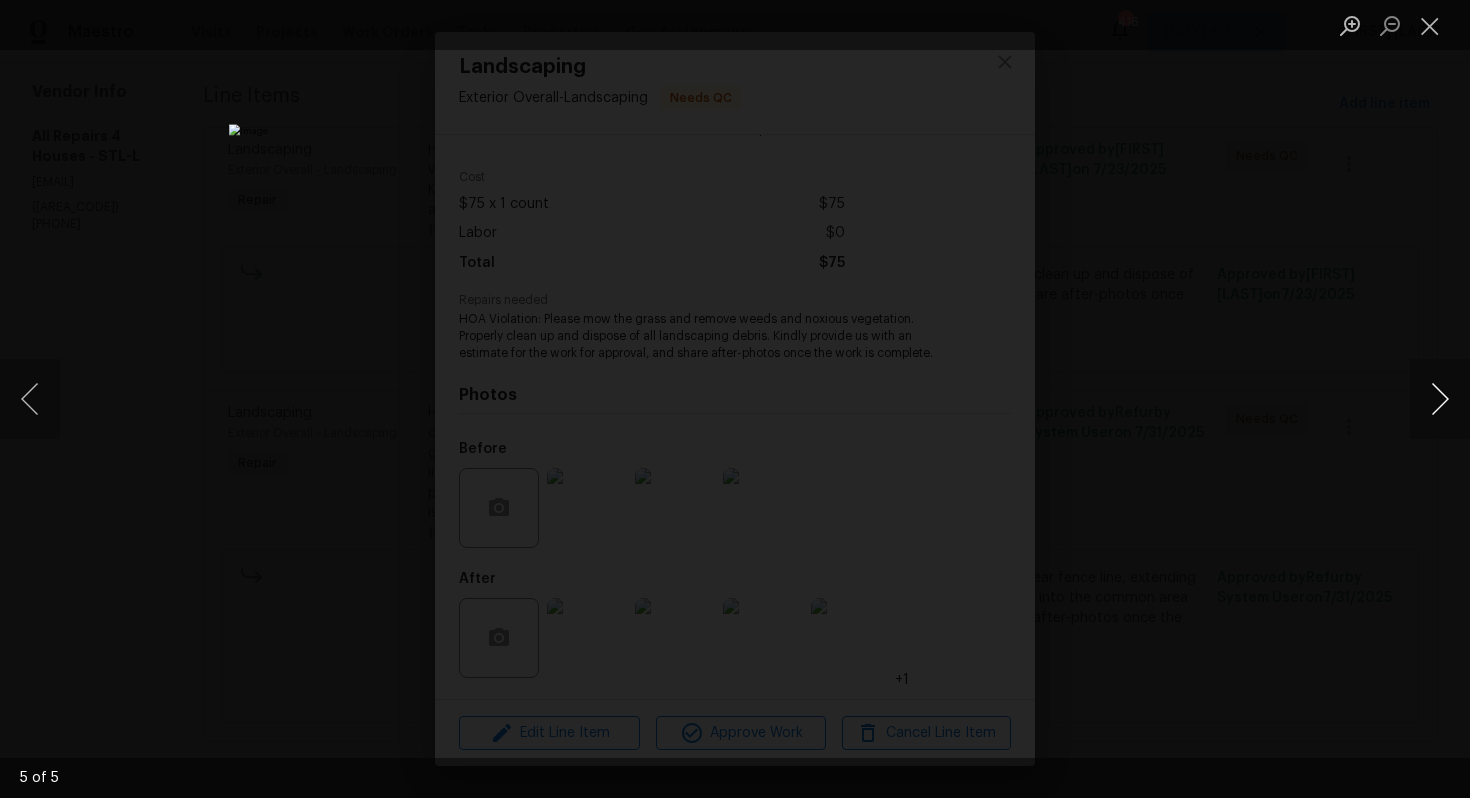 click at bounding box center [1440, 399] 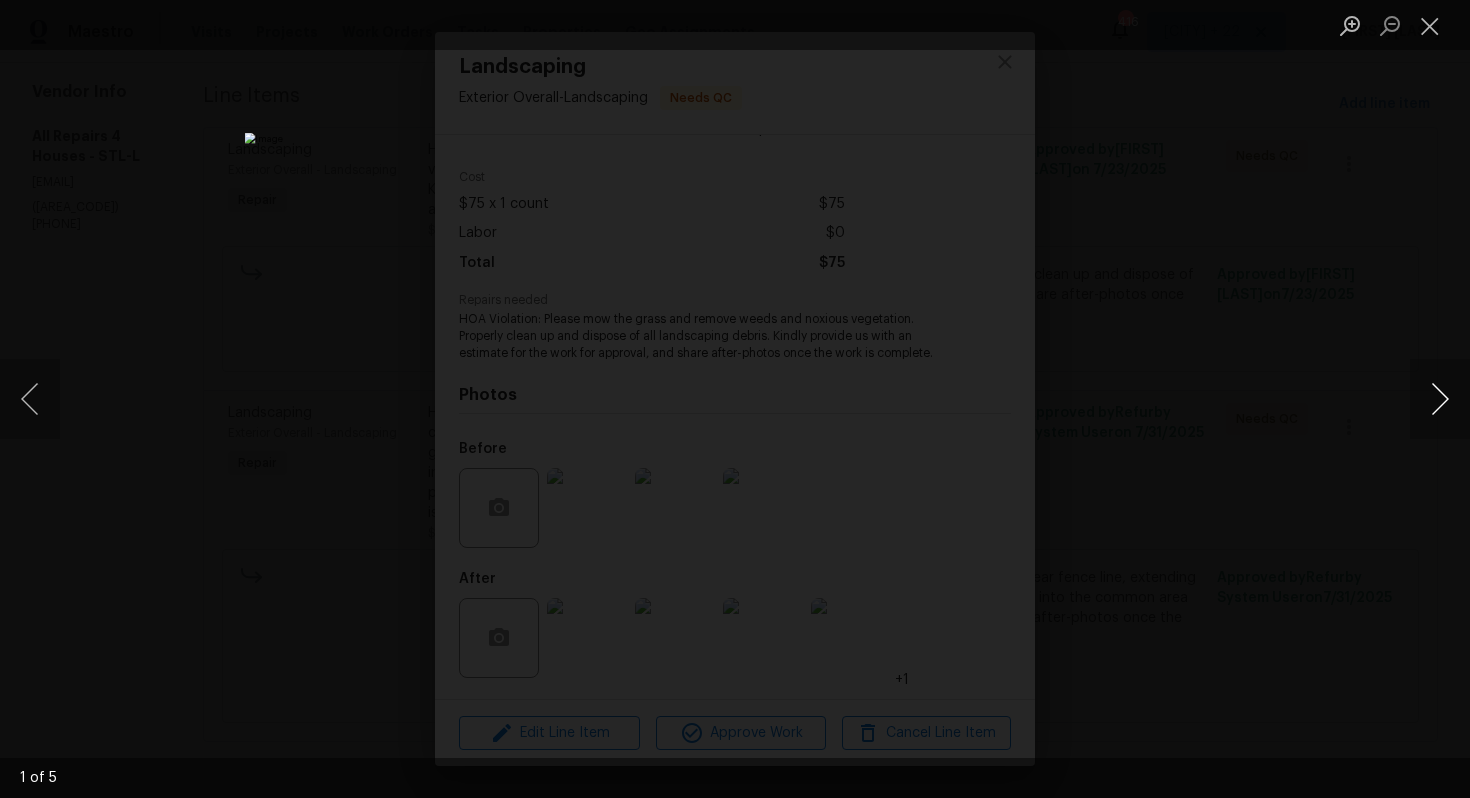 click at bounding box center [1440, 399] 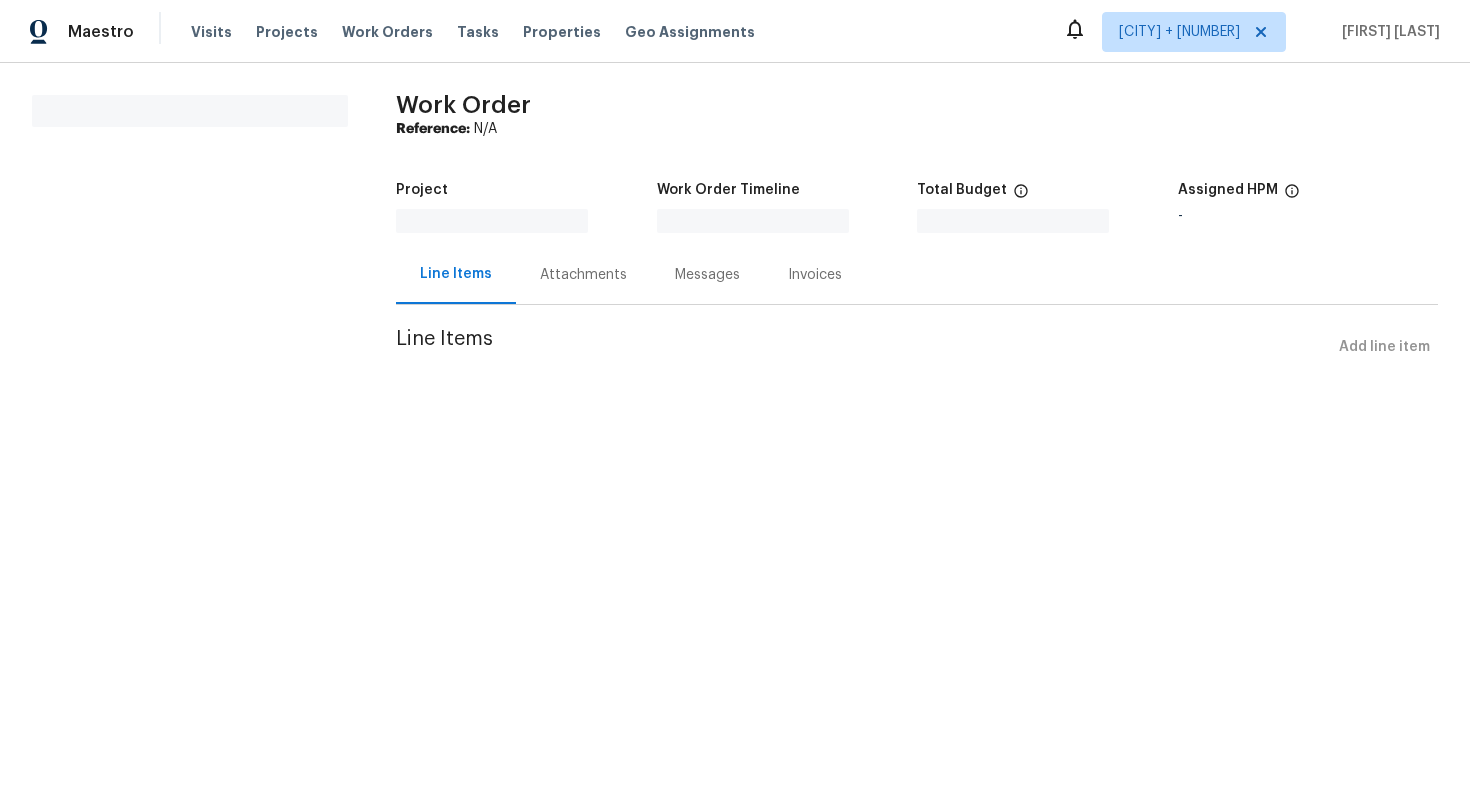 scroll, scrollTop: 0, scrollLeft: 0, axis: both 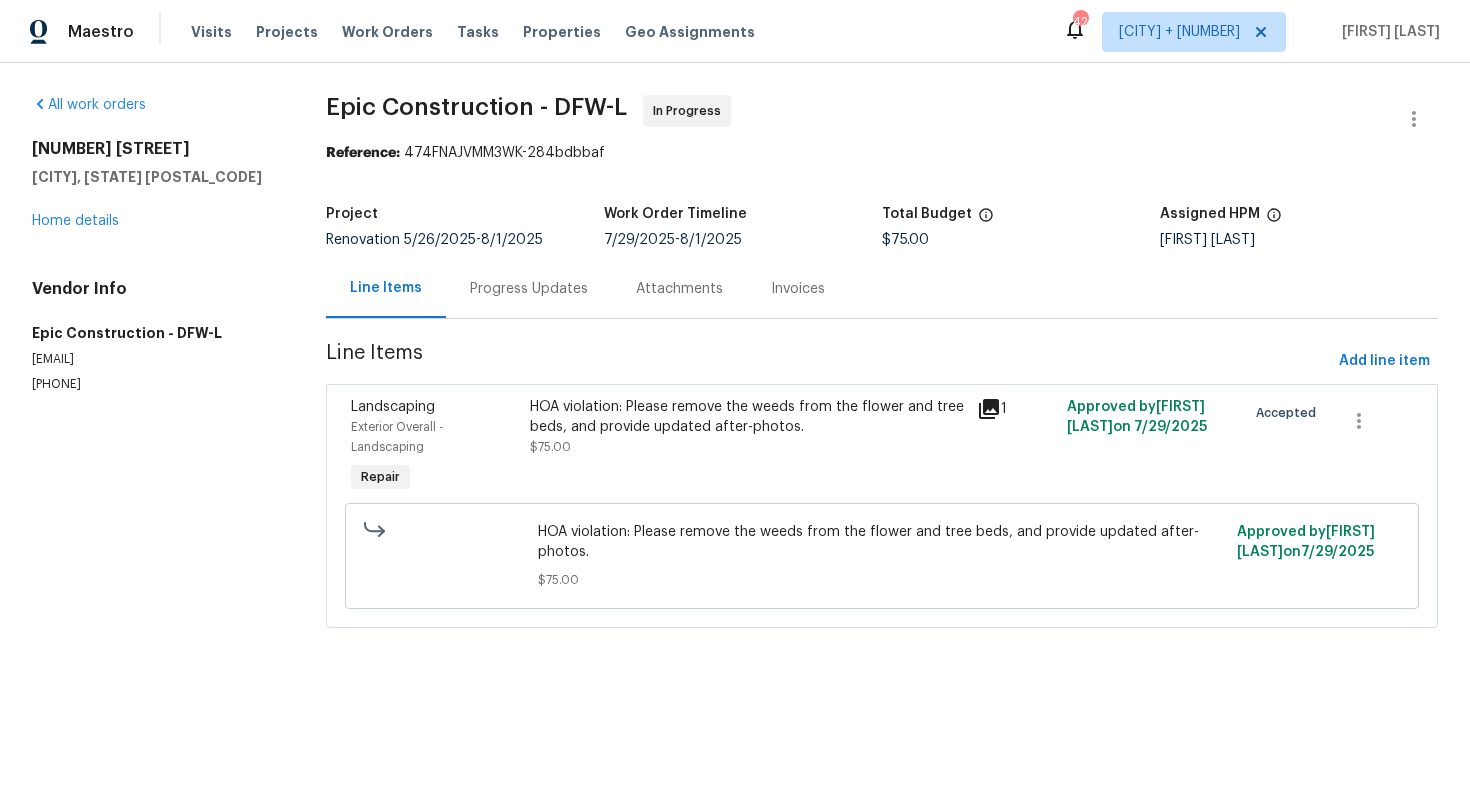 click on "Progress Updates" at bounding box center [529, 288] 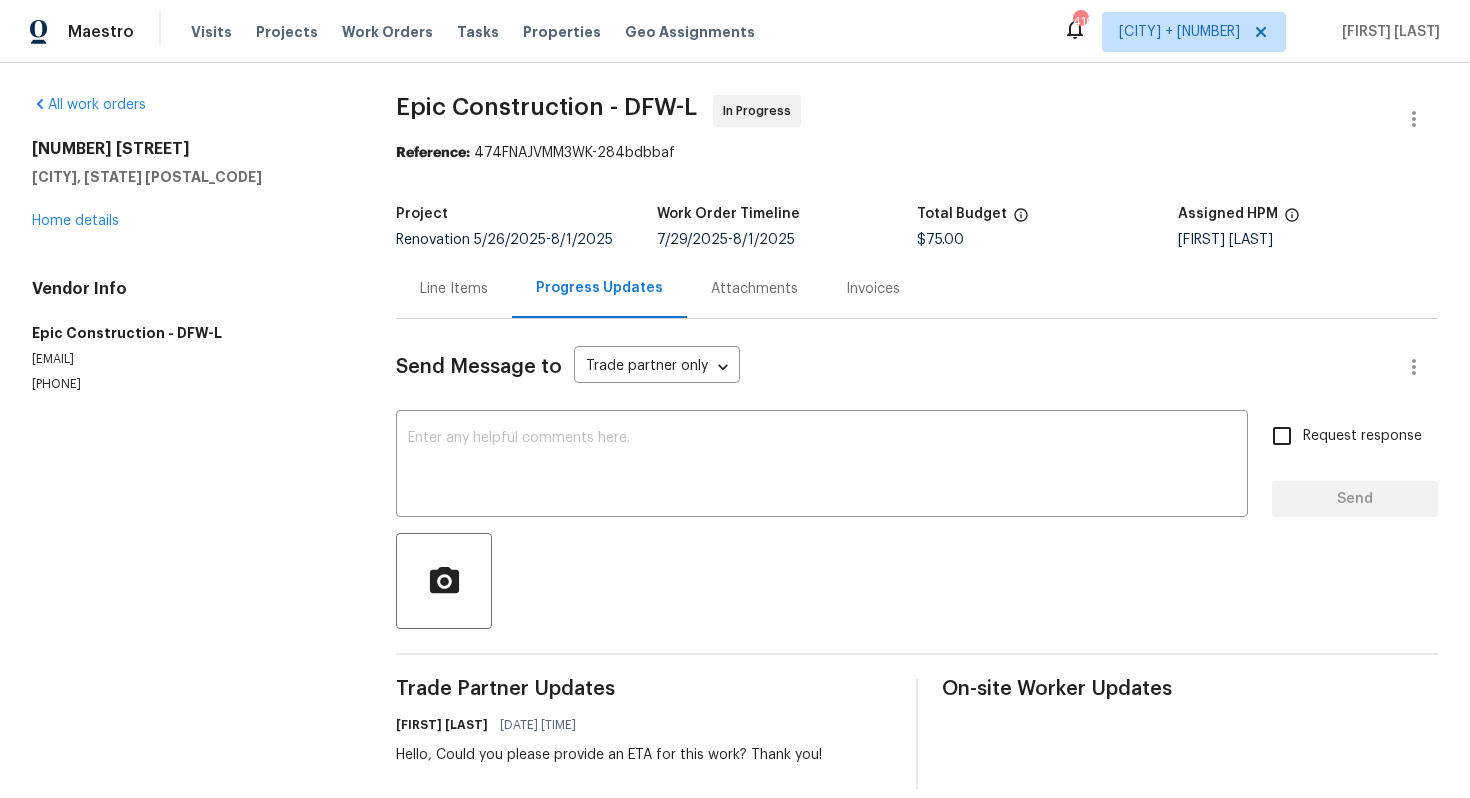 click on "Line Items" at bounding box center [454, 289] 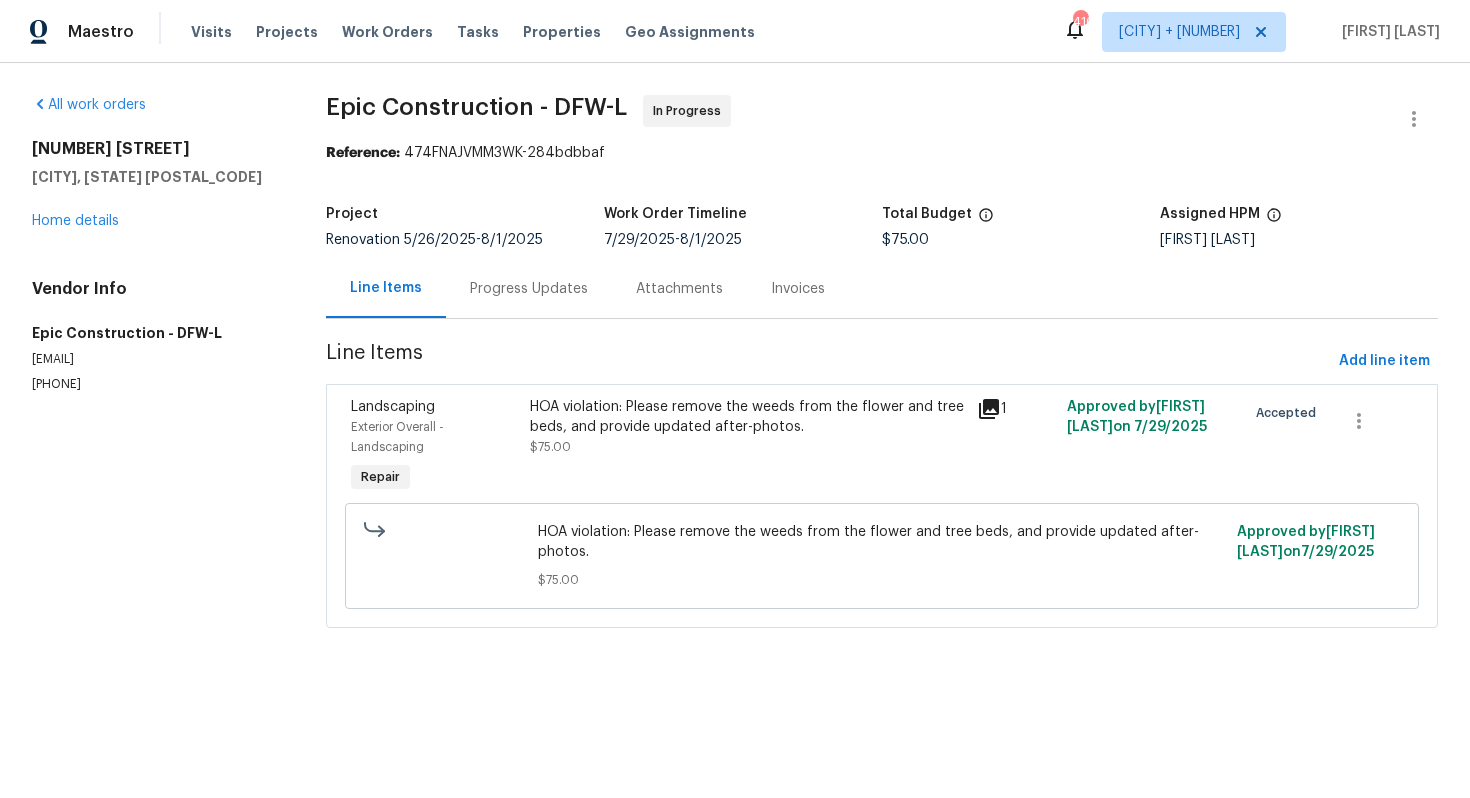 click on "(214) 208-1878" at bounding box center [155, 384] 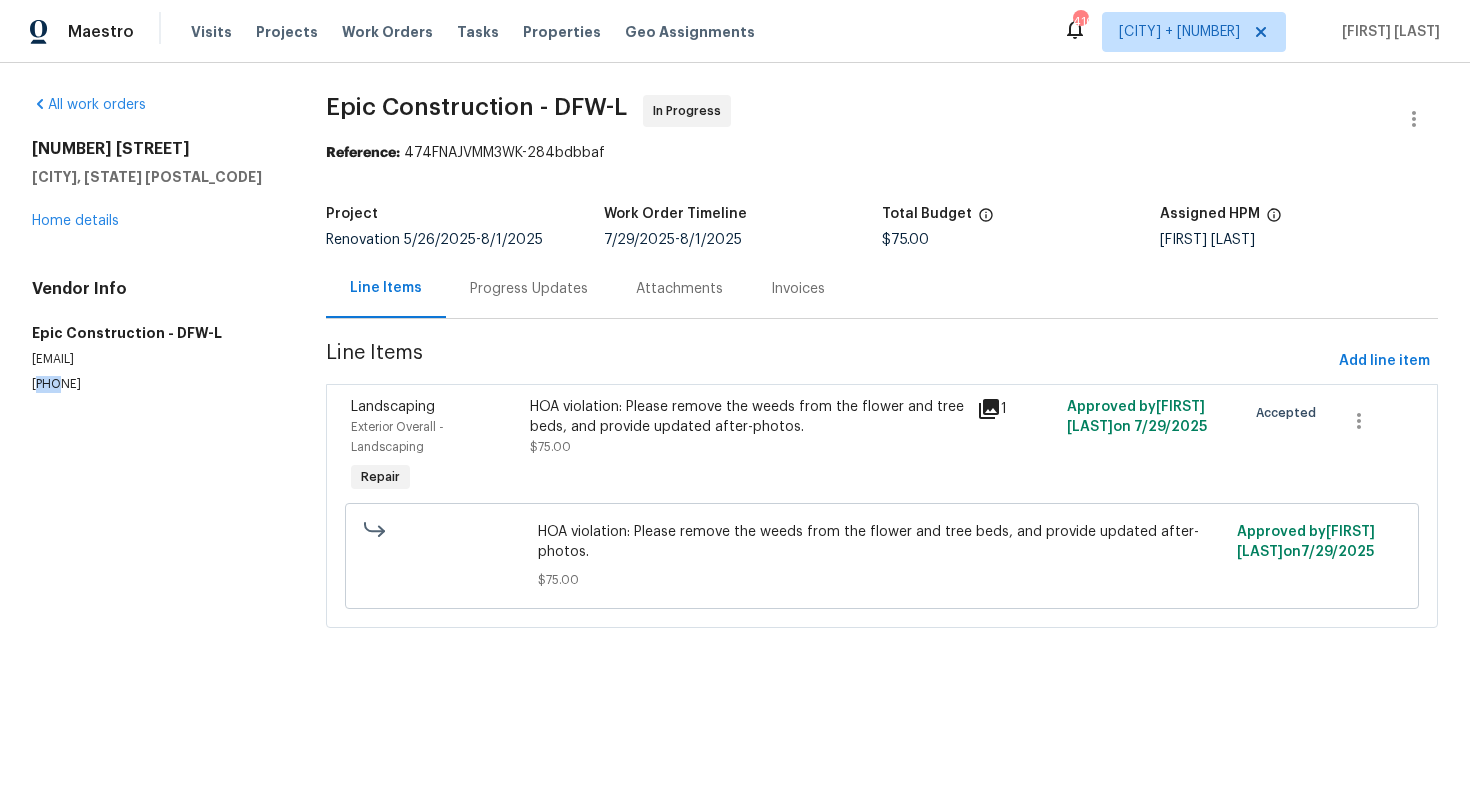 click on "(214) 208-1878" at bounding box center [155, 384] 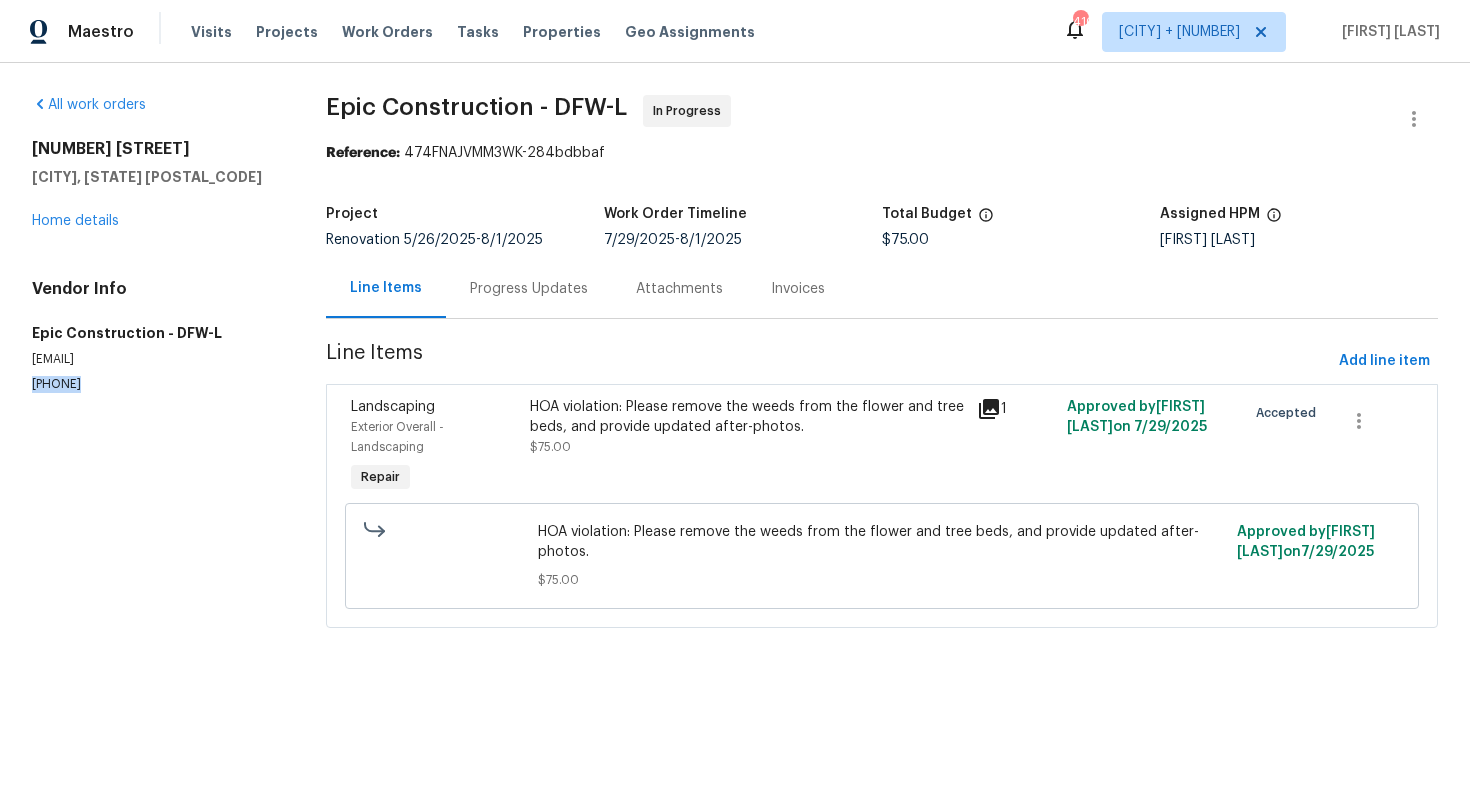 click on "(214) 208-1878" at bounding box center [155, 384] 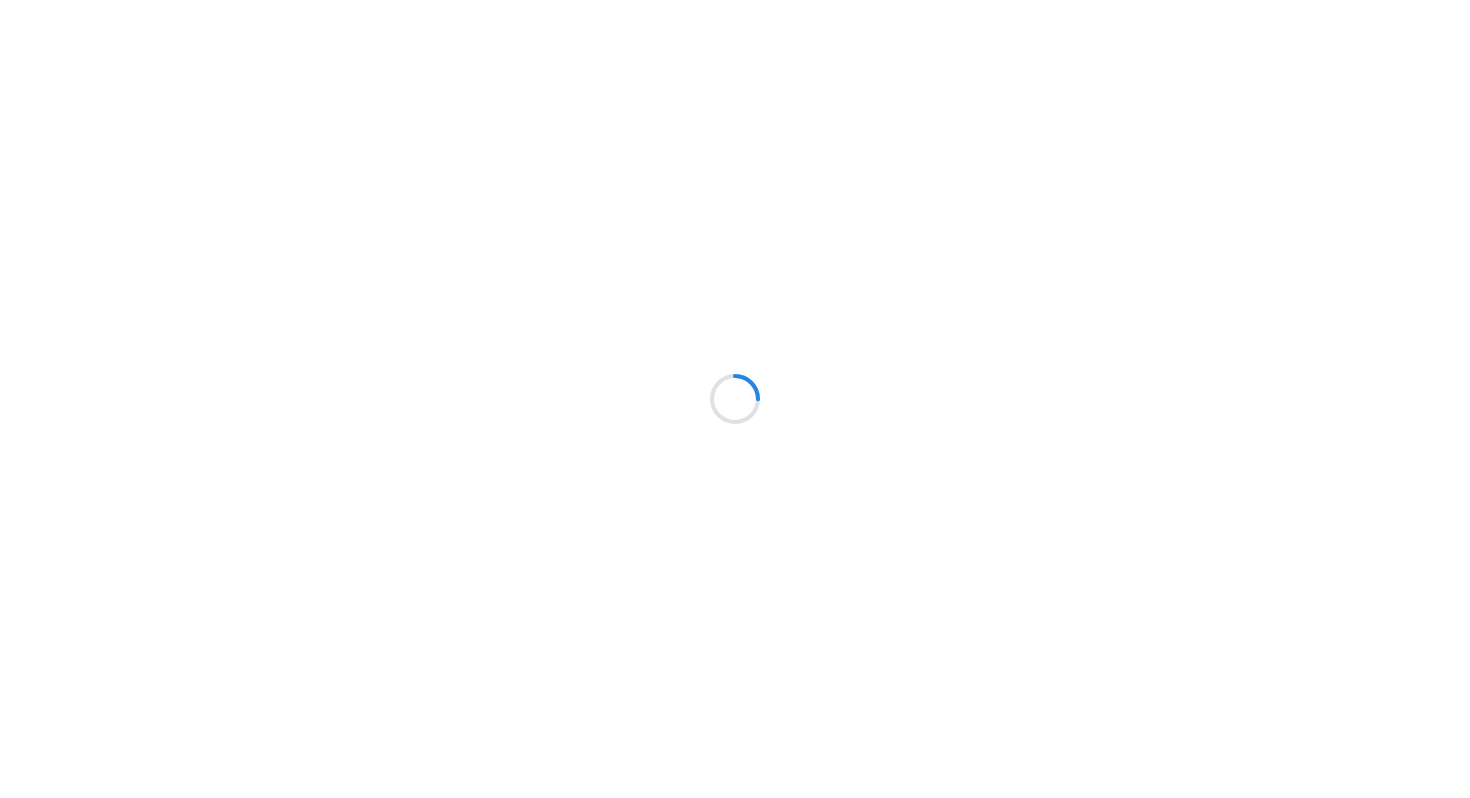scroll, scrollTop: 0, scrollLeft: 0, axis: both 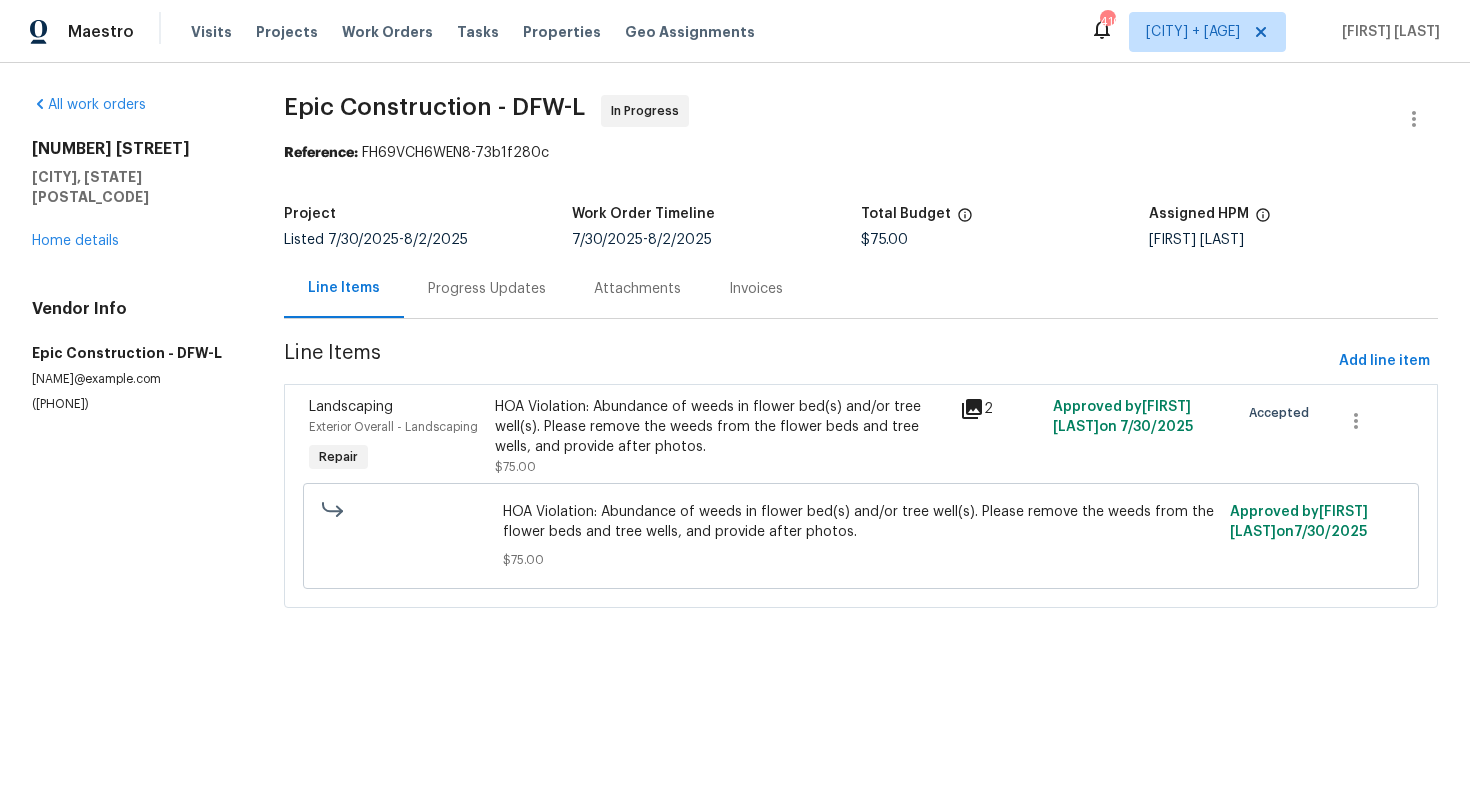 click on "(214) 208-1878" at bounding box center [134, 404] 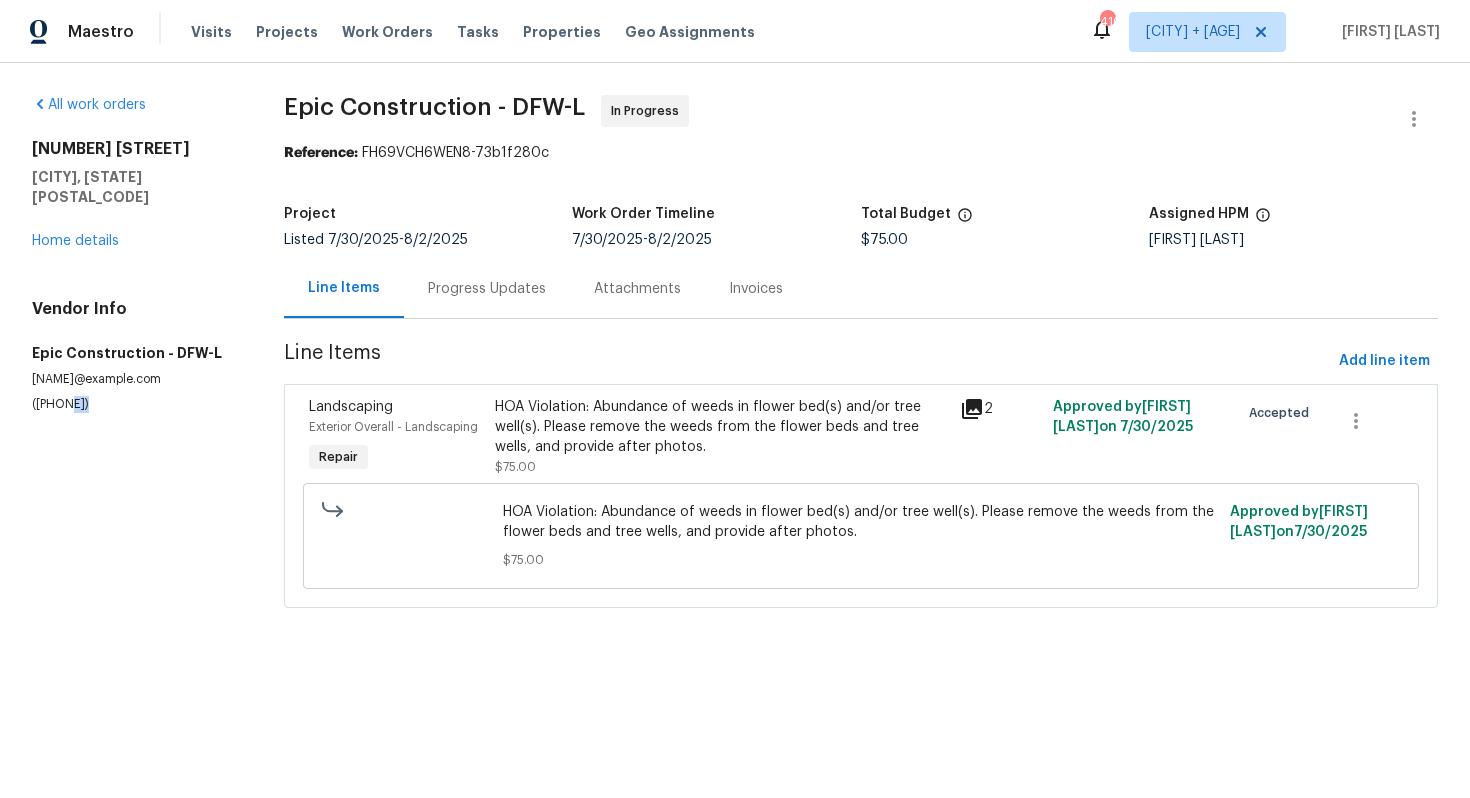 click on "(214) 208-1878" at bounding box center (134, 404) 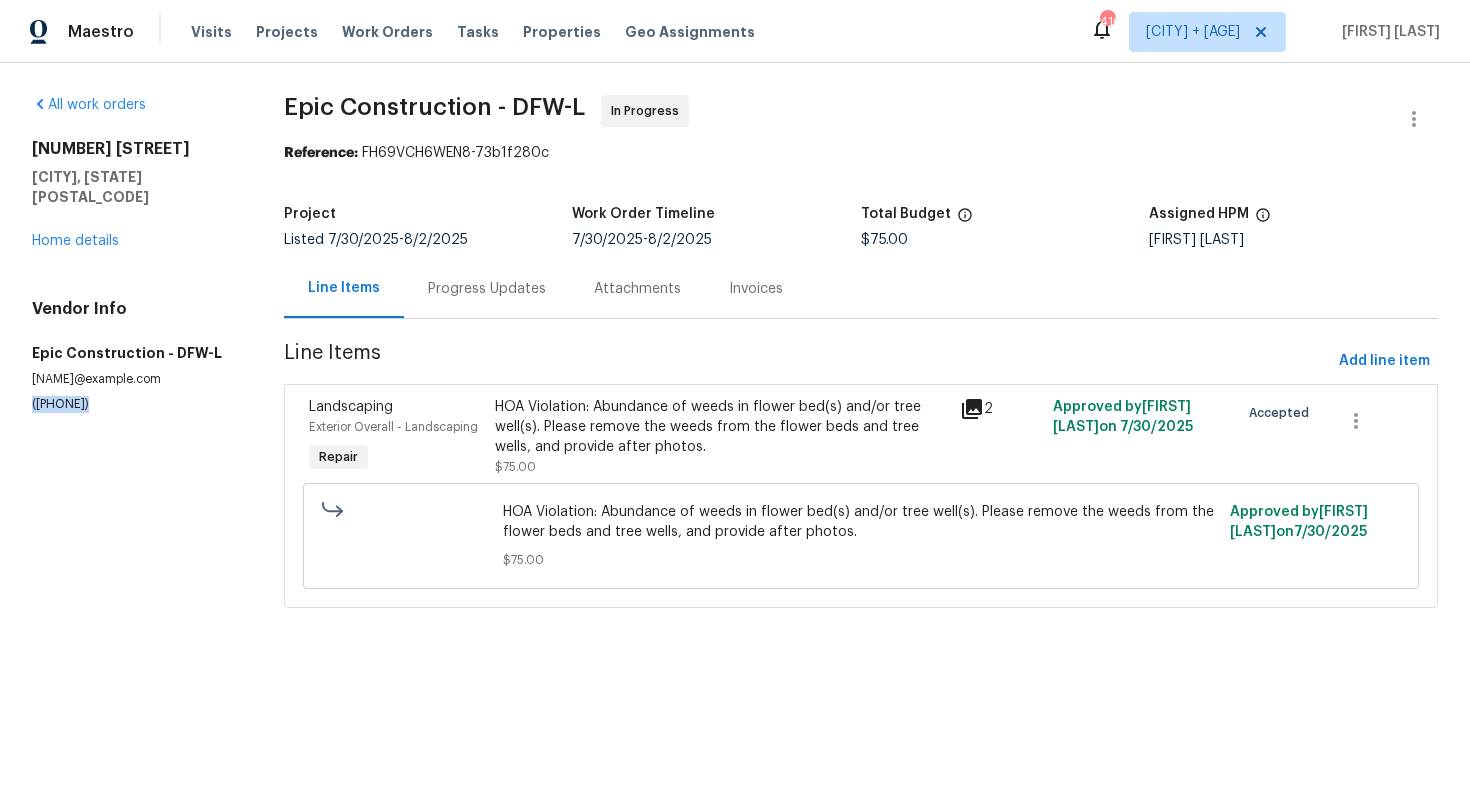 click on "(214) 208-1878" at bounding box center (134, 404) 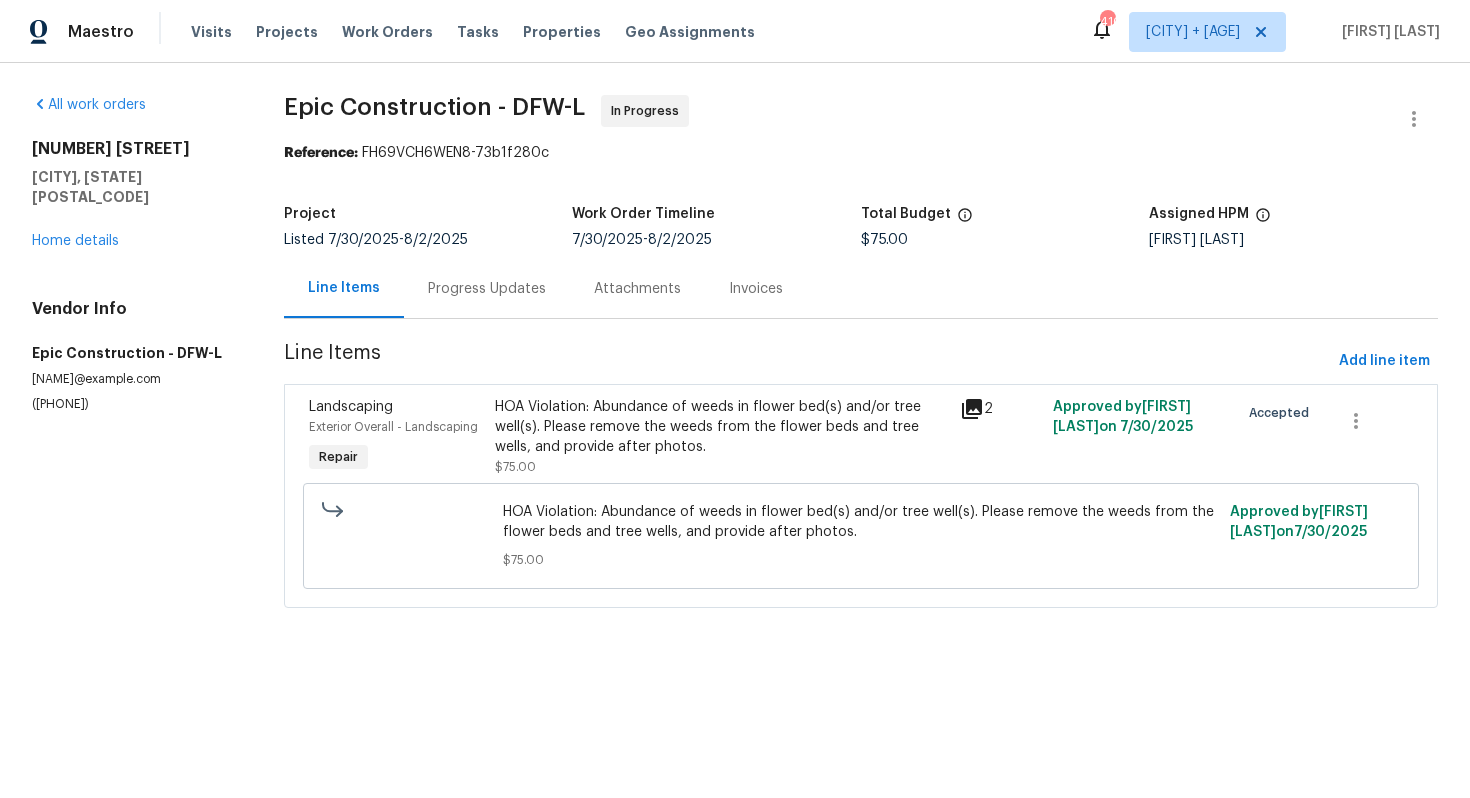 click on "(214) 208-1878" at bounding box center [134, 404] 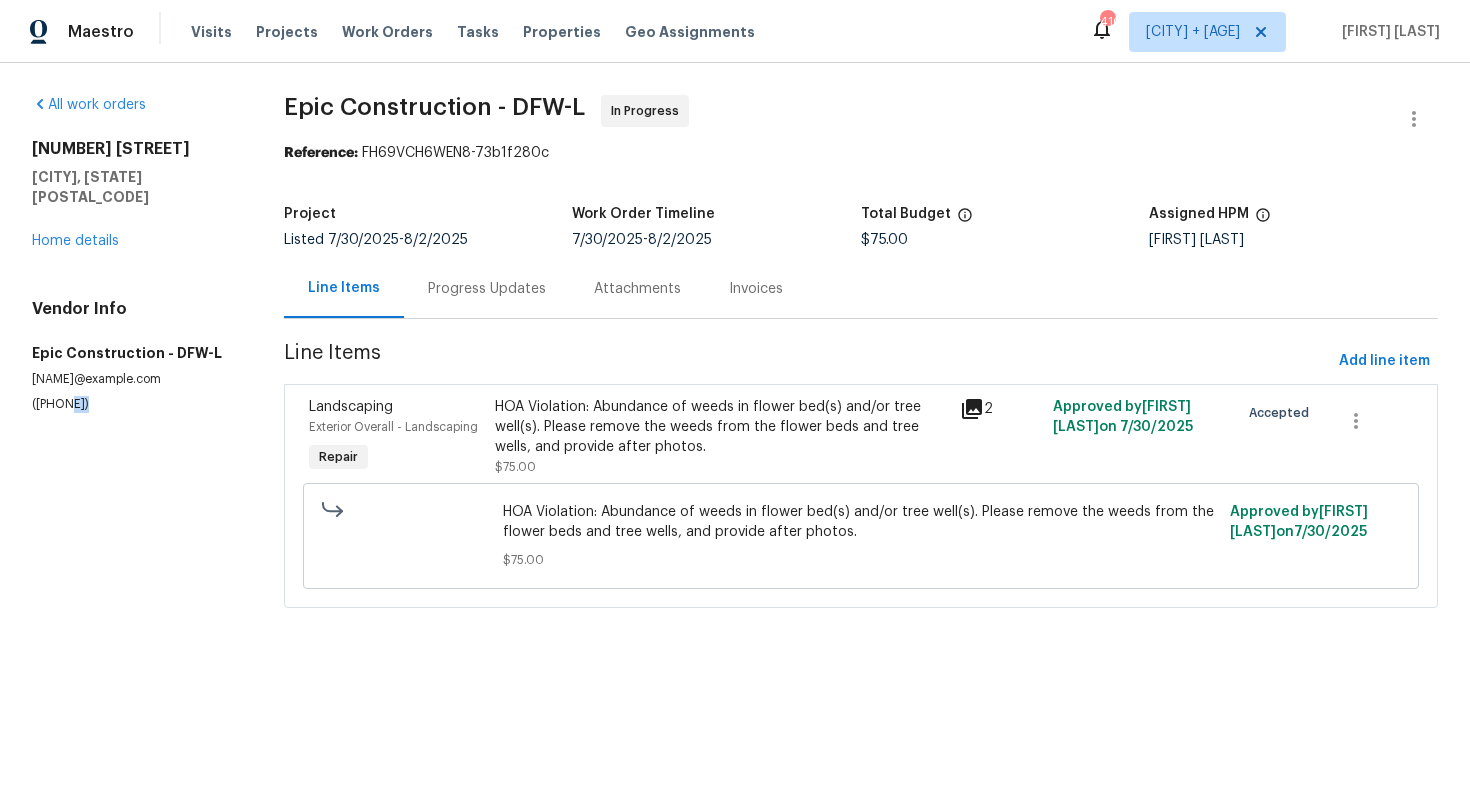 click on "(214) 208-1878" at bounding box center [134, 404] 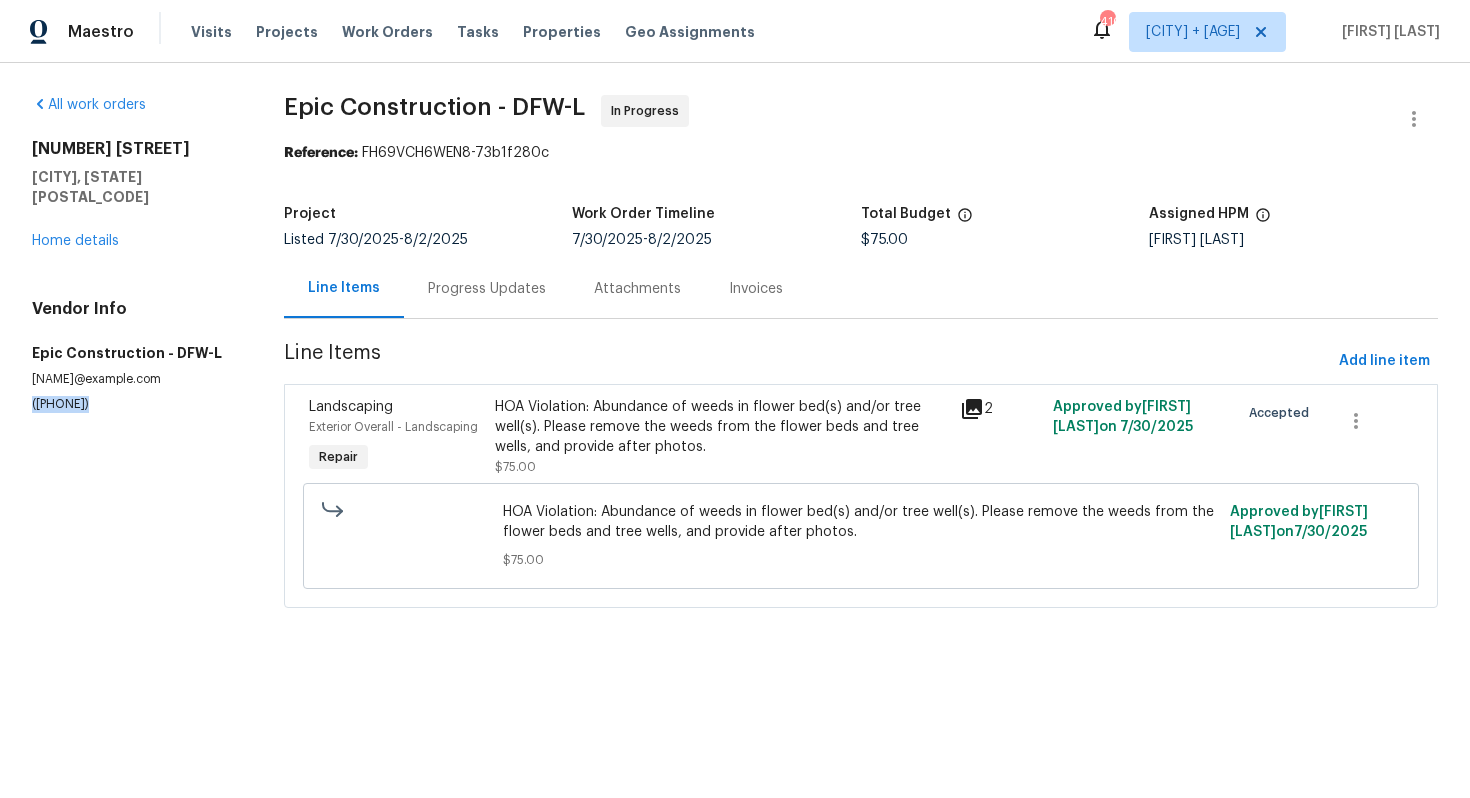 click on "(214) 208-1878" at bounding box center (134, 404) 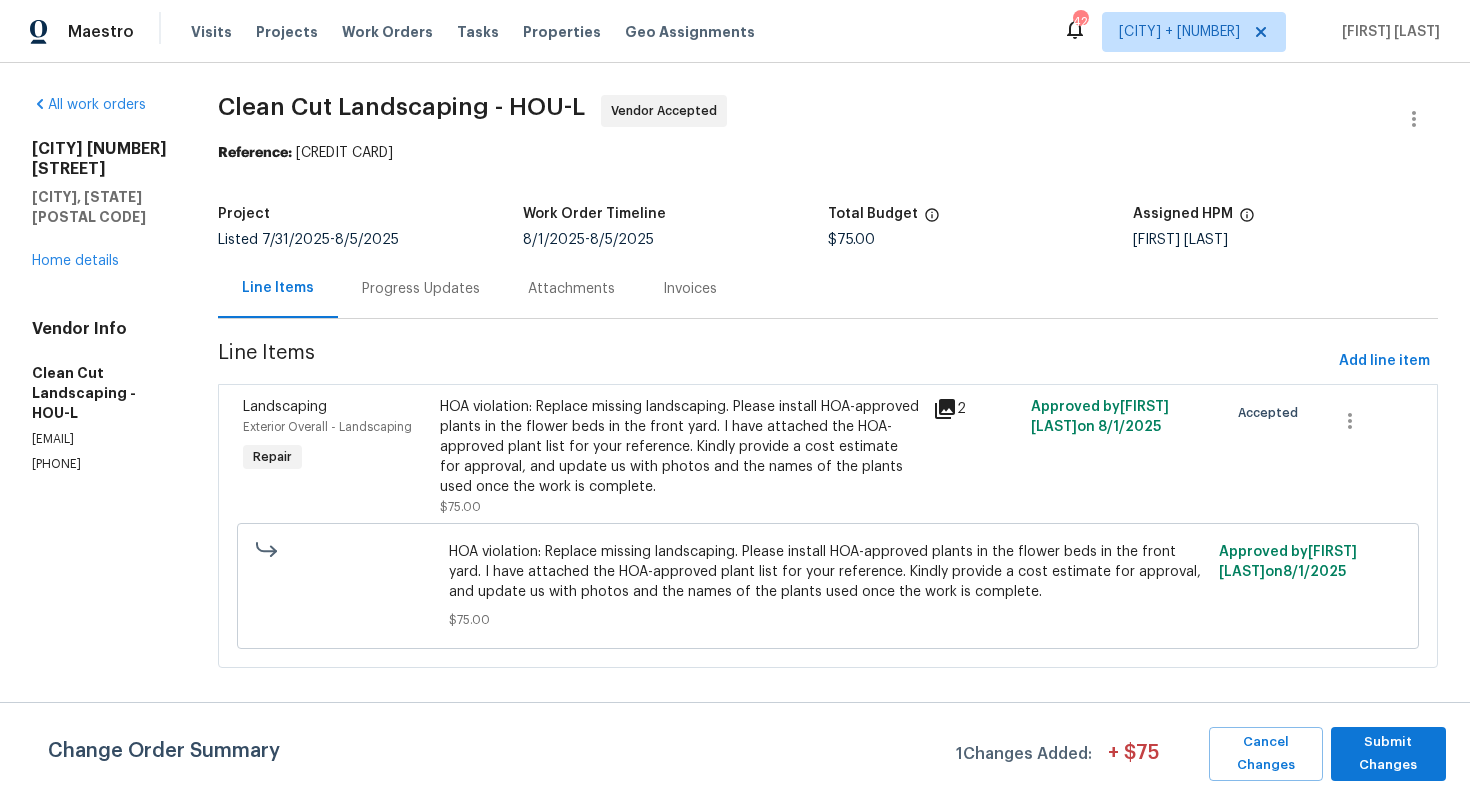 scroll, scrollTop: 0, scrollLeft: 0, axis: both 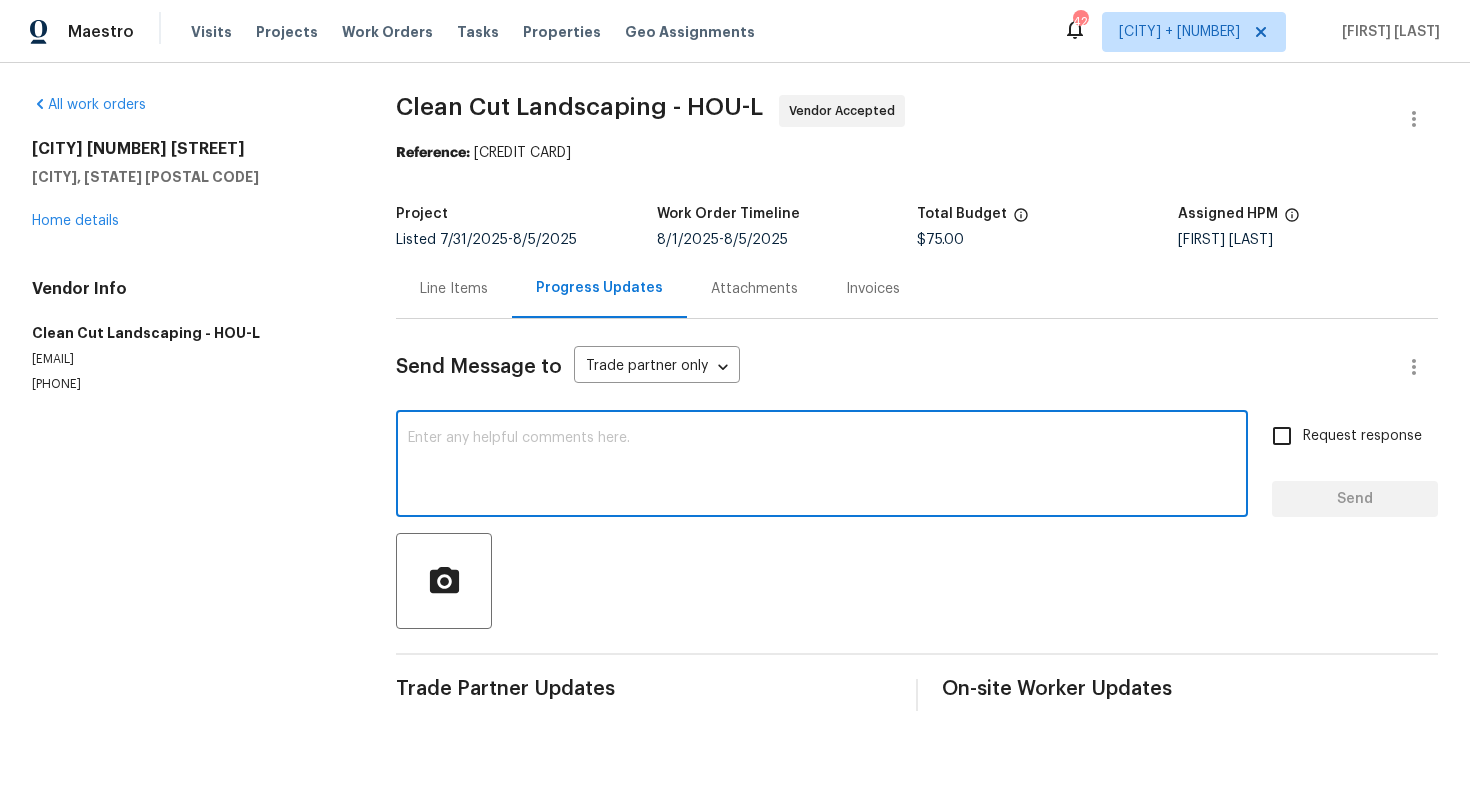 click at bounding box center (822, 466) 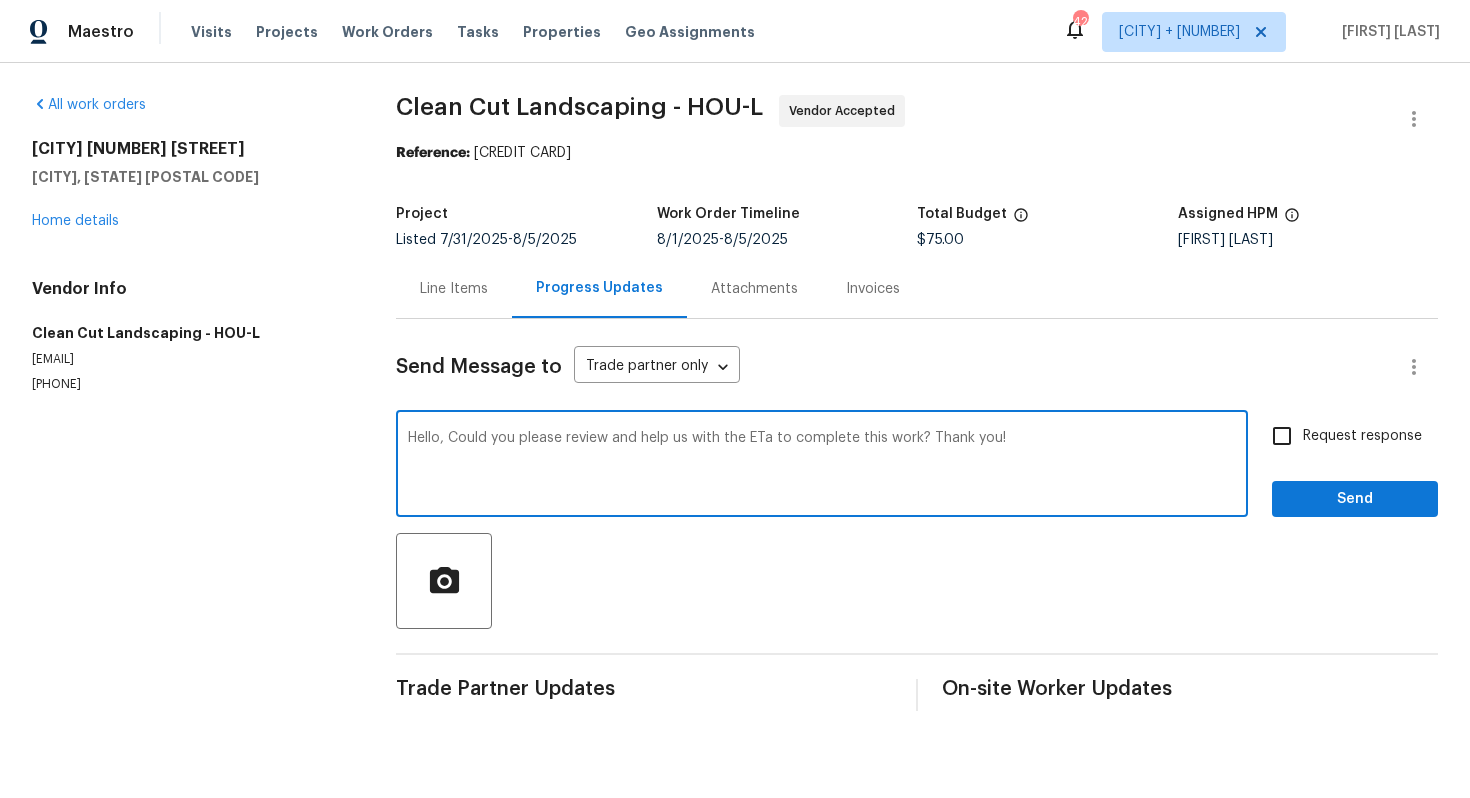 click on "Hello, Could you please review and help us with the ETa to complete this work? Thank you!" at bounding box center (822, 466) 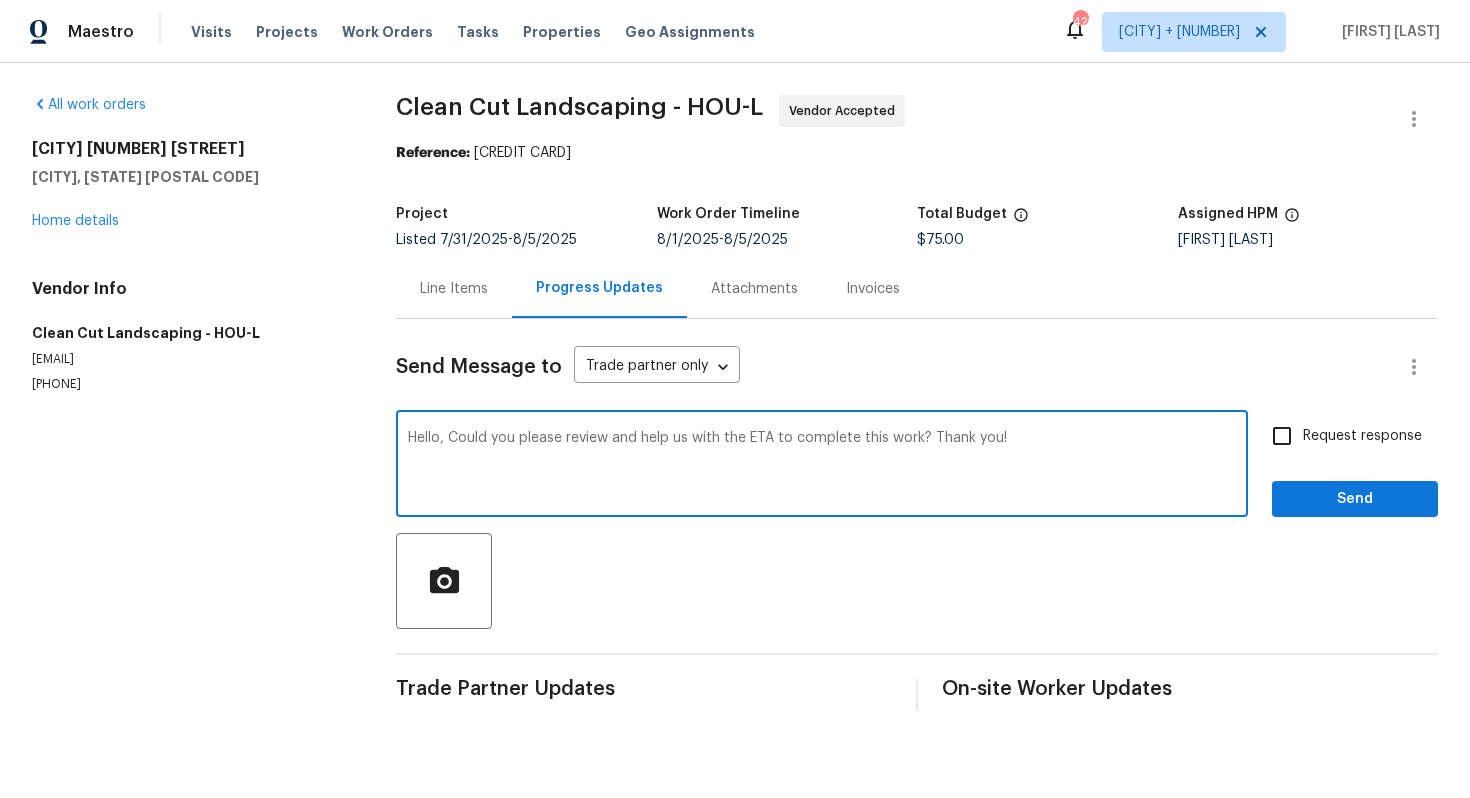 click on "Hello, Could you please review and help us with the ETA to complete this work? Thank you!" at bounding box center [822, 466] 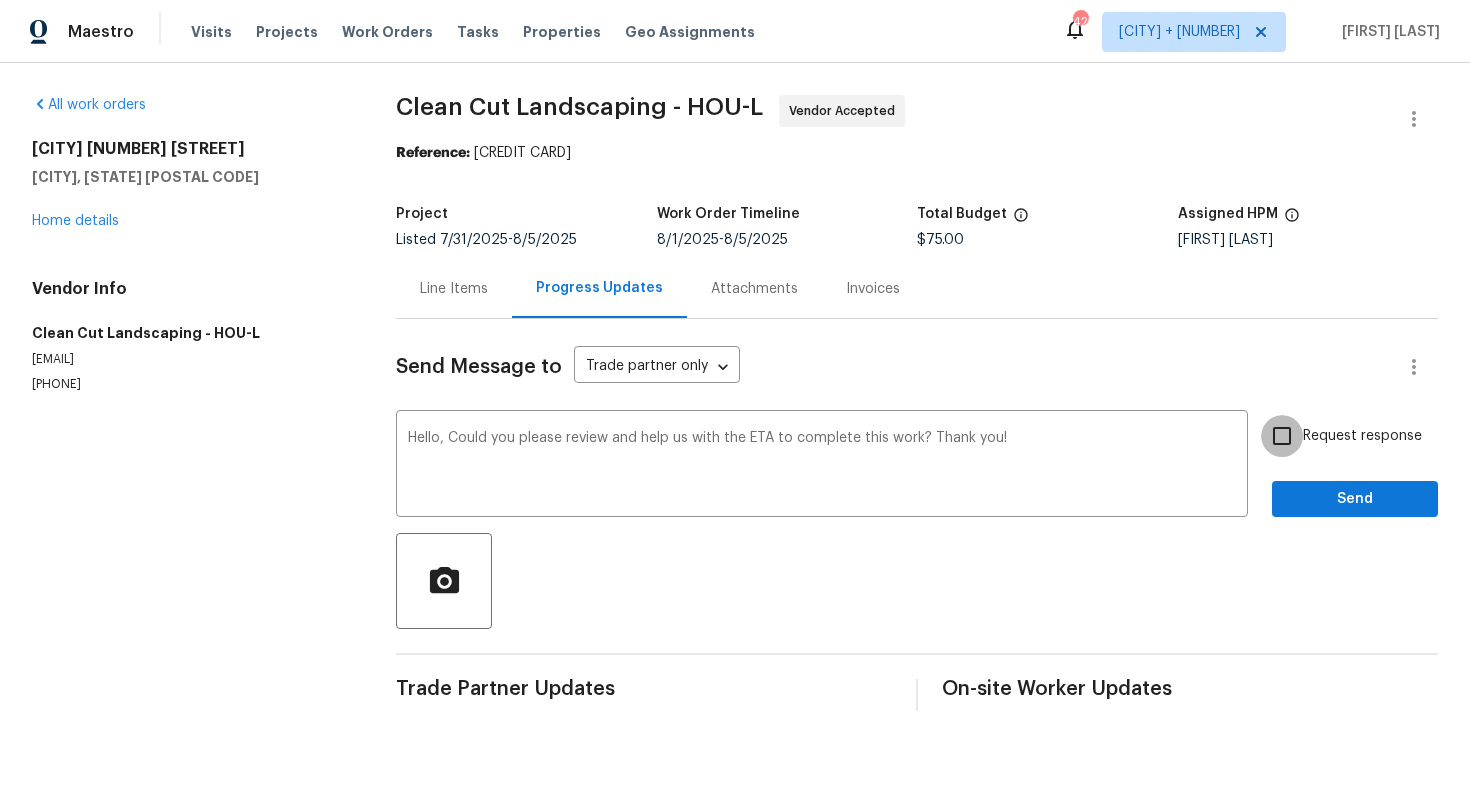 click on "Request response" at bounding box center [1282, 436] 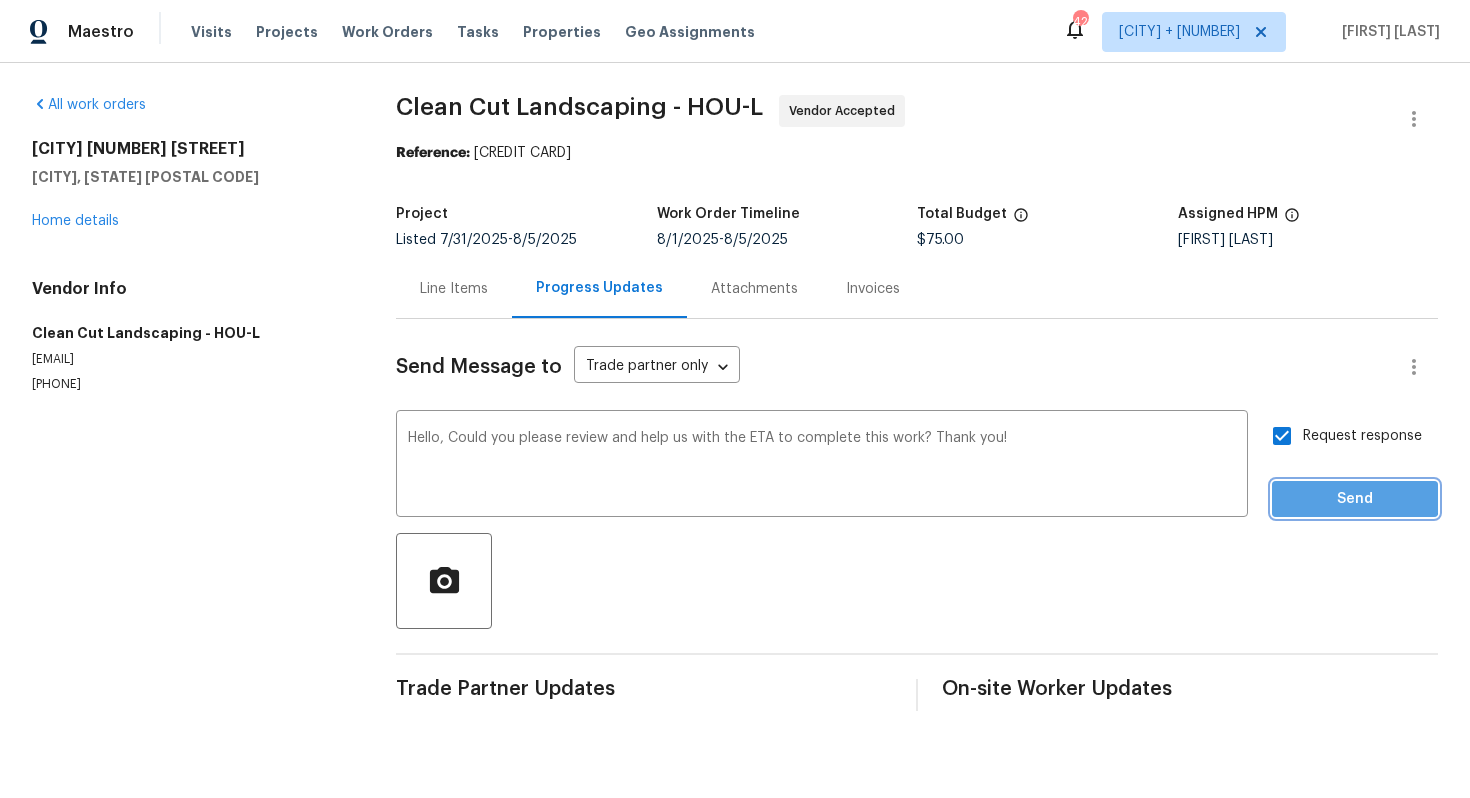click on "Send" at bounding box center [1355, 499] 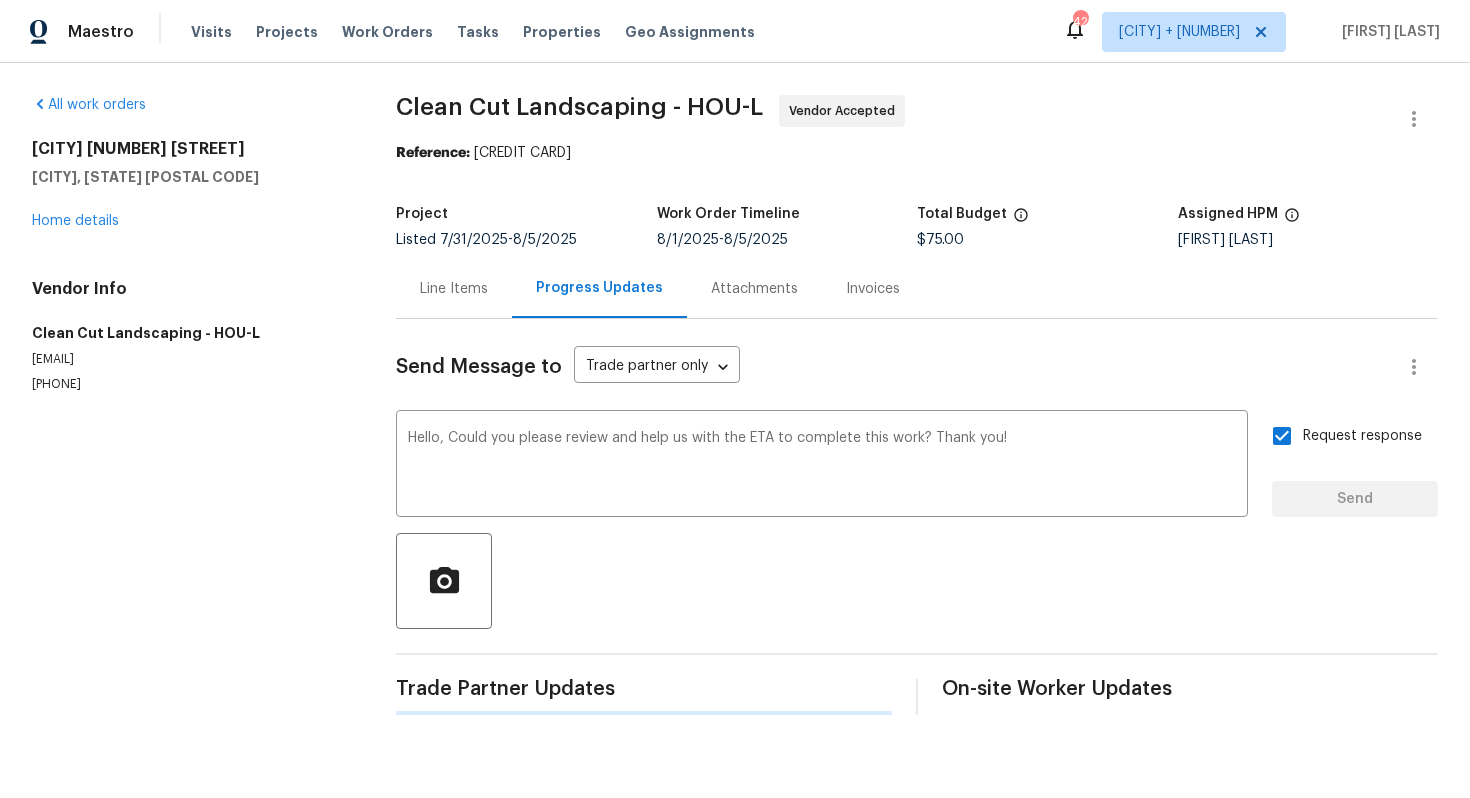 type 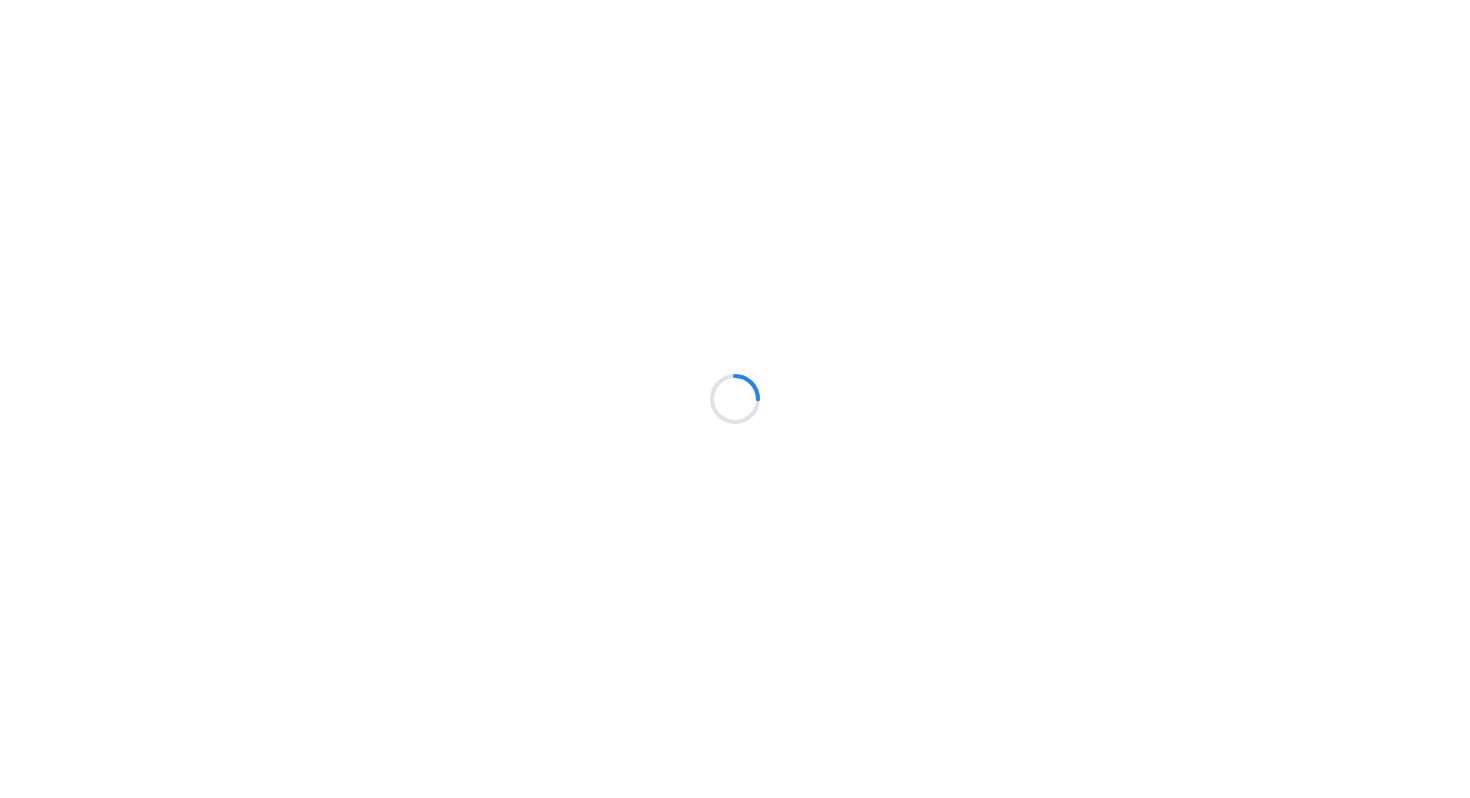 scroll, scrollTop: 0, scrollLeft: 0, axis: both 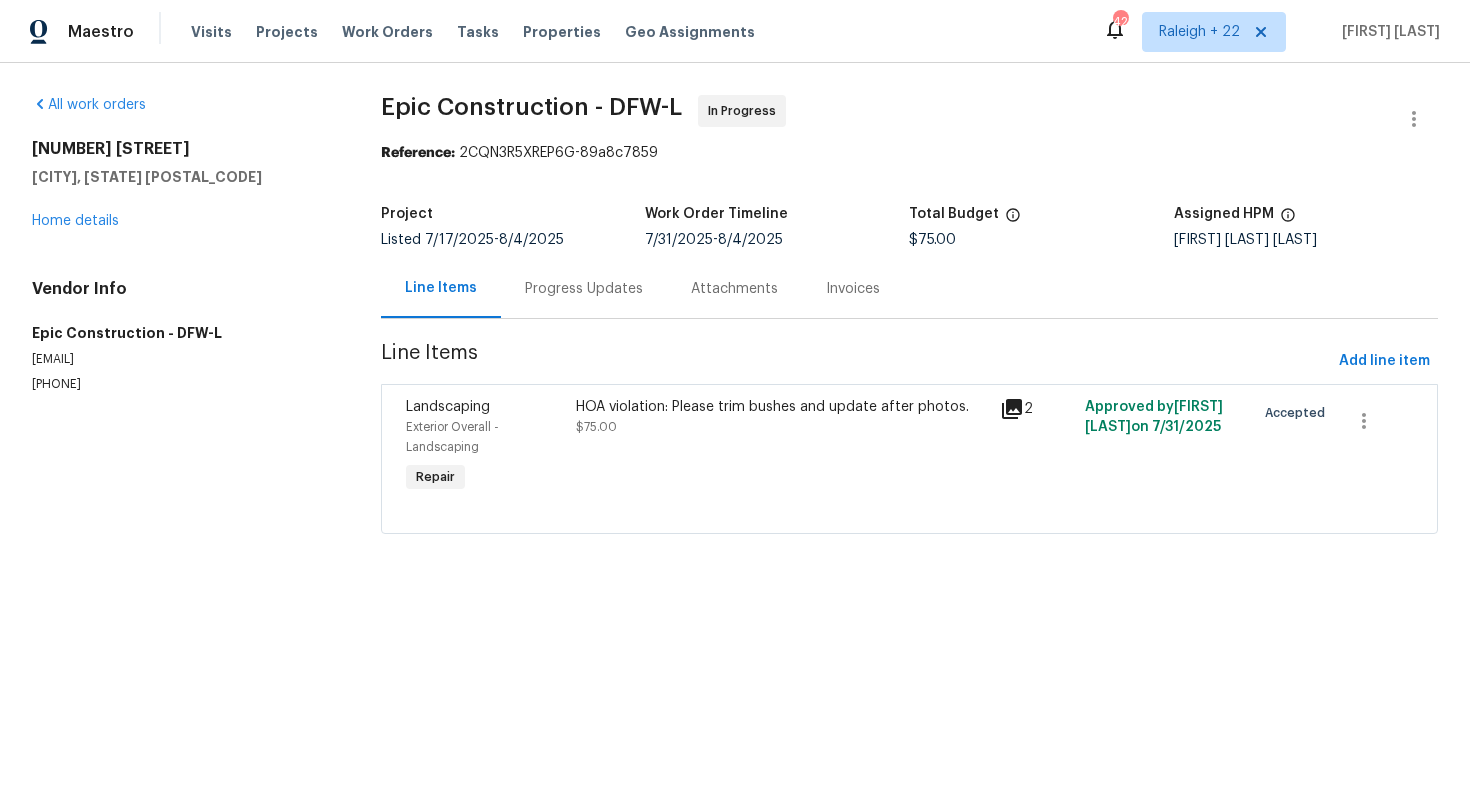 click on "Progress Updates" at bounding box center [584, 289] 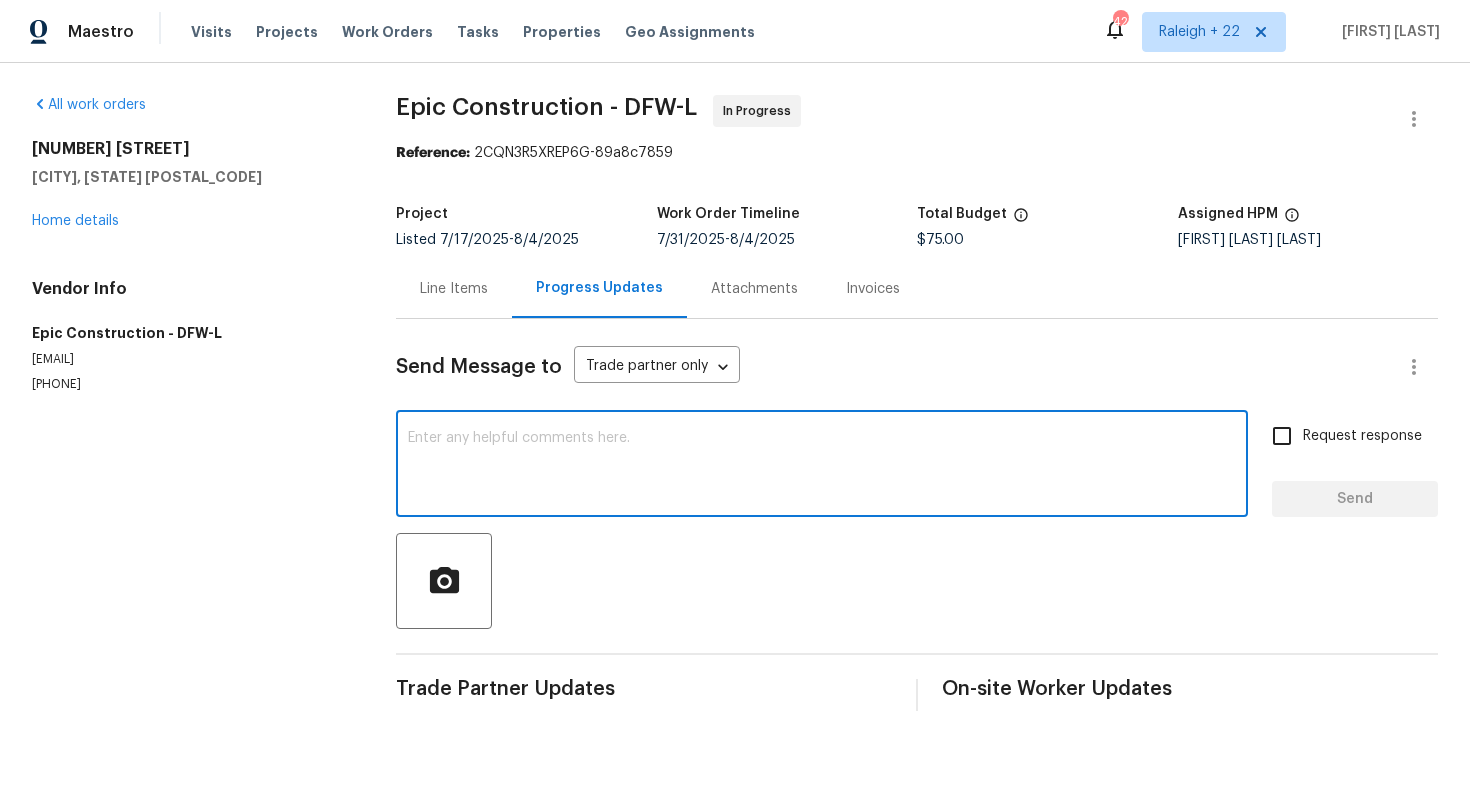 click at bounding box center [822, 466] 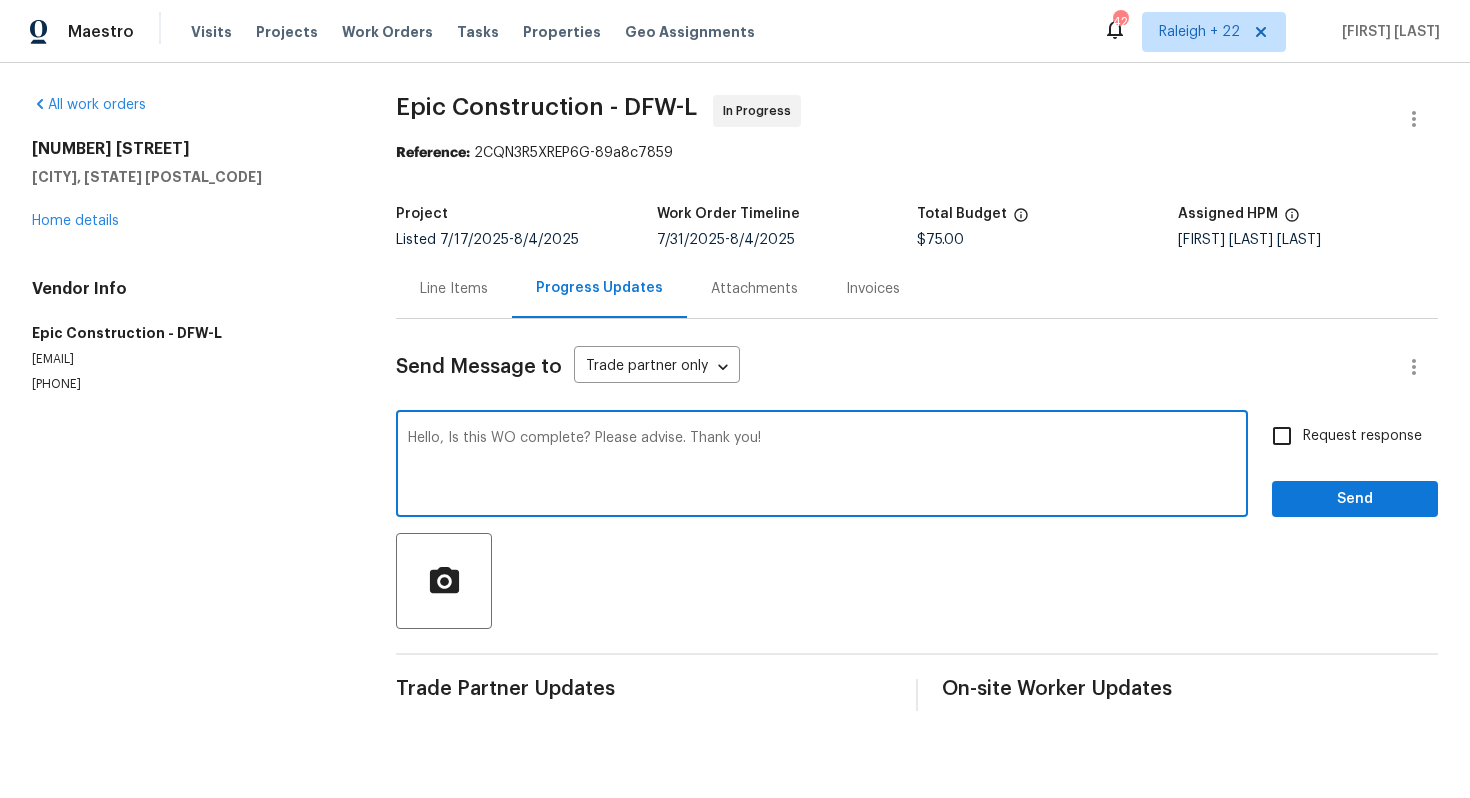 click on "Hello, Is this WO complete? Please advise. Thank you!" at bounding box center (822, 466) 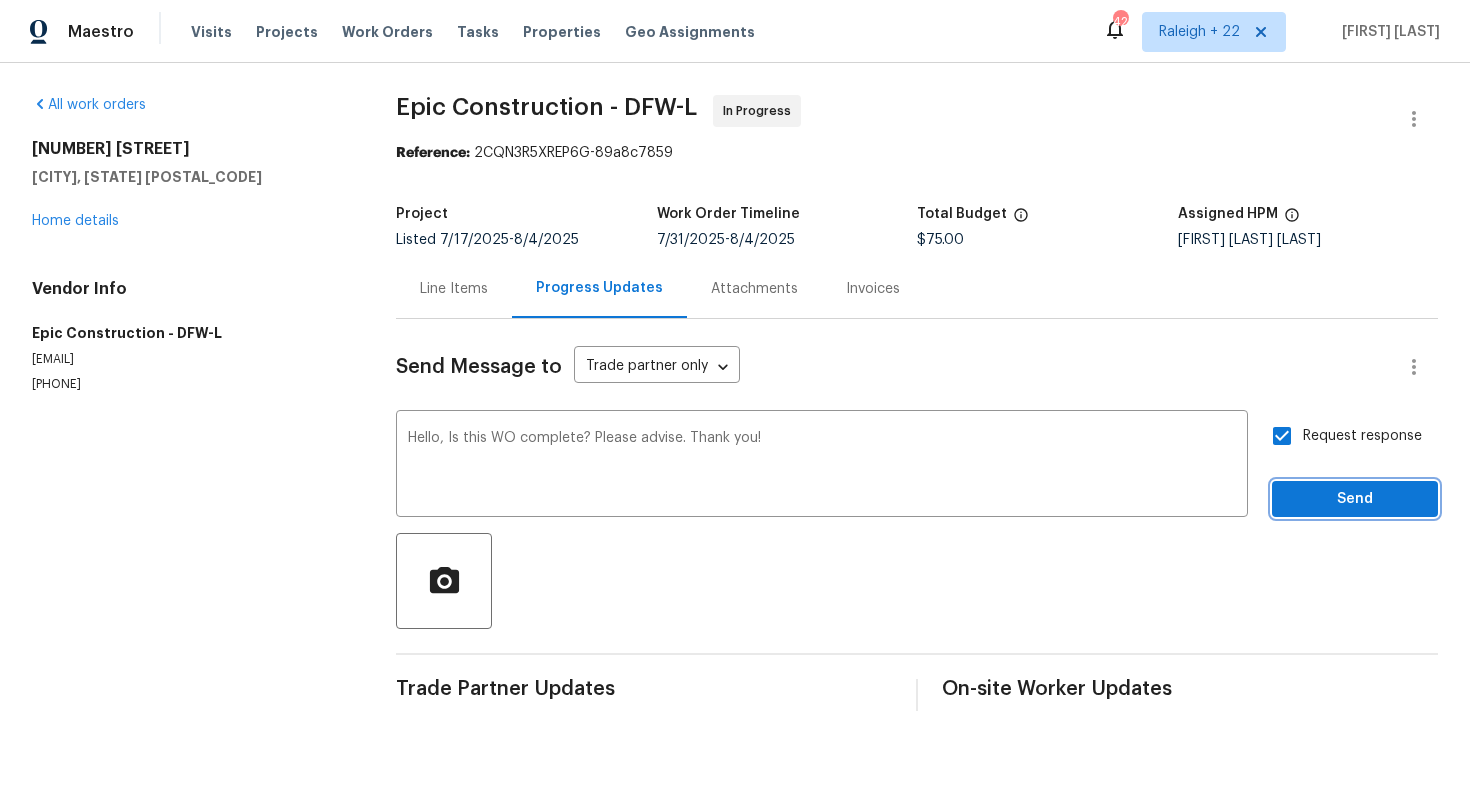 click on "Send" at bounding box center [1355, 499] 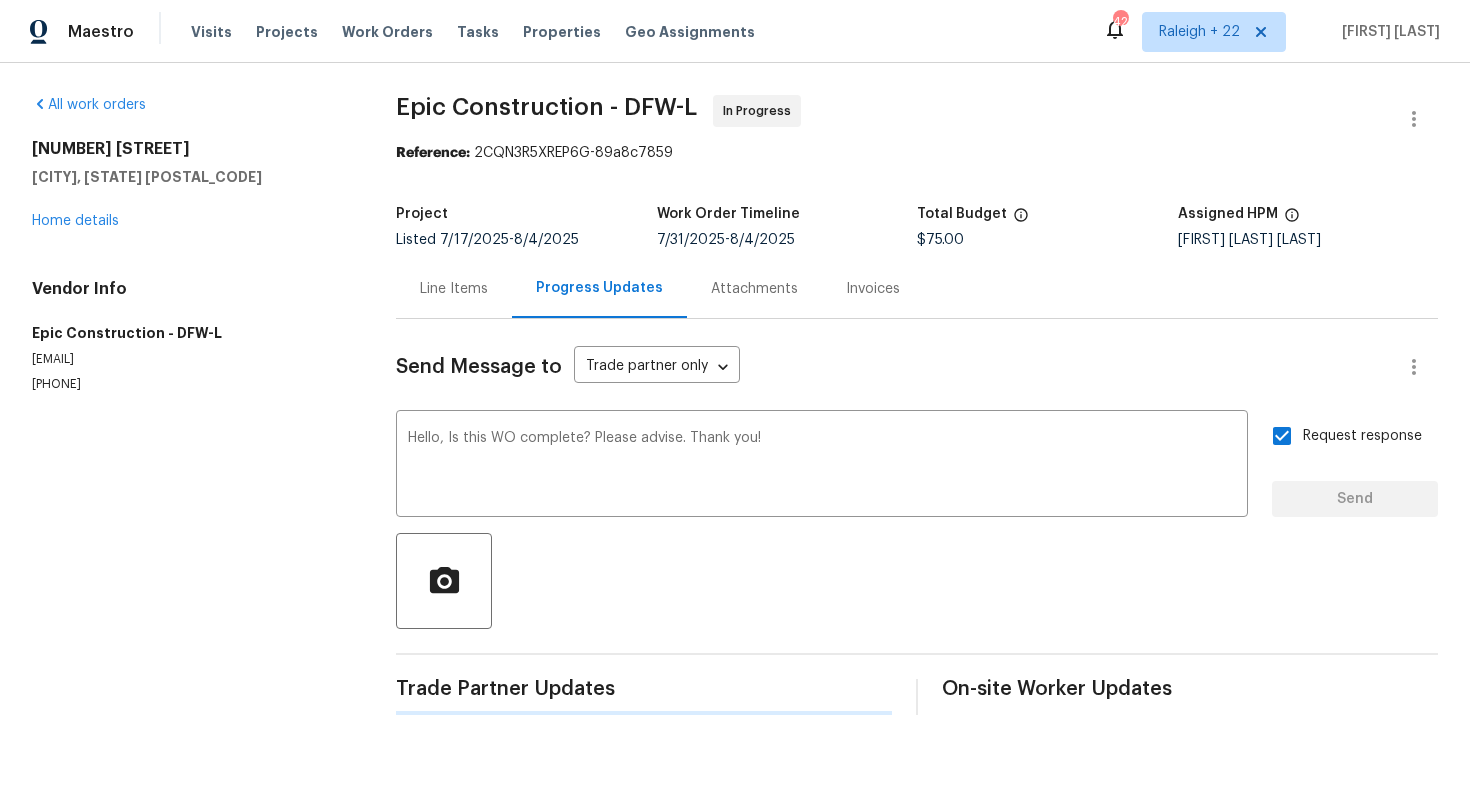 type 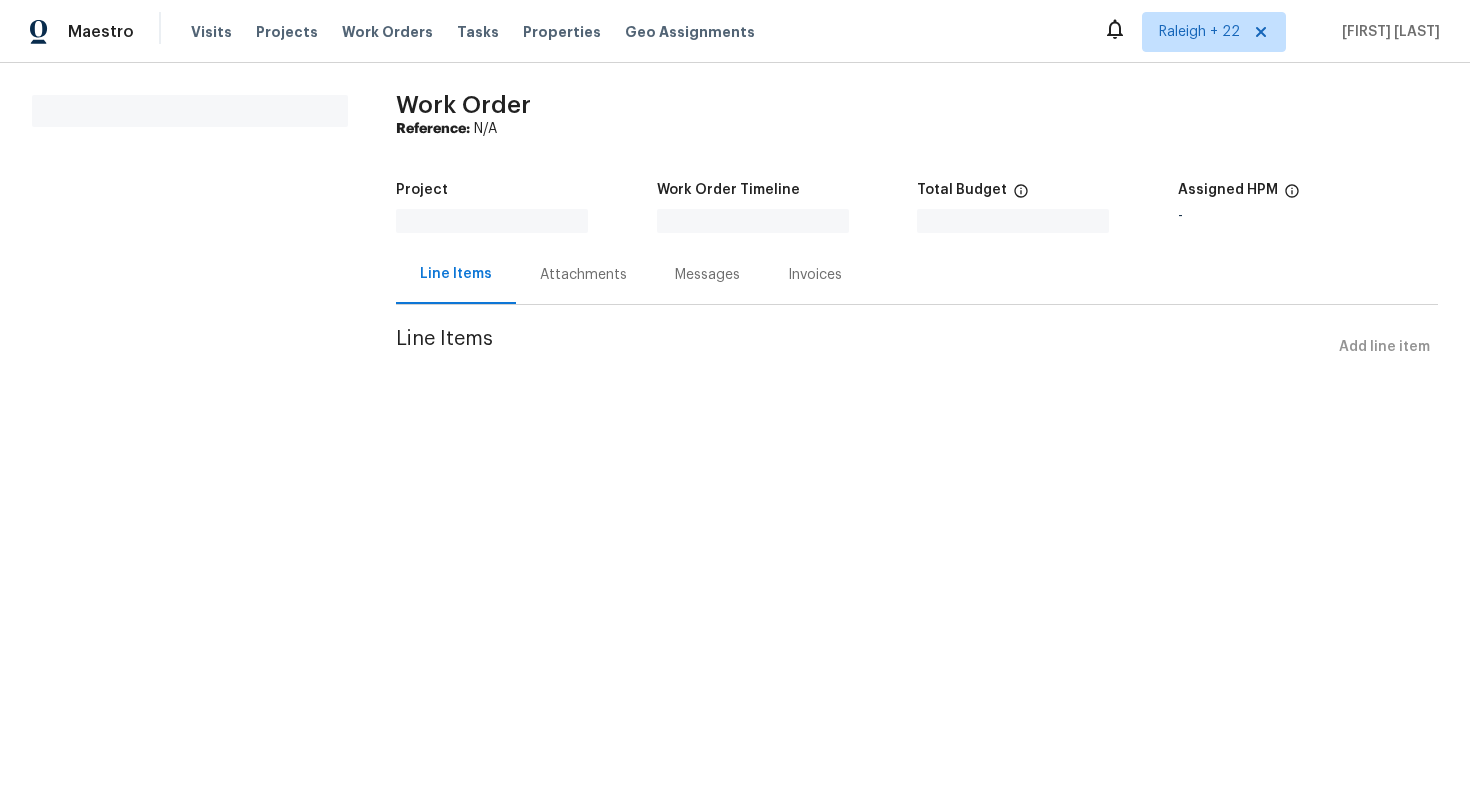 scroll, scrollTop: 0, scrollLeft: 0, axis: both 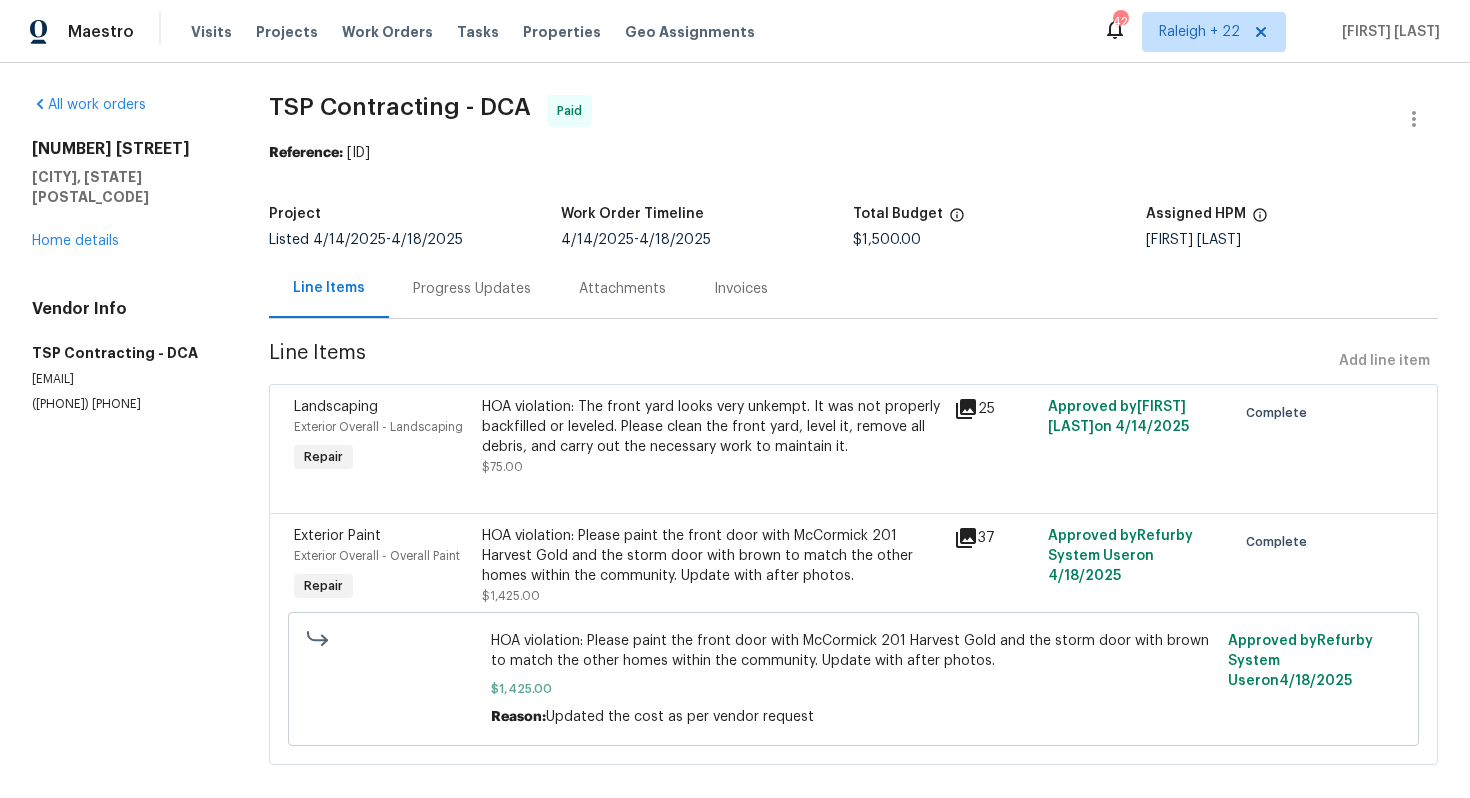 click on "Progress Updates" at bounding box center (472, 289) 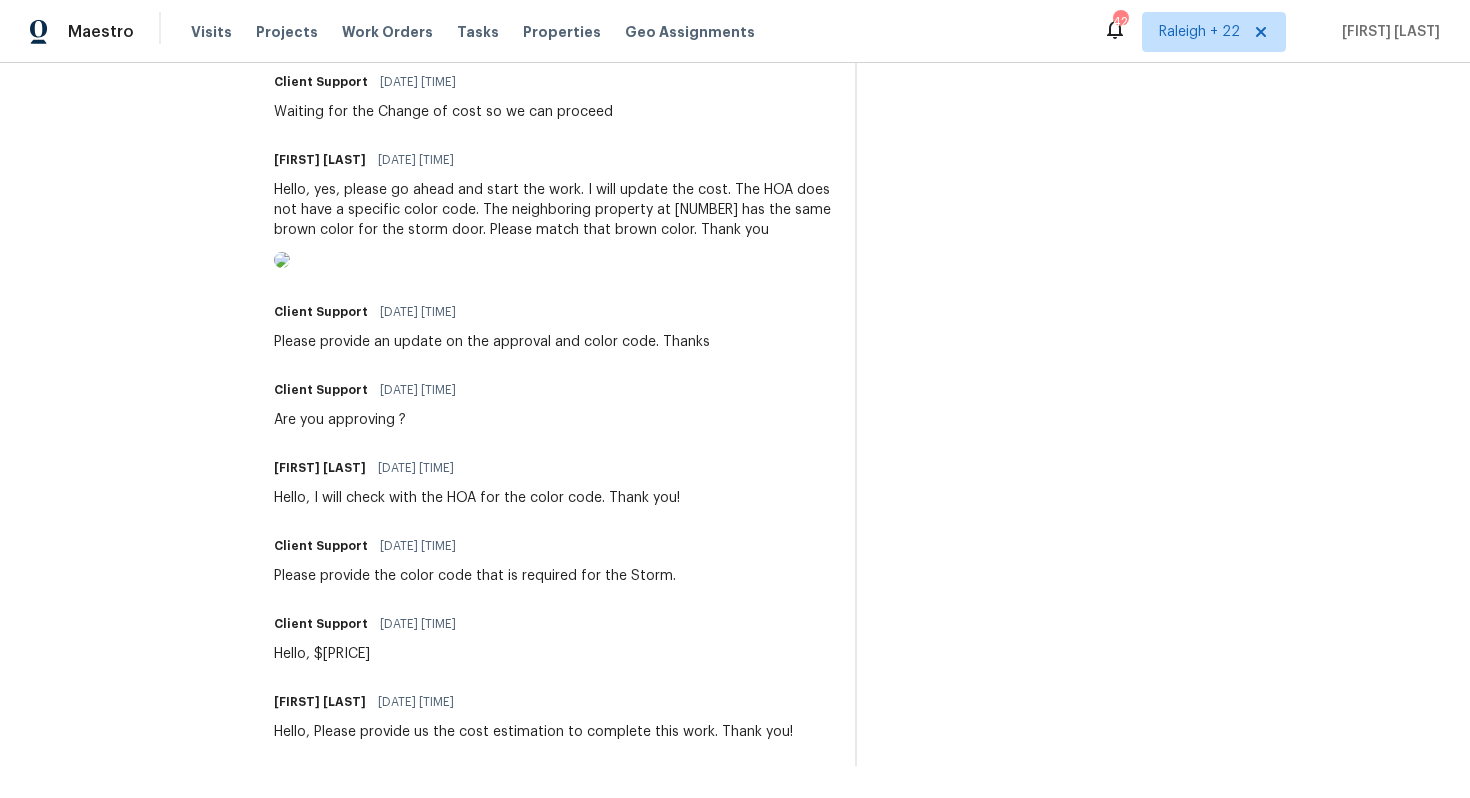 scroll, scrollTop: 1622, scrollLeft: 0, axis: vertical 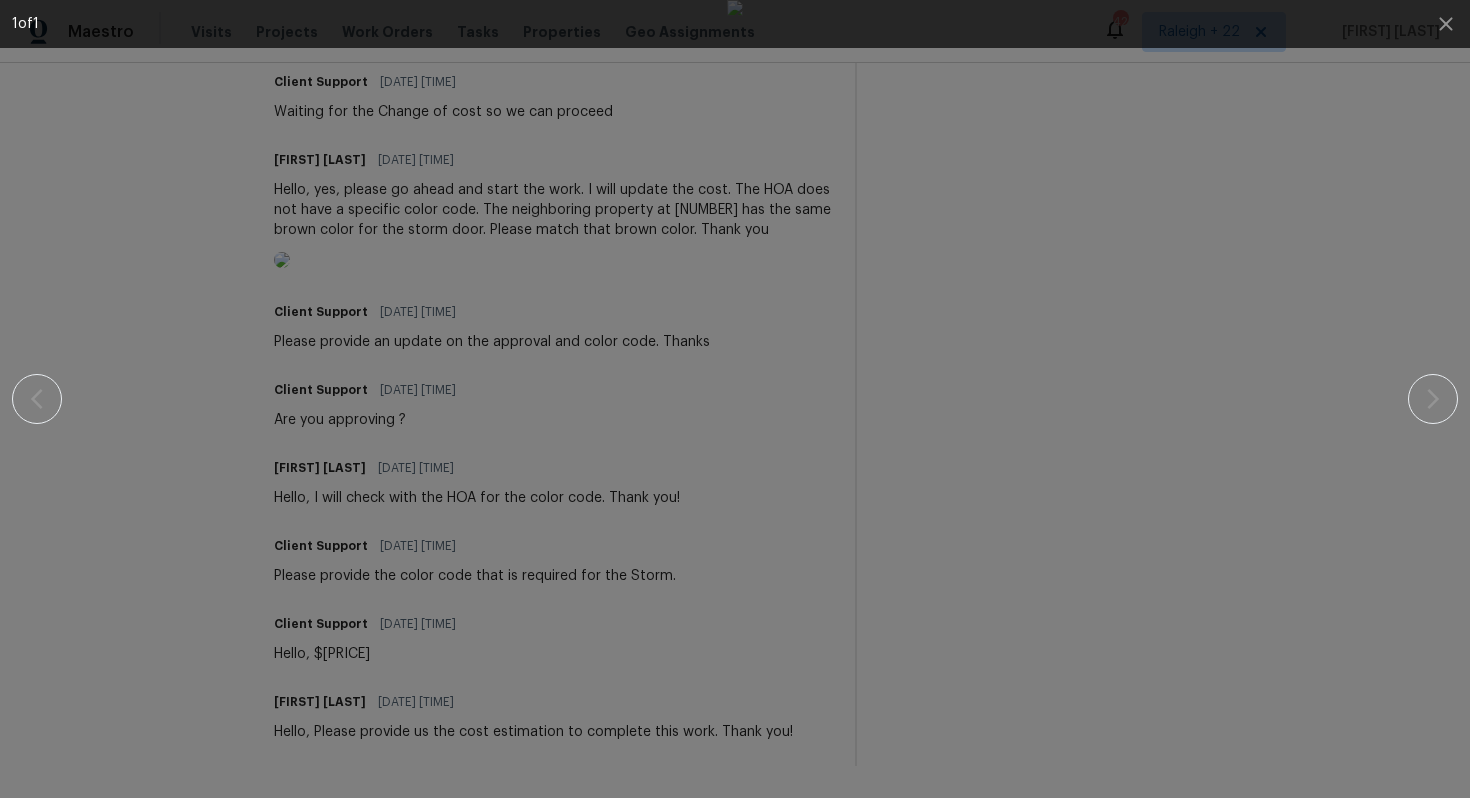 click at bounding box center (735, 399) 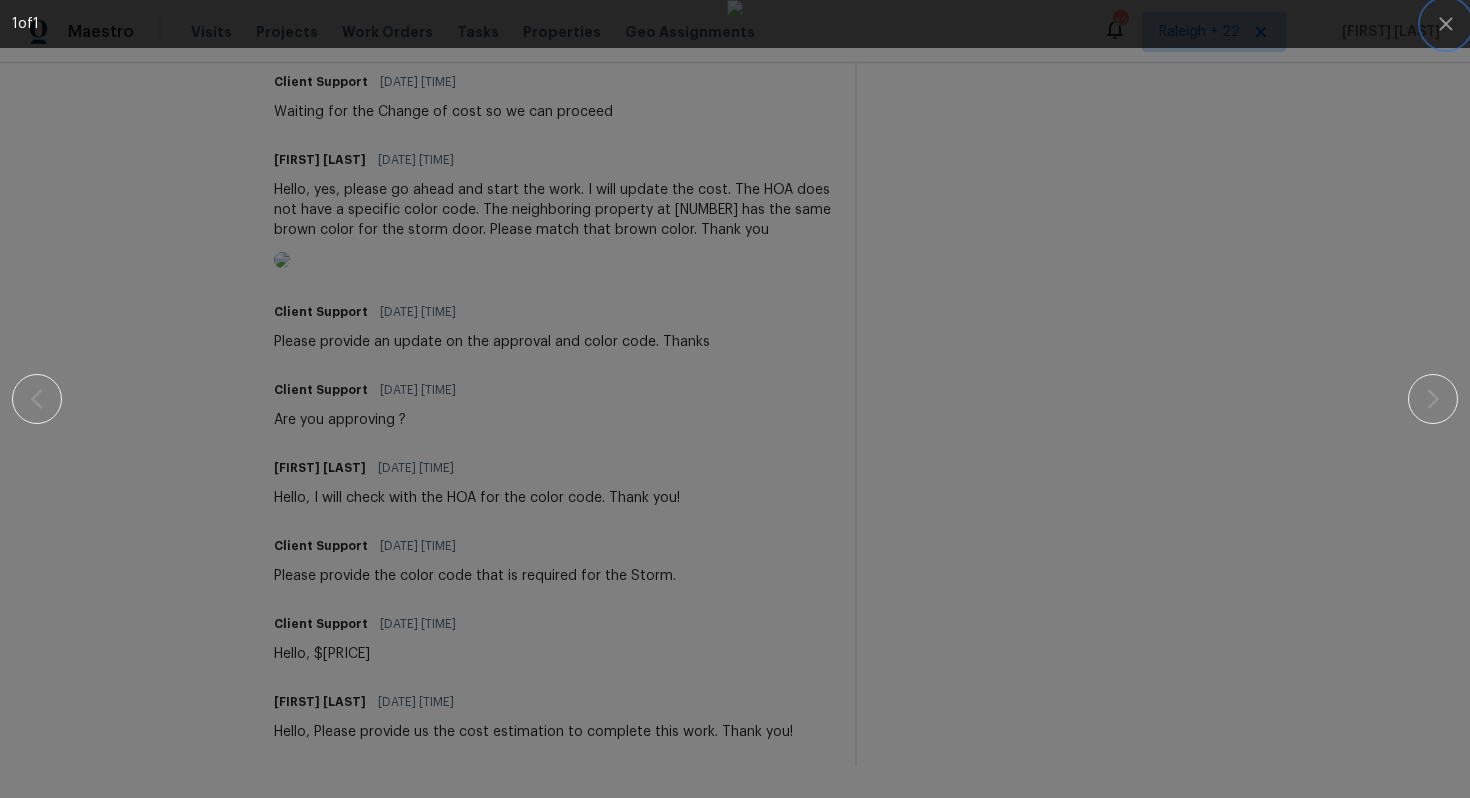 click 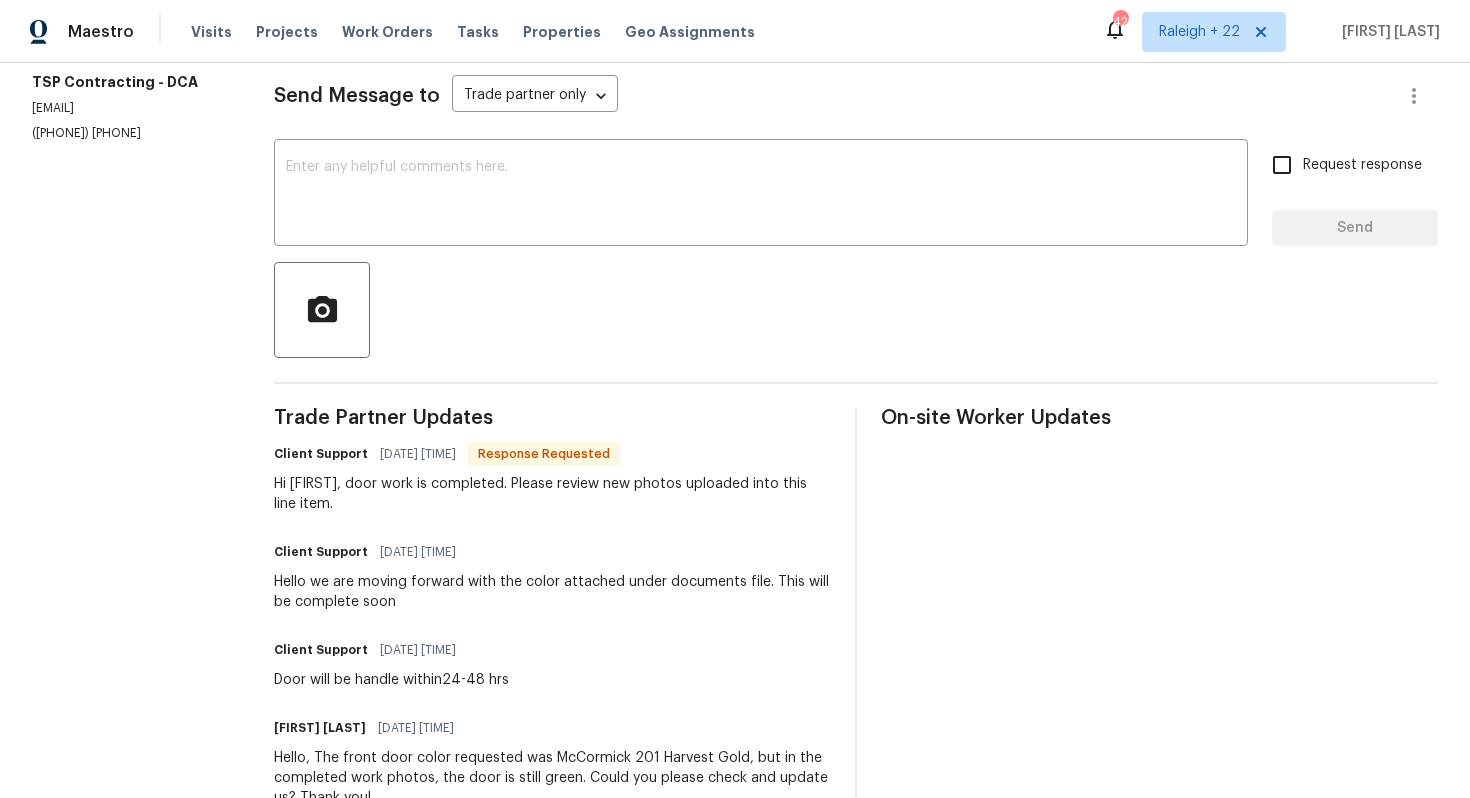 scroll, scrollTop: 0, scrollLeft: 0, axis: both 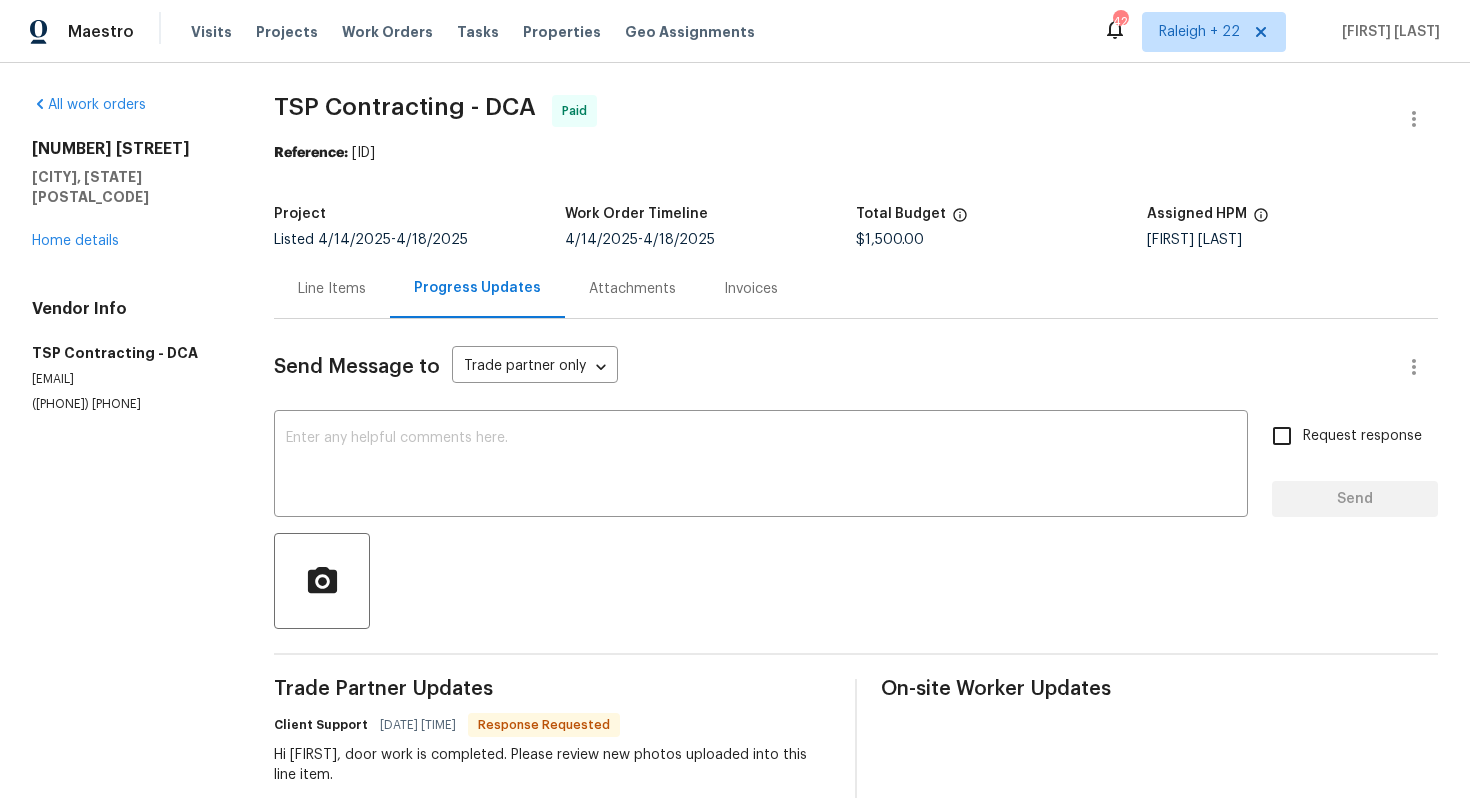 click on "Line Items" at bounding box center [332, 288] 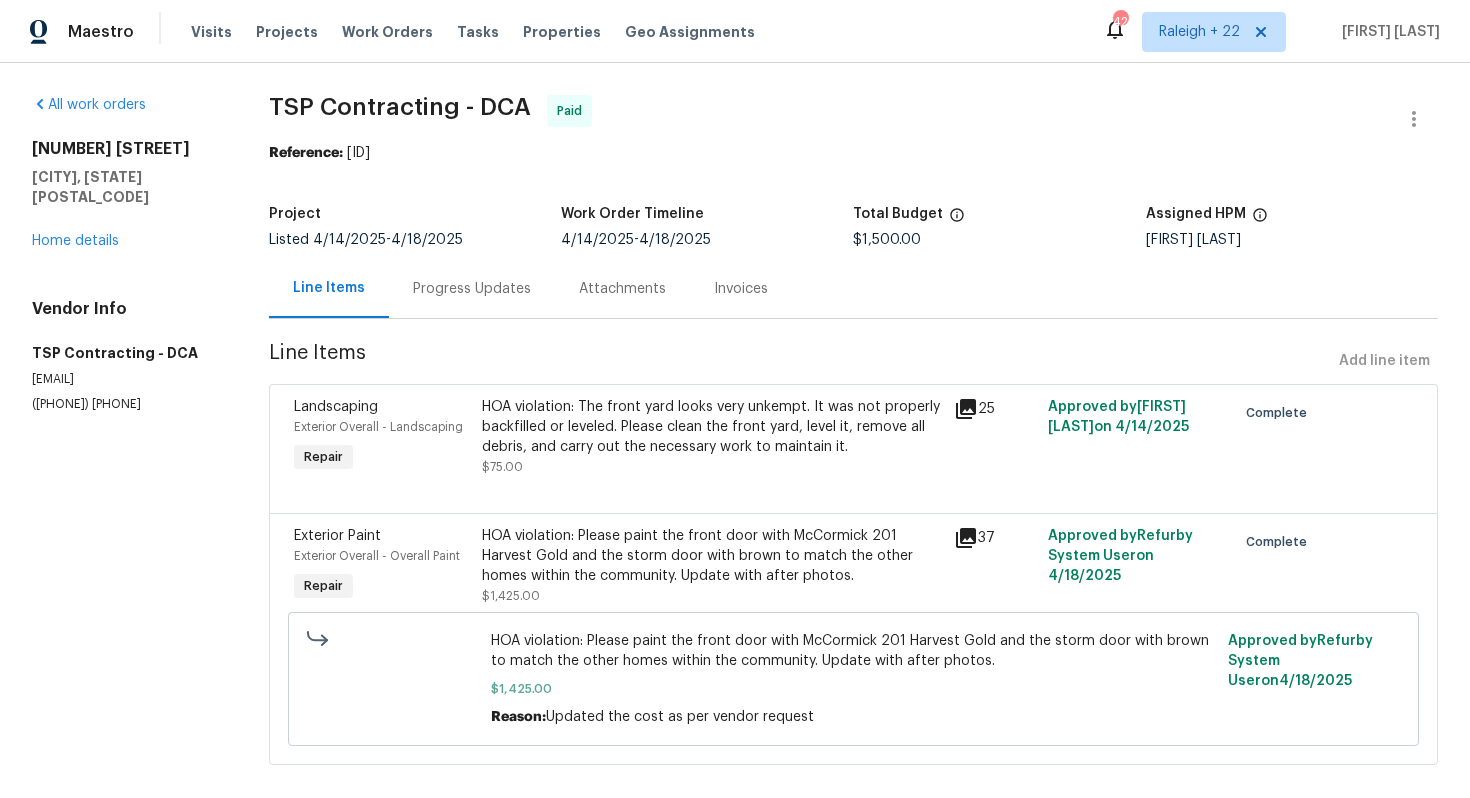 click on "HOA violation: The front yard looks very unkempt. It was not properly backfilled or leveled. Please clean the front yard, level it, remove all debris, and carry out the necessary work to maintain it." at bounding box center [711, 427] 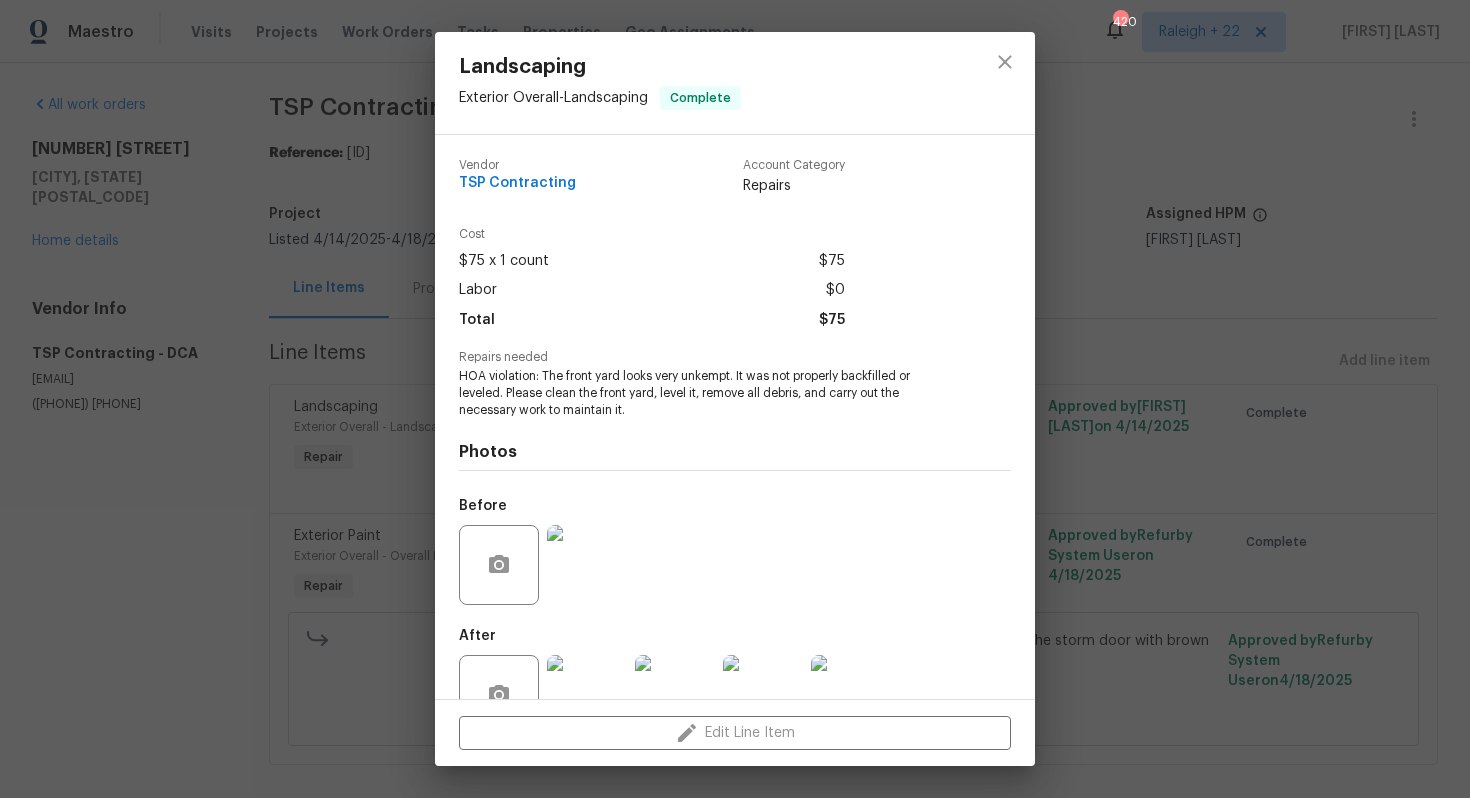 click at bounding box center [587, 565] 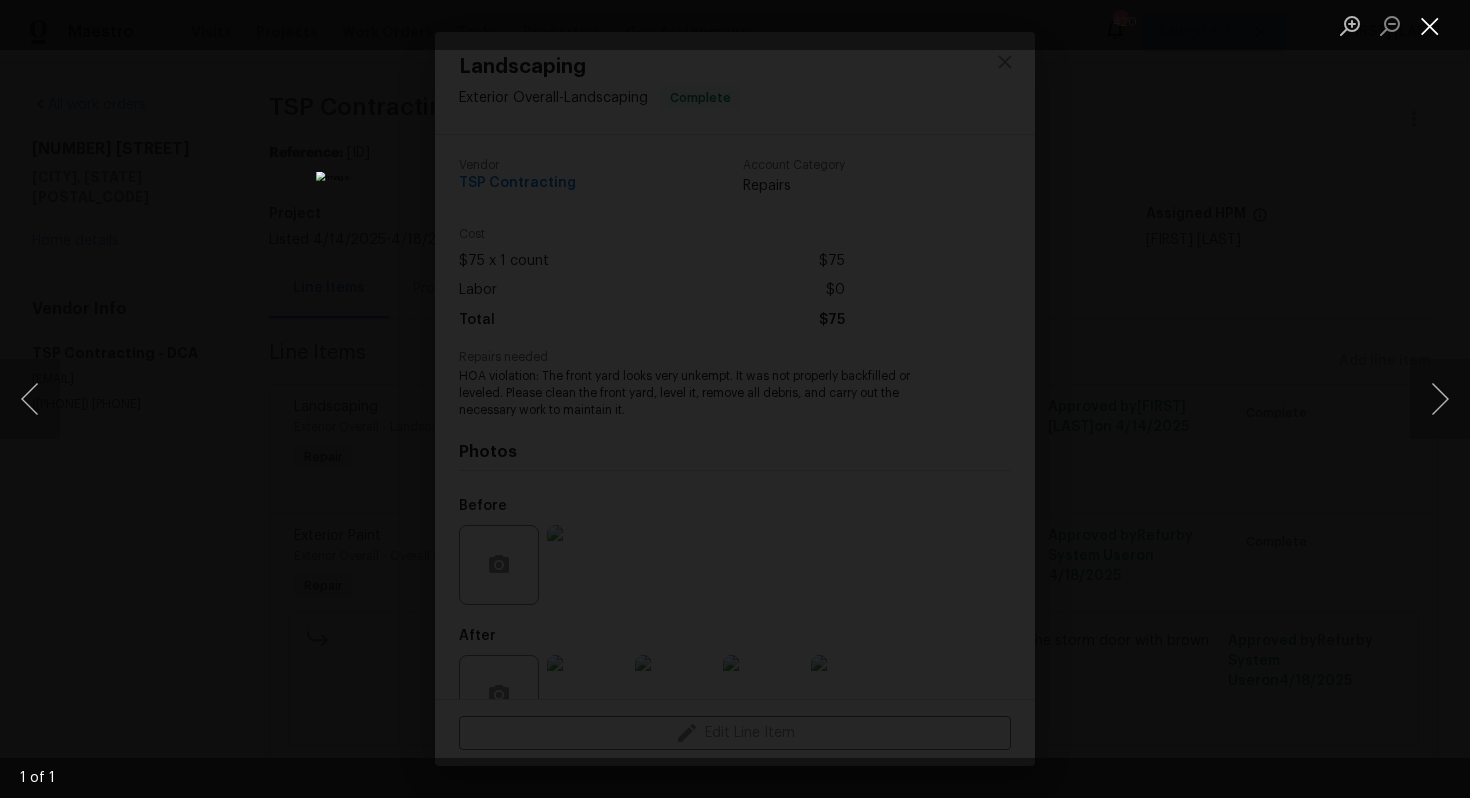 click at bounding box center [1430, 25] 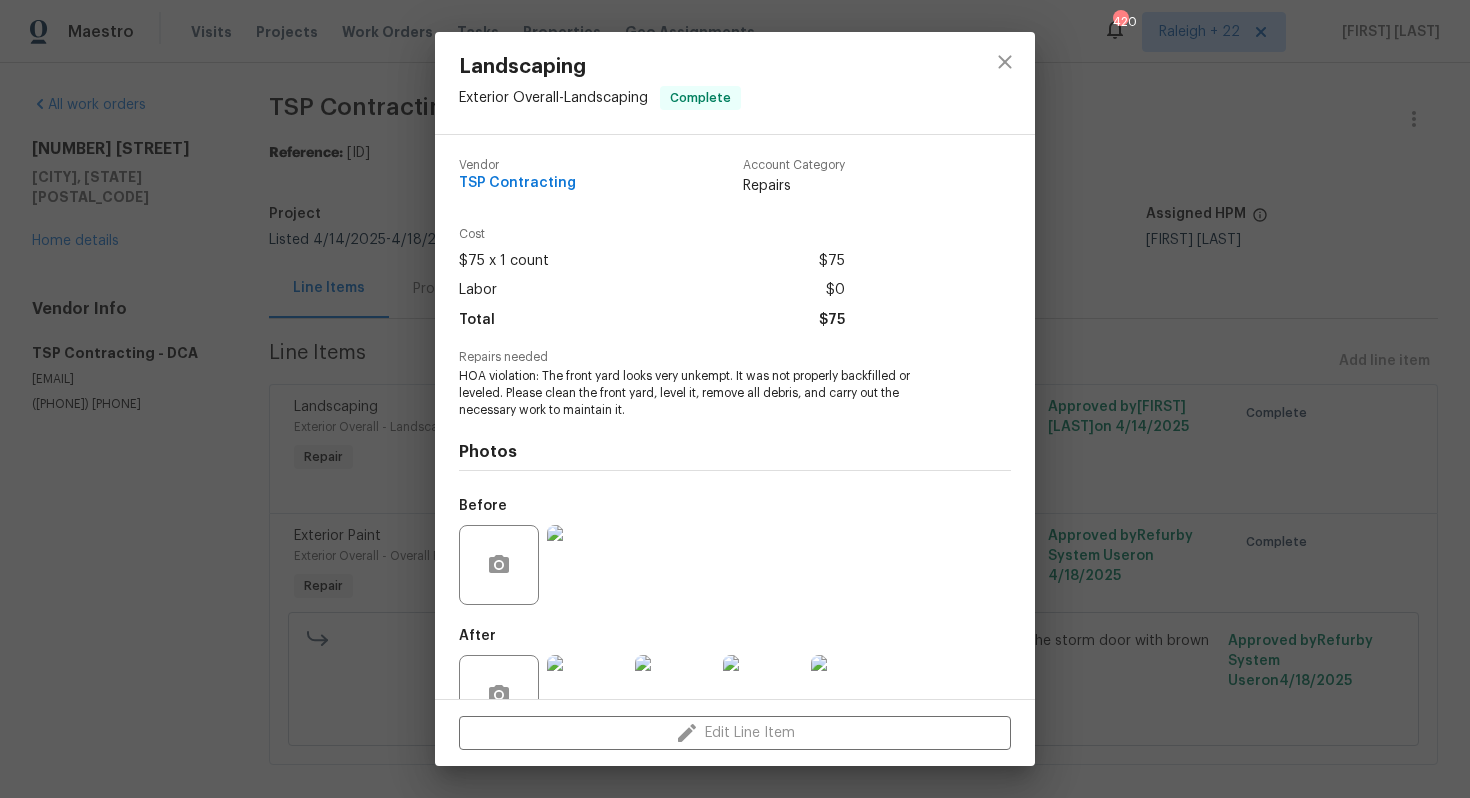 click on "Landscaping Exterior Overall  -  Landscaping Complete Vendor TSP Contracting Account Category Repairs Cost $75 x 1 count $75 Labor $0 Total $75 Repairs needed HOA violation: The front yard looks very unkempt. It was not properly backfilled or leveled. Please clean the front yard, level it, remove all debris, and carry out the necessary work to maintain it. Photos Before After  +20  Edit Line Item" at bounding box center [735, 399] 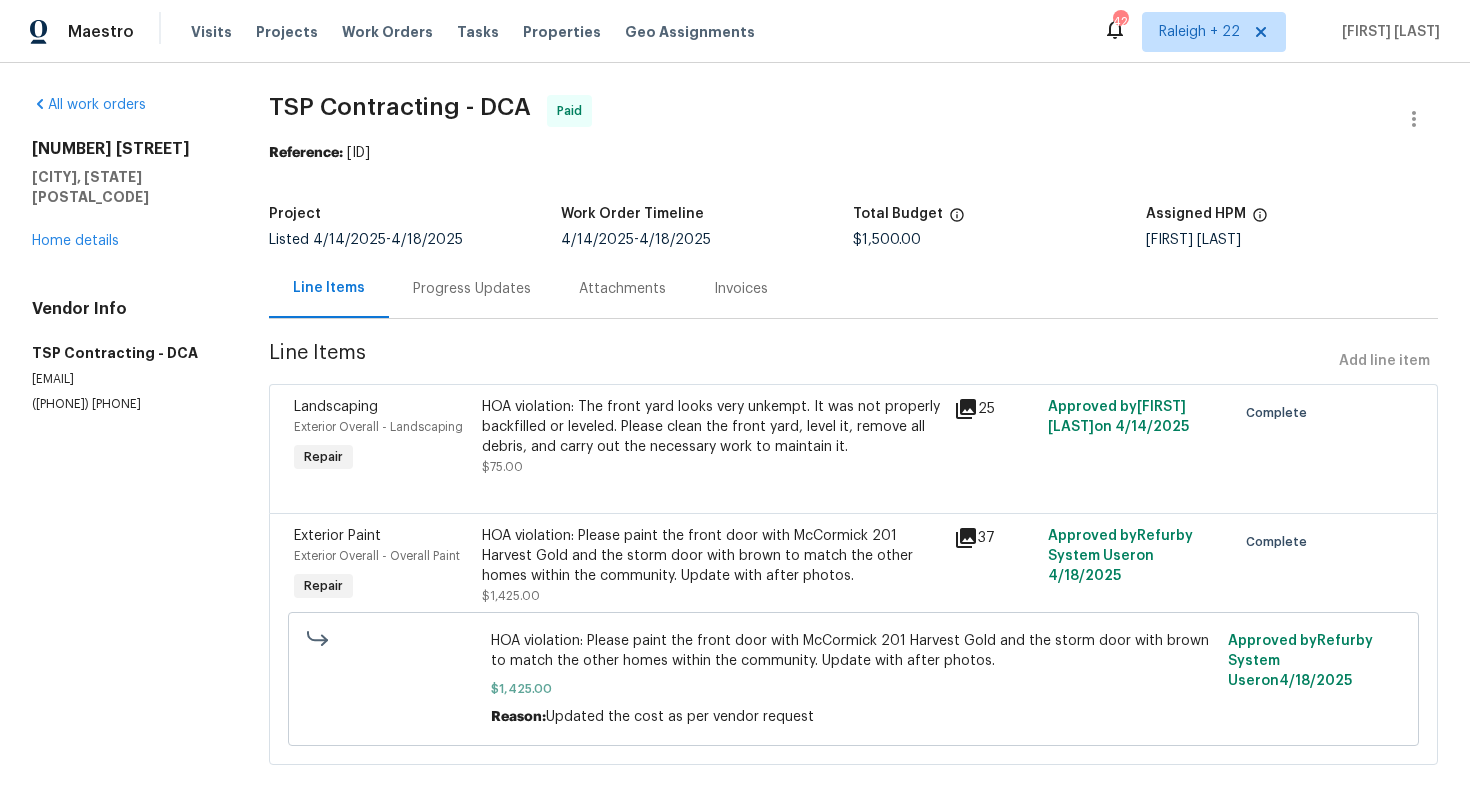 scroll, scrollTop: 26, scrollLeft: 0, axis: vertical 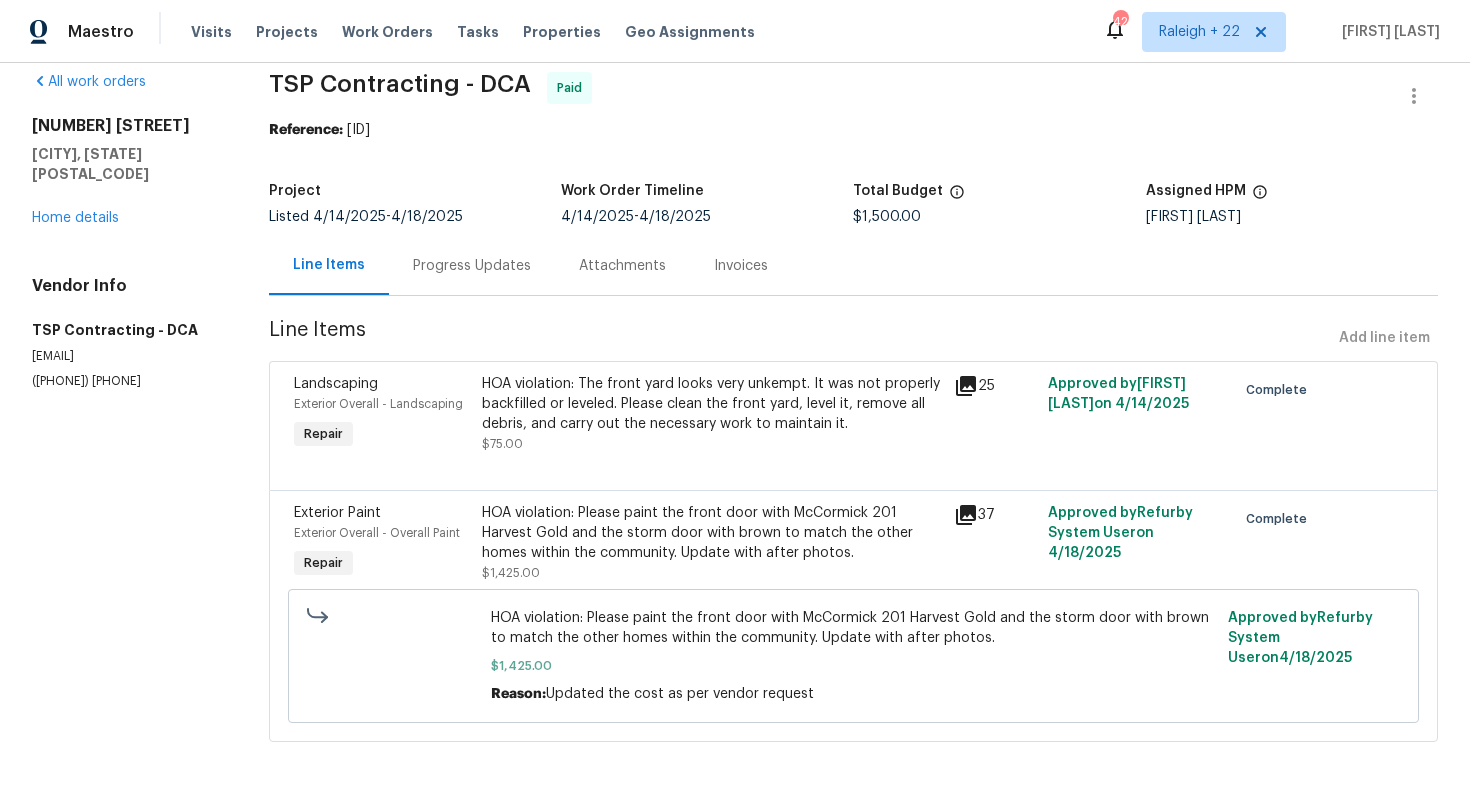click on "HOA violation: Please paint the front door with McCormick 201 Harvest Gold and the storm door with brown to match the other homes within the community. Update with after photos." at bounding box center (711, 533) 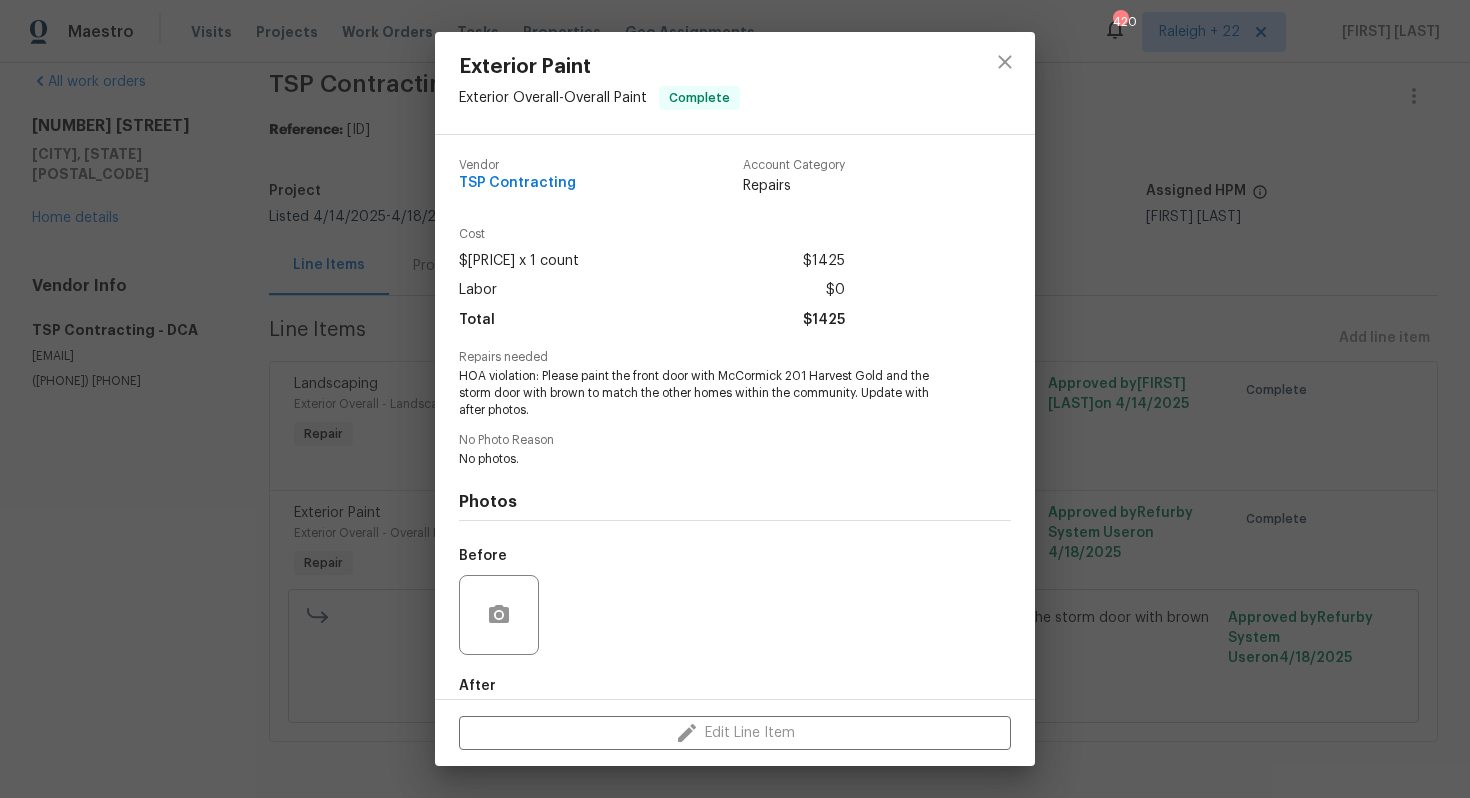 scroll, scrollTop: 106, scrollLeft: 0, axis: vertical 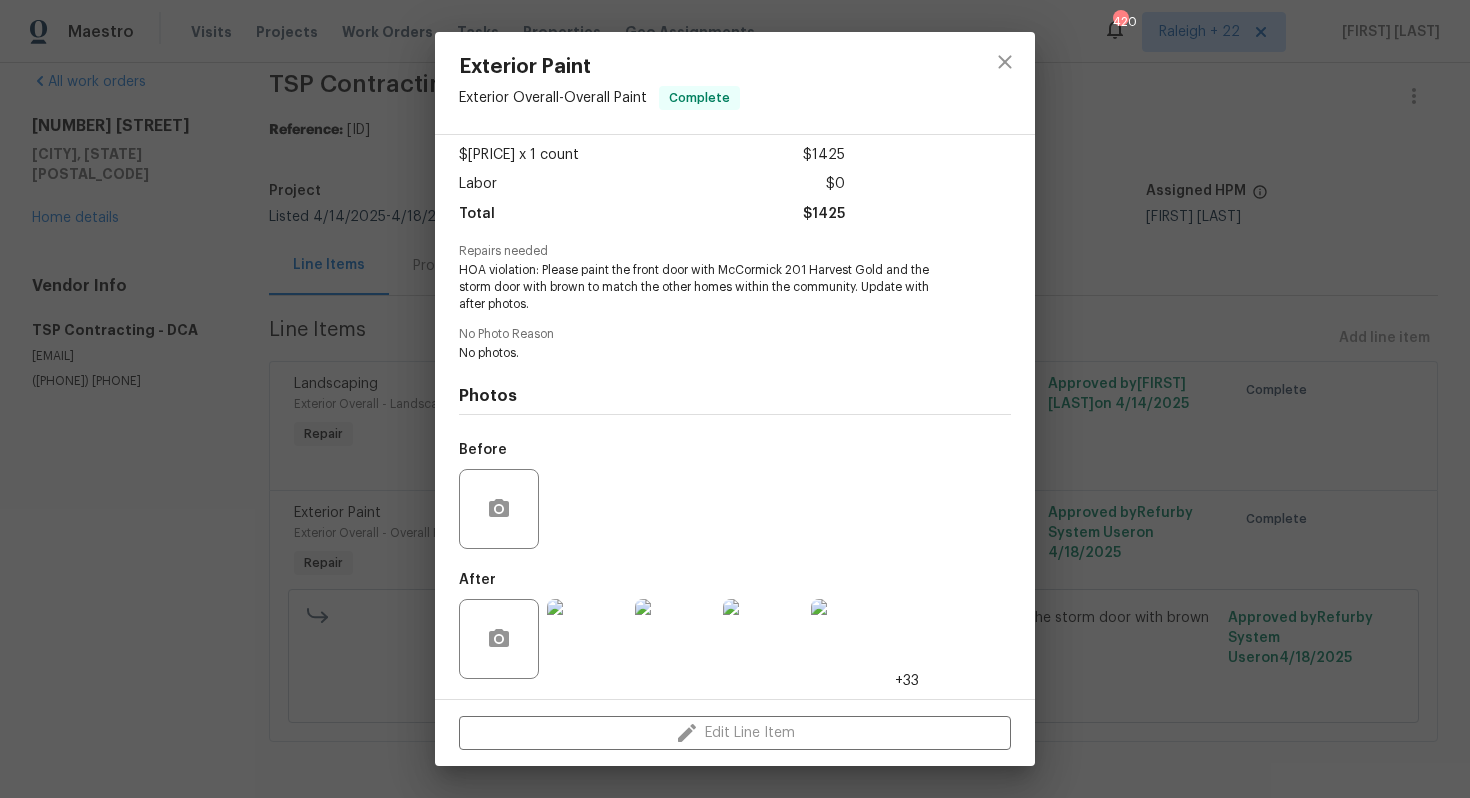click at bounding box center [763, 639] 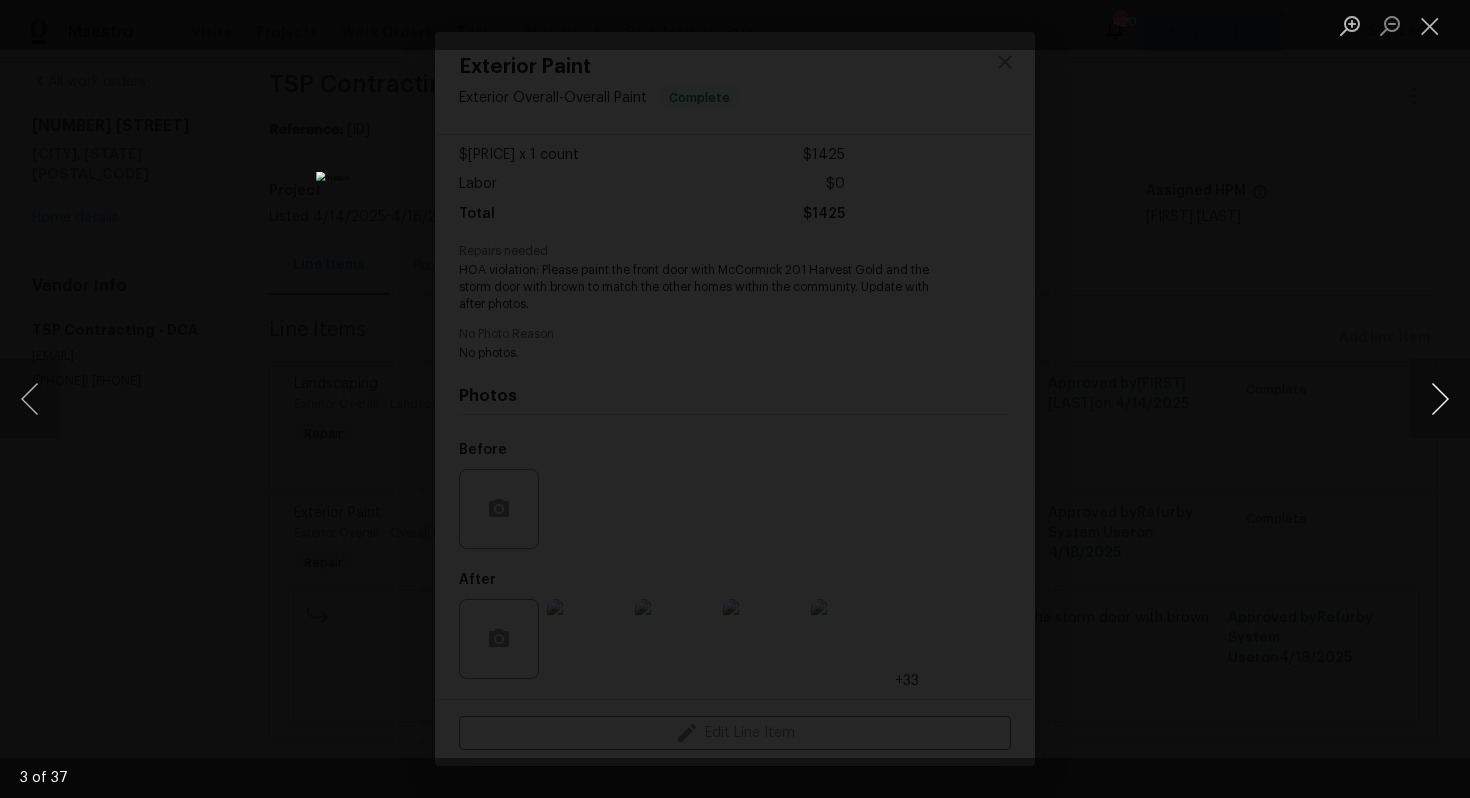 click at bounding box center (1440, 399) 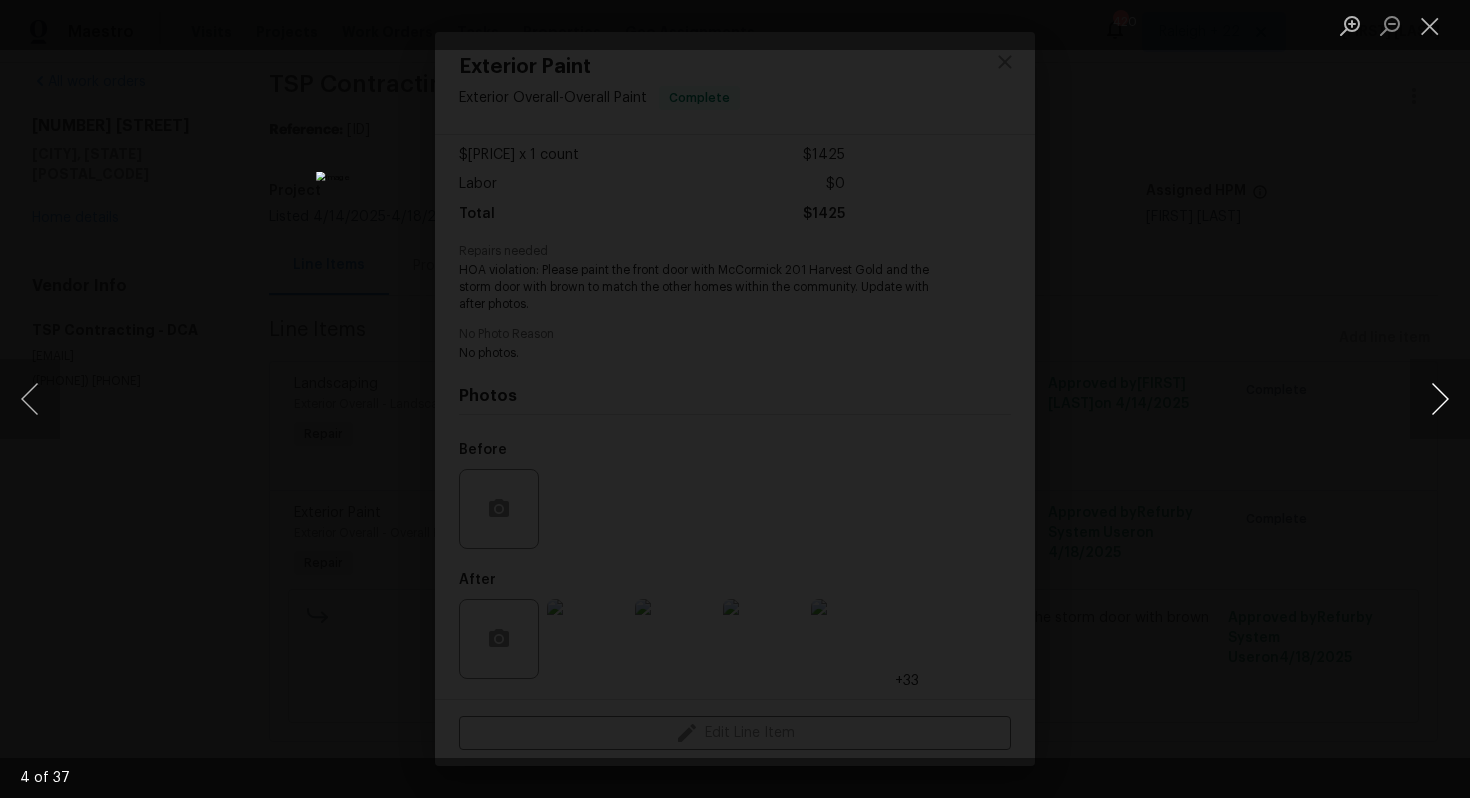 click at bounding box center (1440, 399) 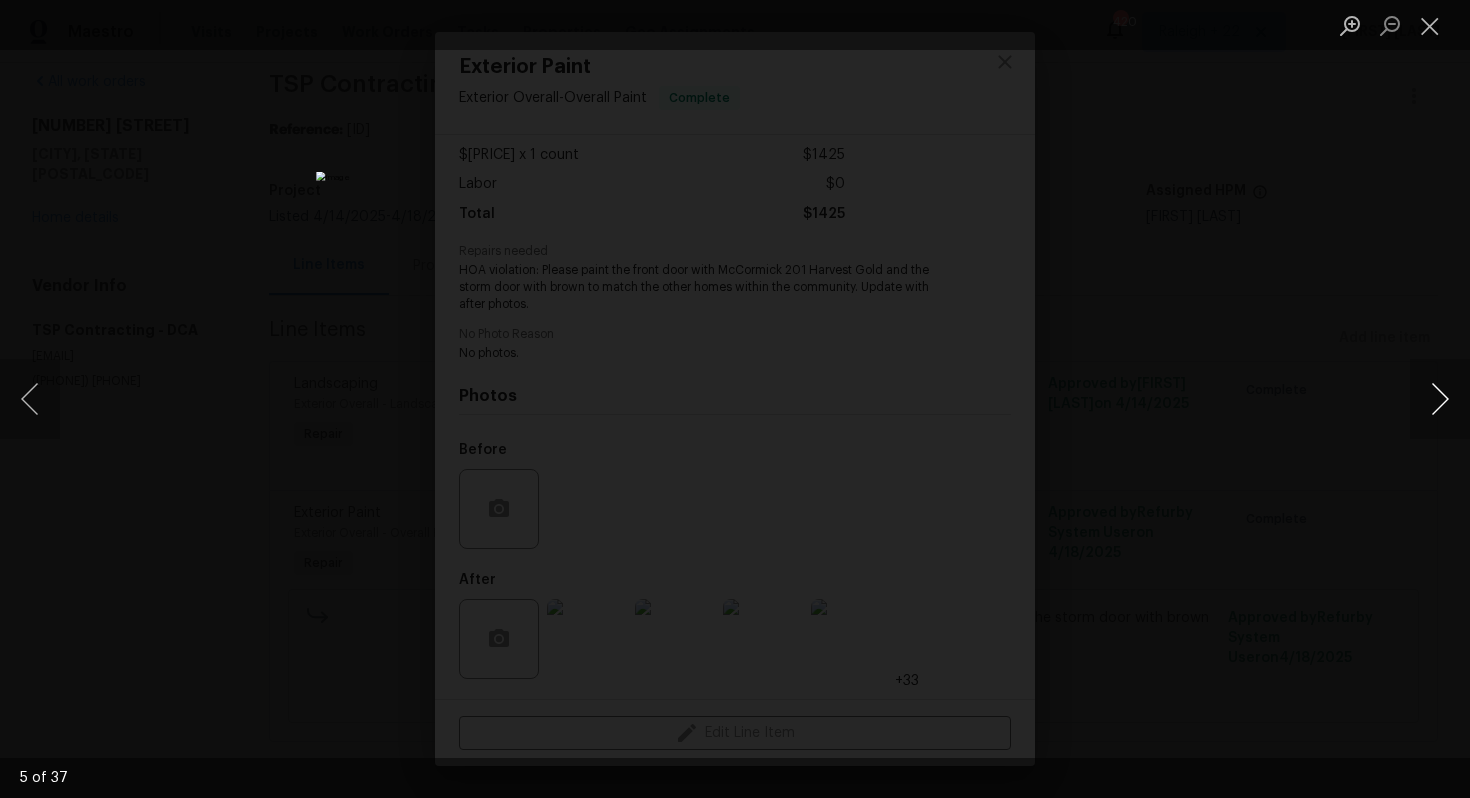 click at bounding box center (1440, 399) 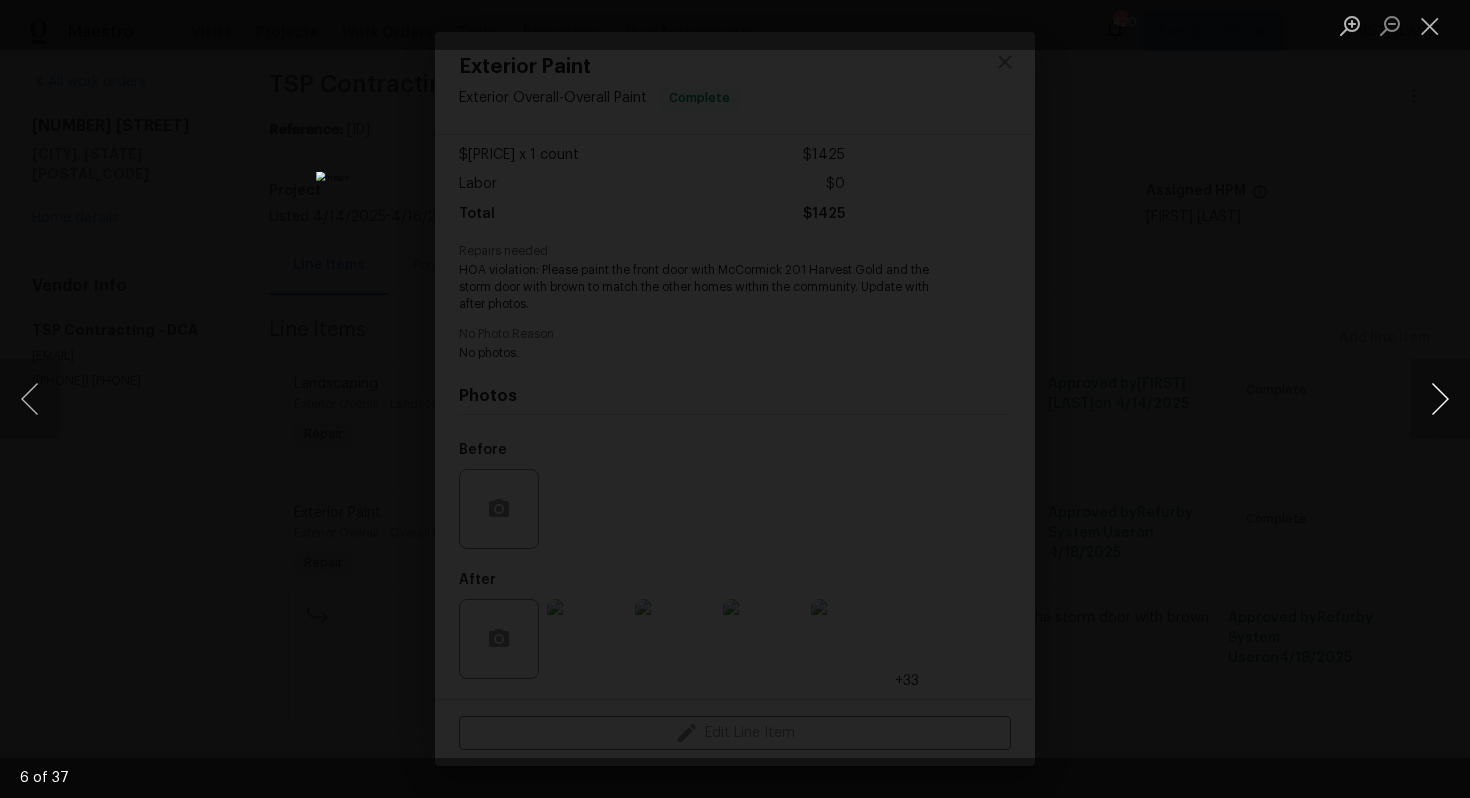 click at bounding box center [1440, 399] 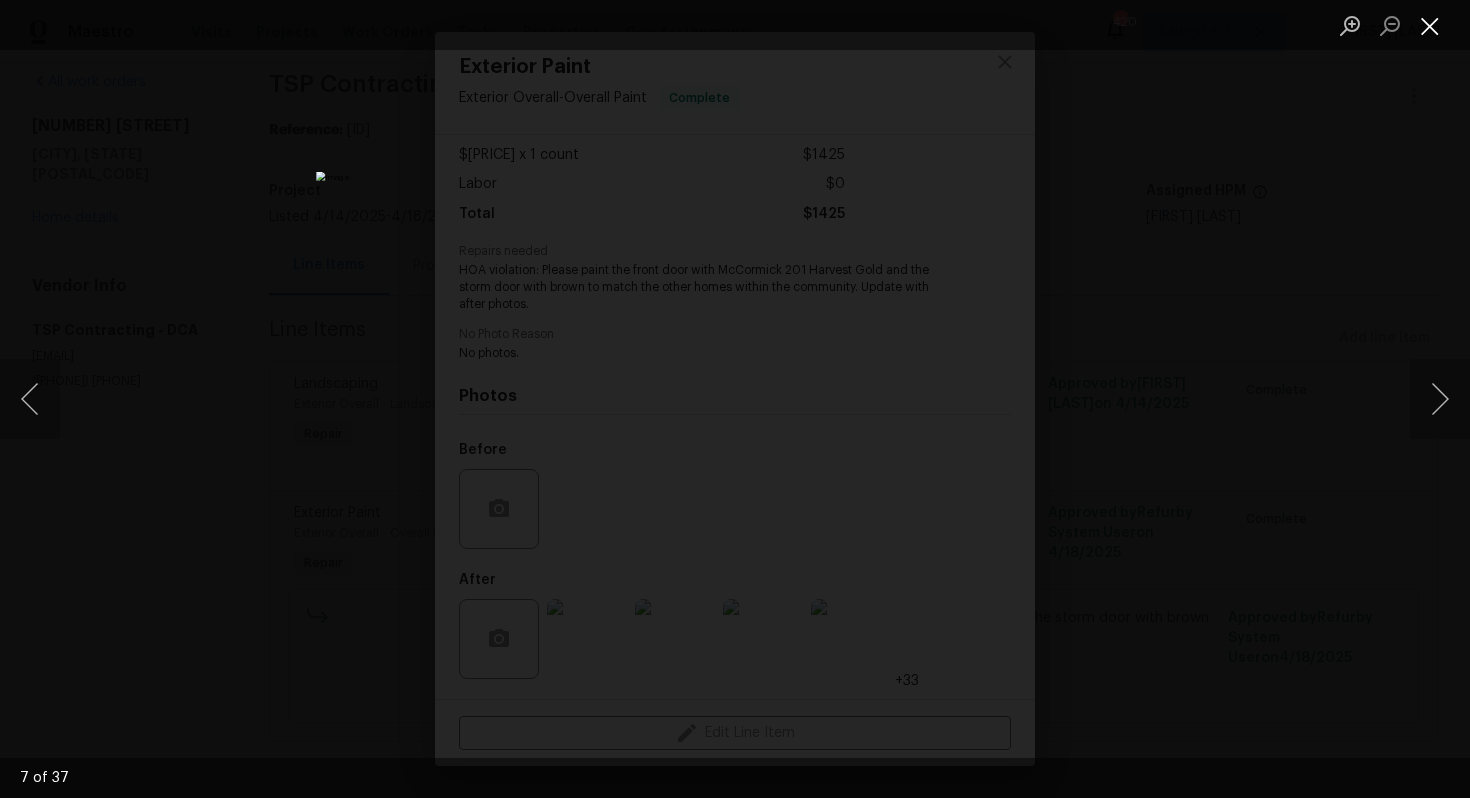 click at bounding box center (1430, 25) 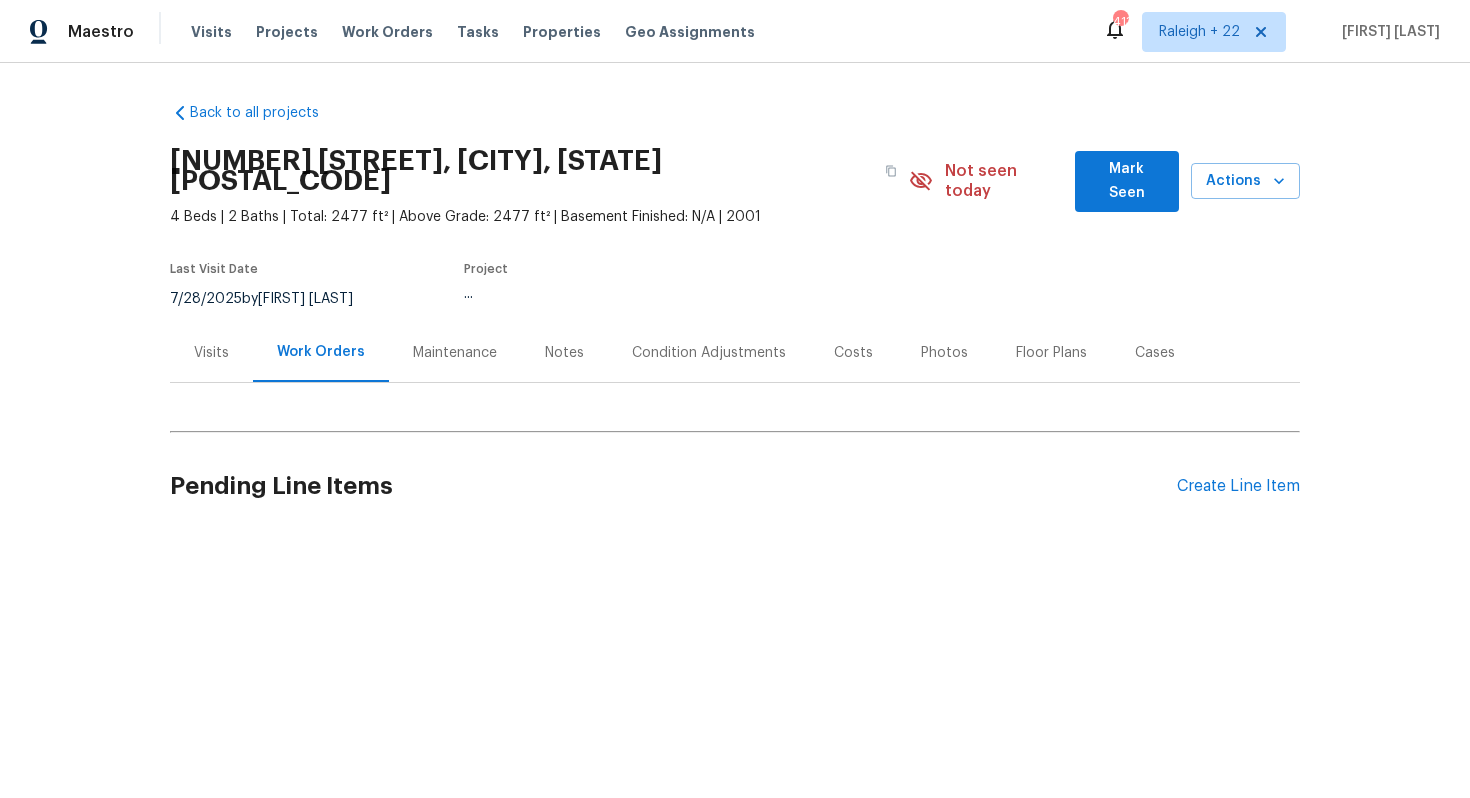 scroll, scrollTop: 0, scrollLeft: 0, axis: both 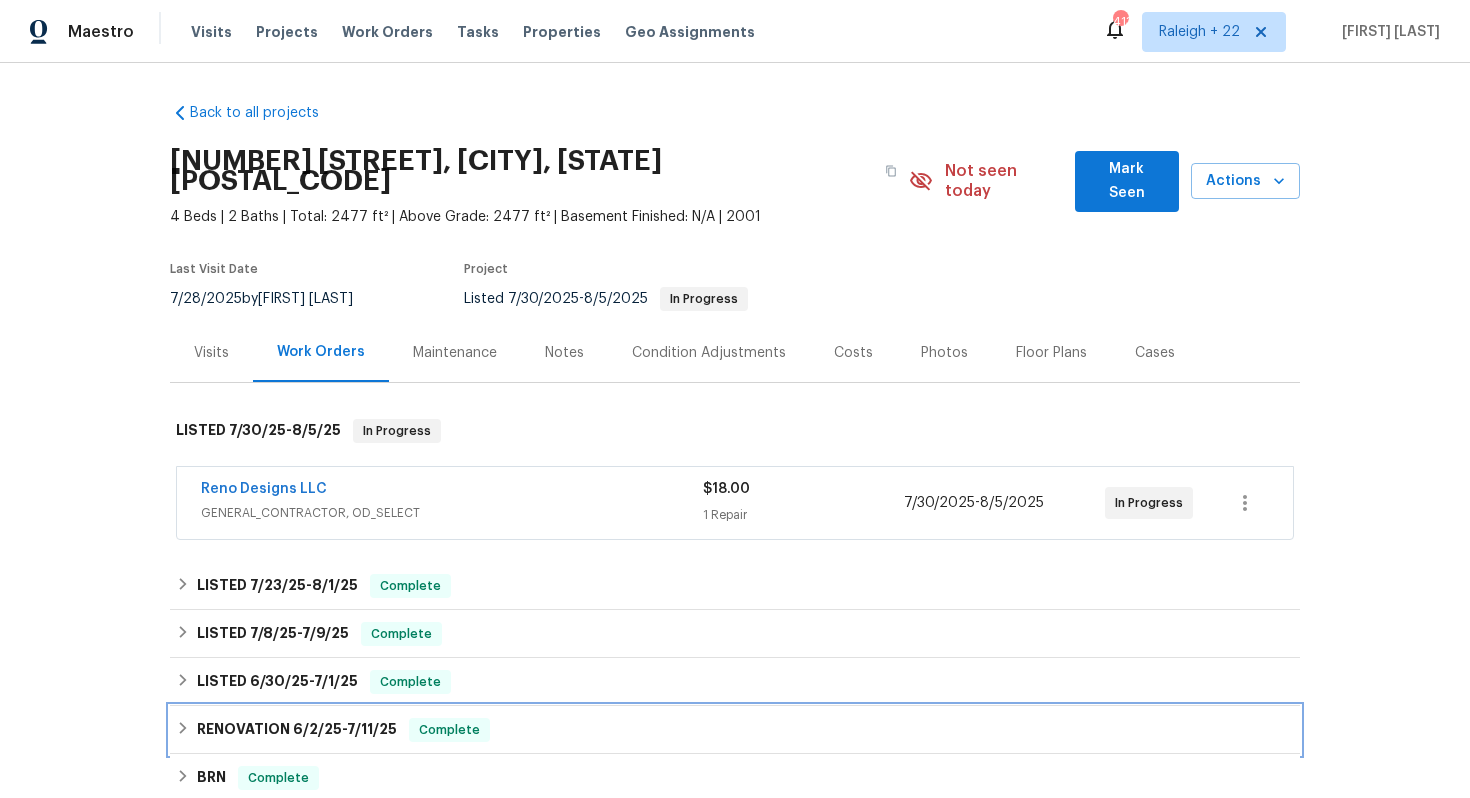 click on "RENOVATION   [DATE]  -  [DATE] Complete" at bounding box center (735, 730) 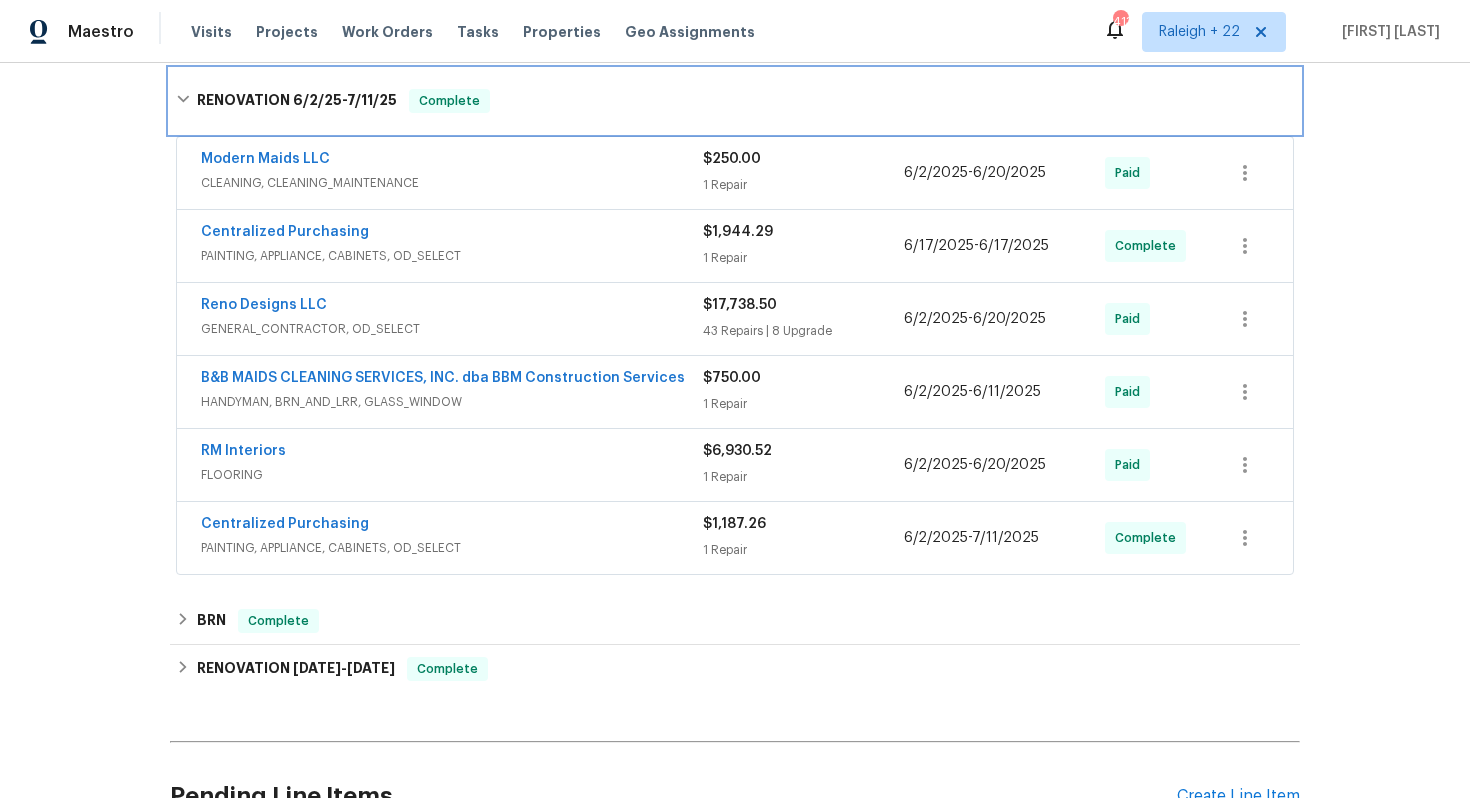 scroll, scrollTop: 646, scrollLeft: 0, axis: vertical 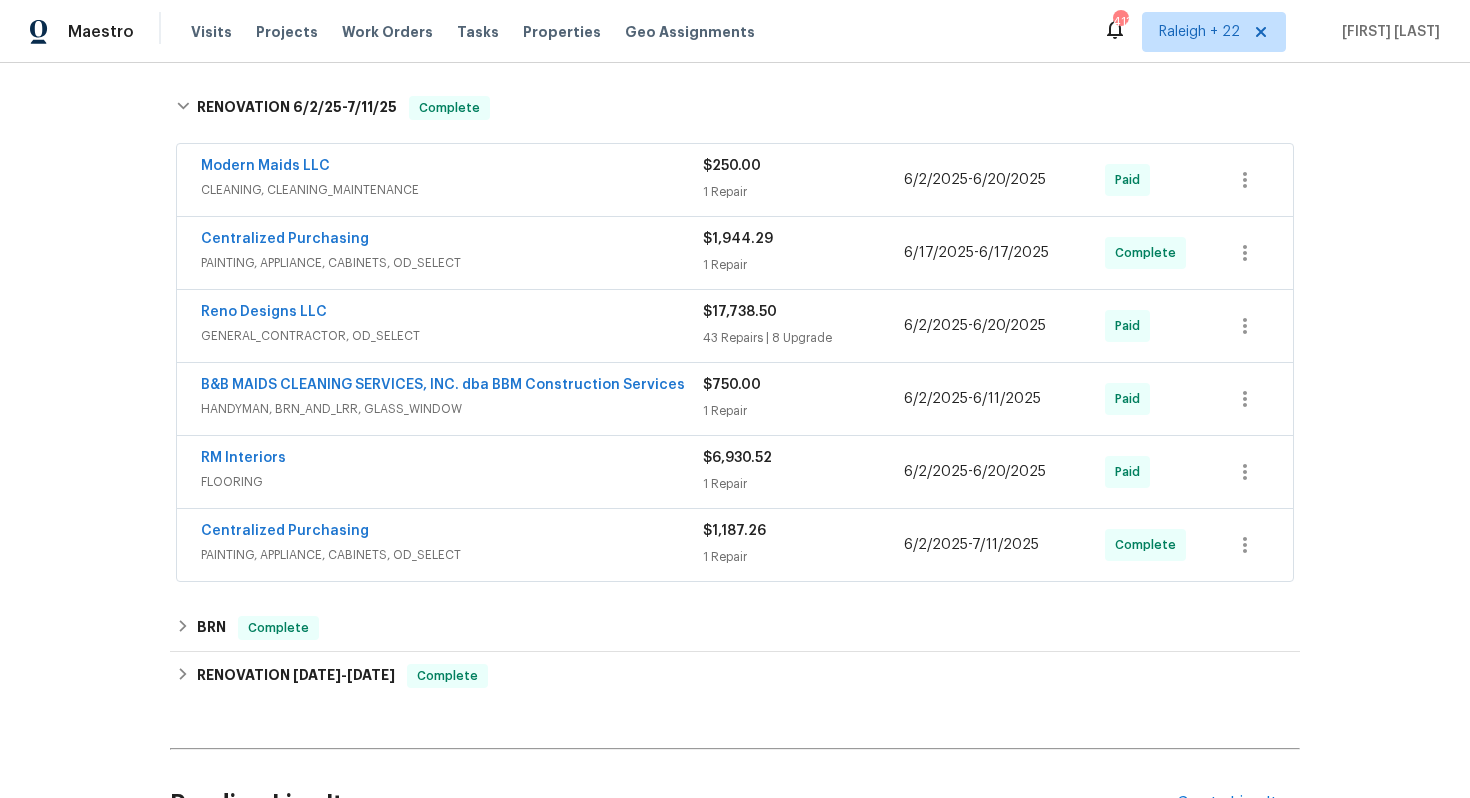 click on "43 Repairs | 8 Upgrade" at bounding box center (803, 338) 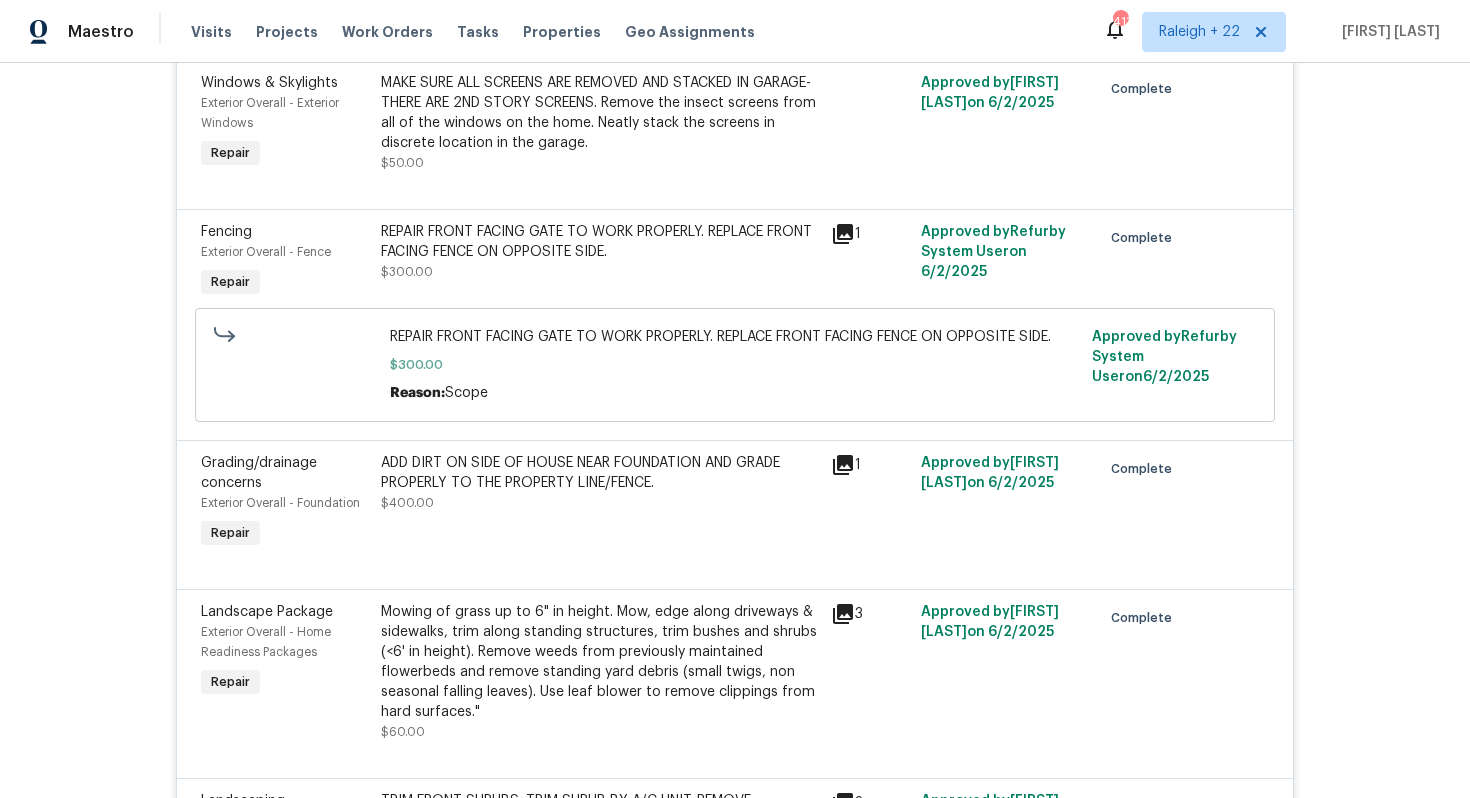 scroll, scrollTop: 3222, scrollLeft: 0, axis: vertical 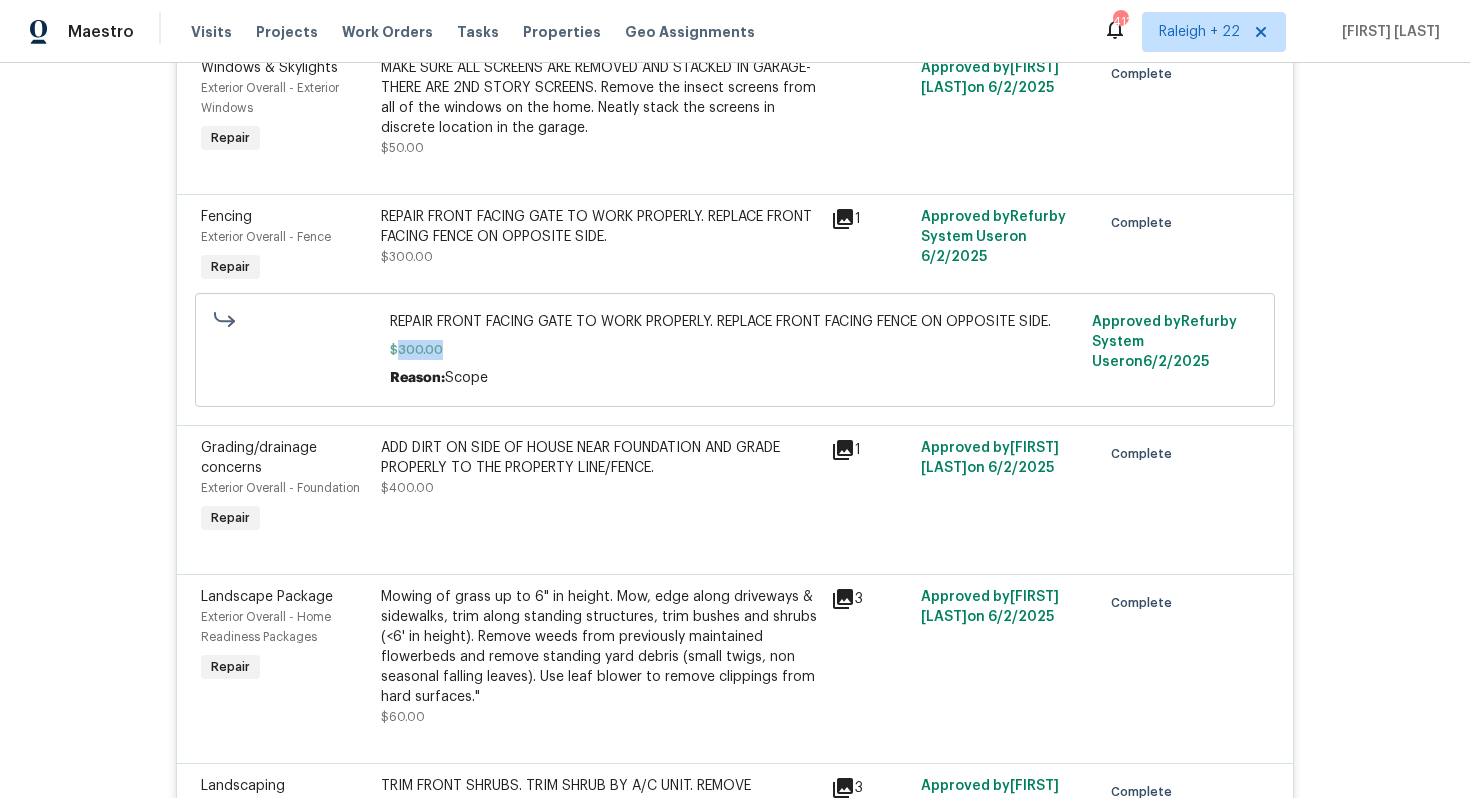 drag, startPoint x: 396, startPoint y: 358, endPoint x: 476, endPoint y: 357, distance: 80.00625 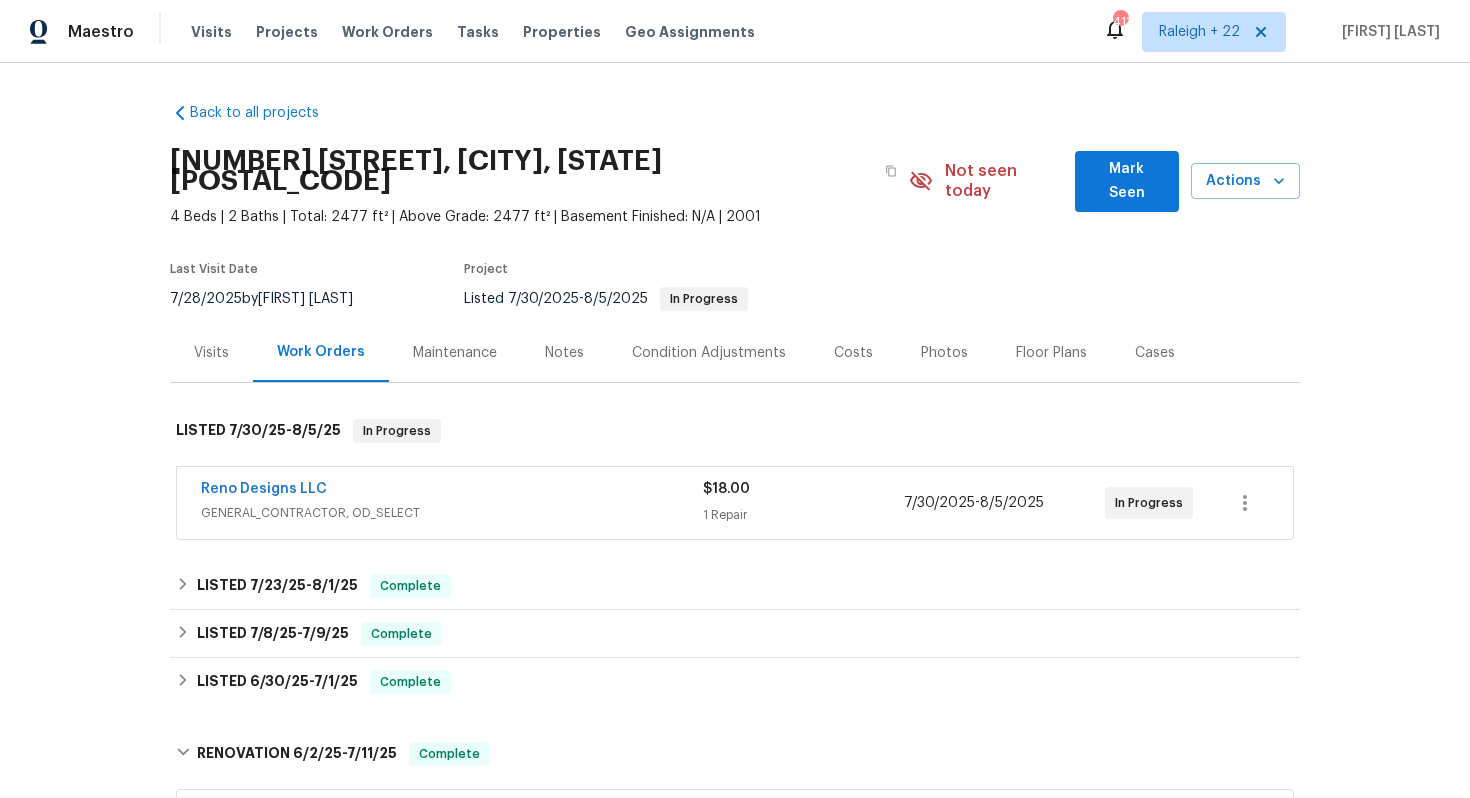 scroll, scrollTop: 481, scrollLeft: 0, axis: vertical 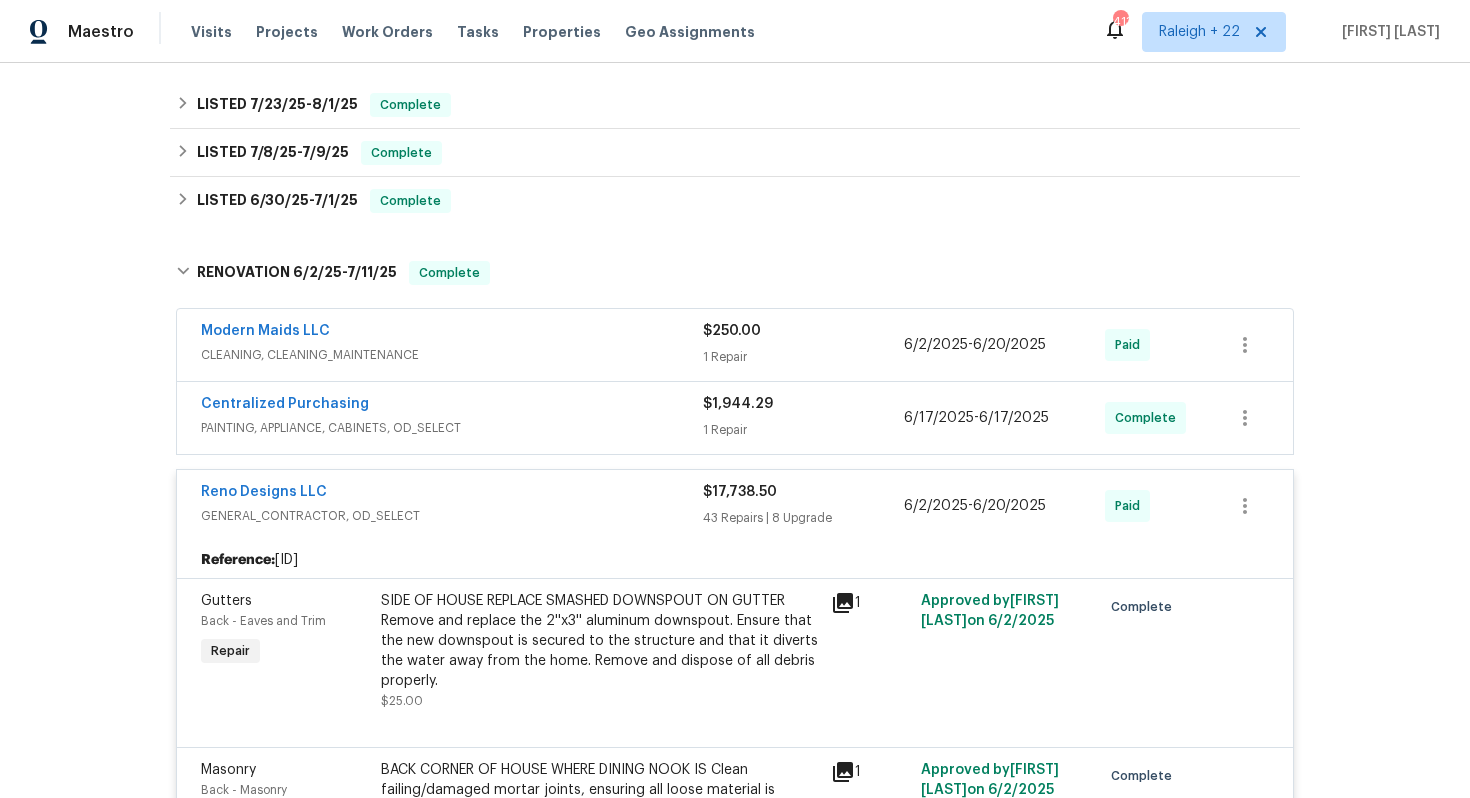 click on "GENERAL_CONTRACTOR, OD_SELECT" at bounding box center (452, 516) 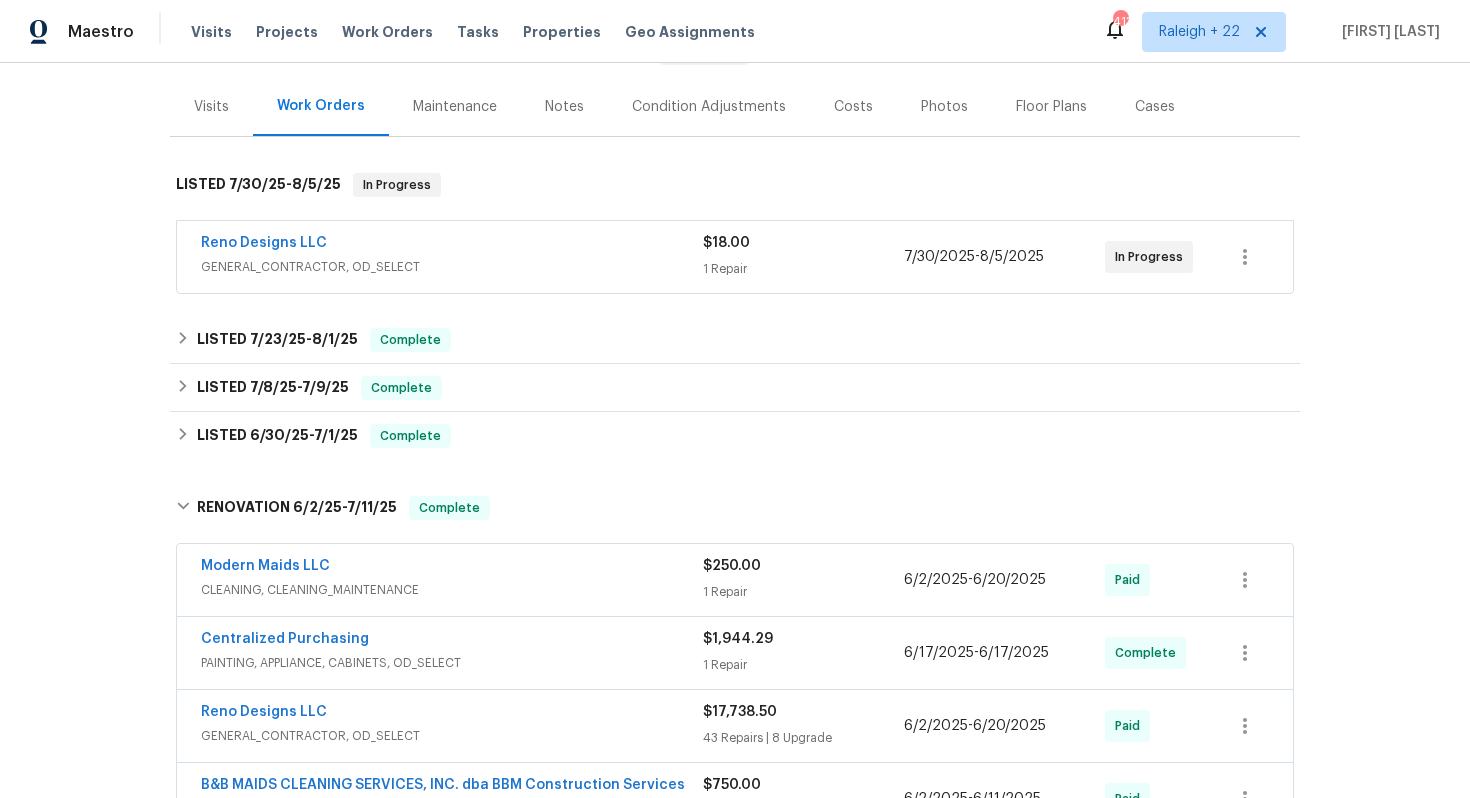 scroll, scrollTop: 0, scrollLeft: 0, axis: both 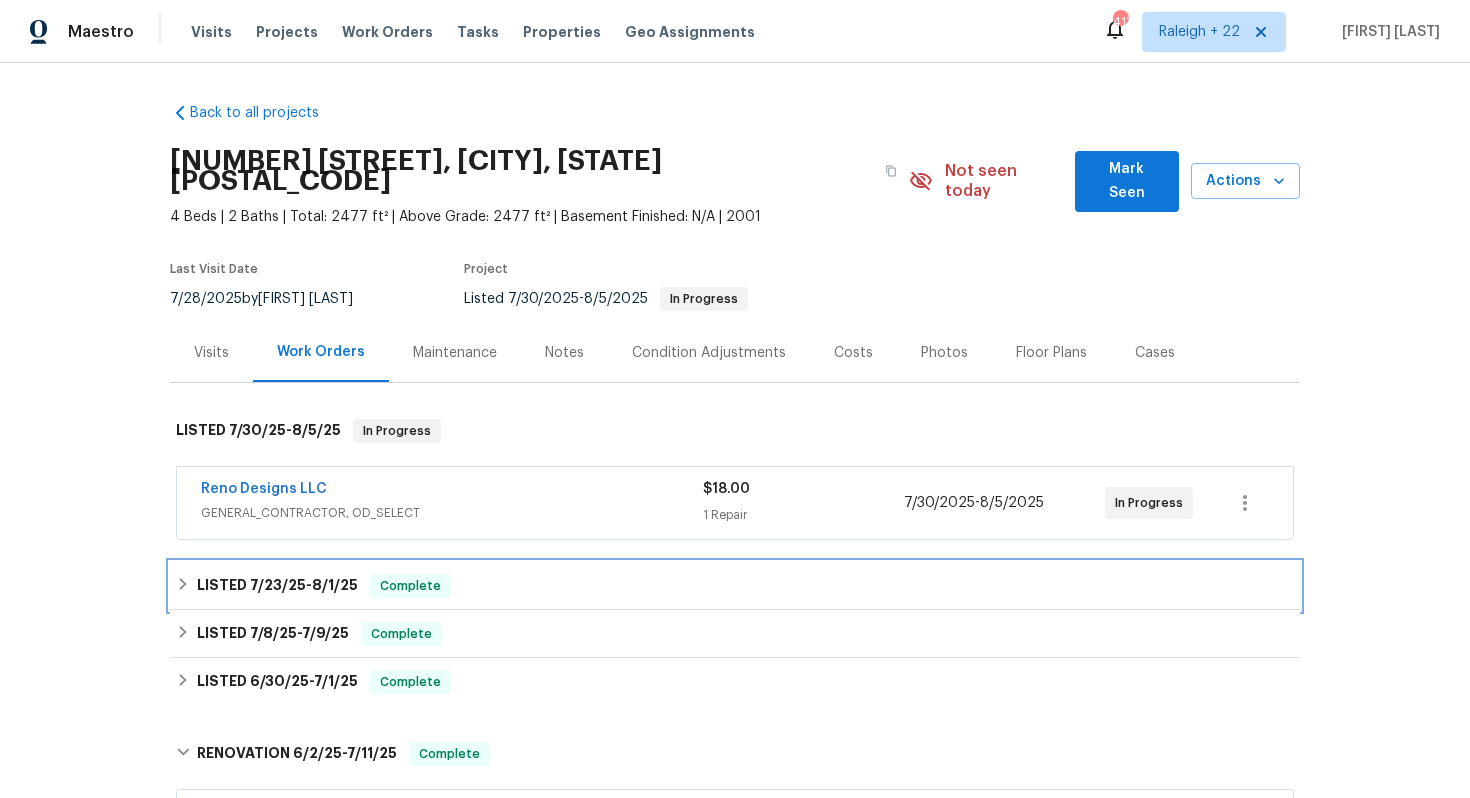 click on "LISTED   [DATE]  -  [DATE] Complete" at bounding box center (735, 586) 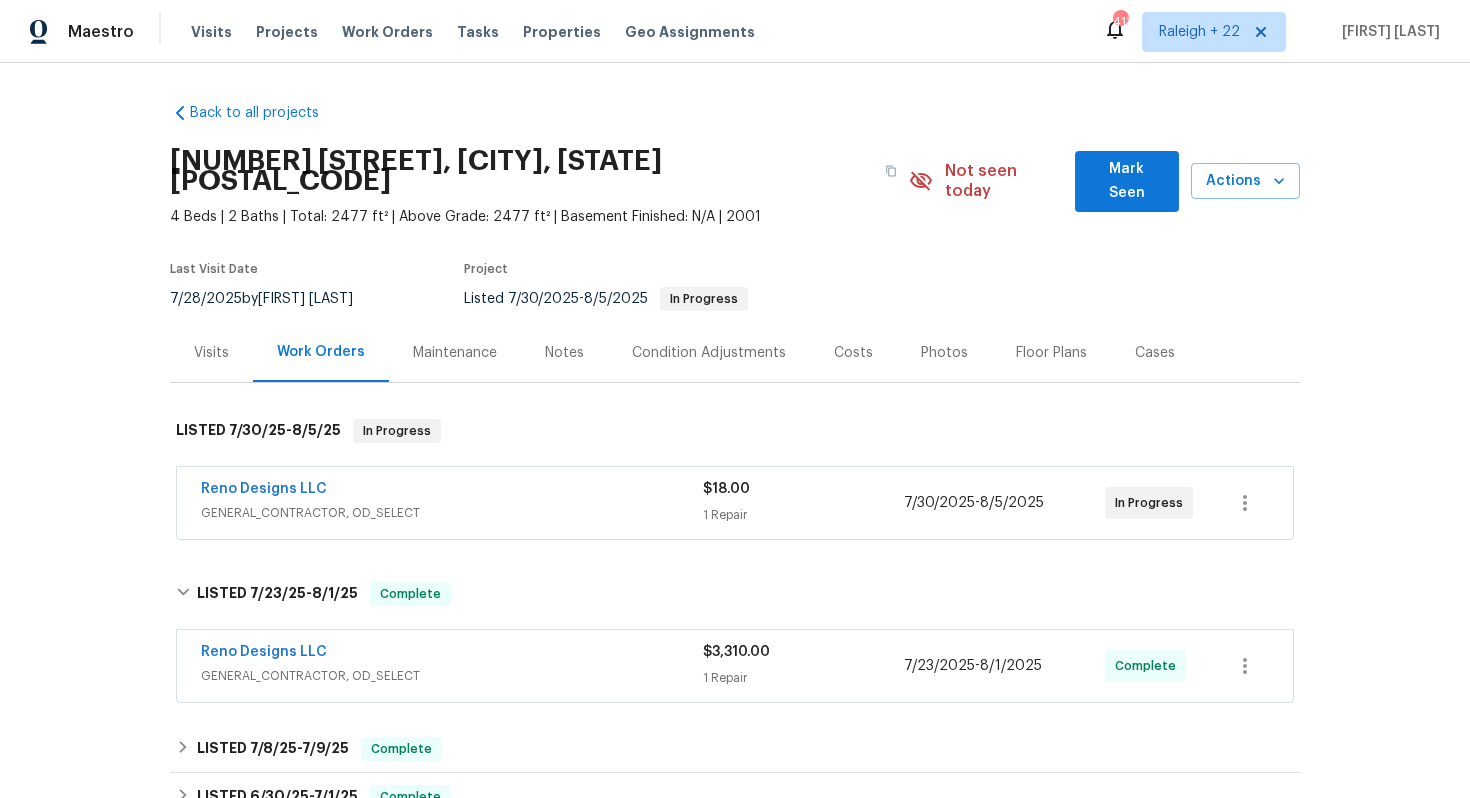 click on "Reno Designs LLC" at bounding box center [452, 654] 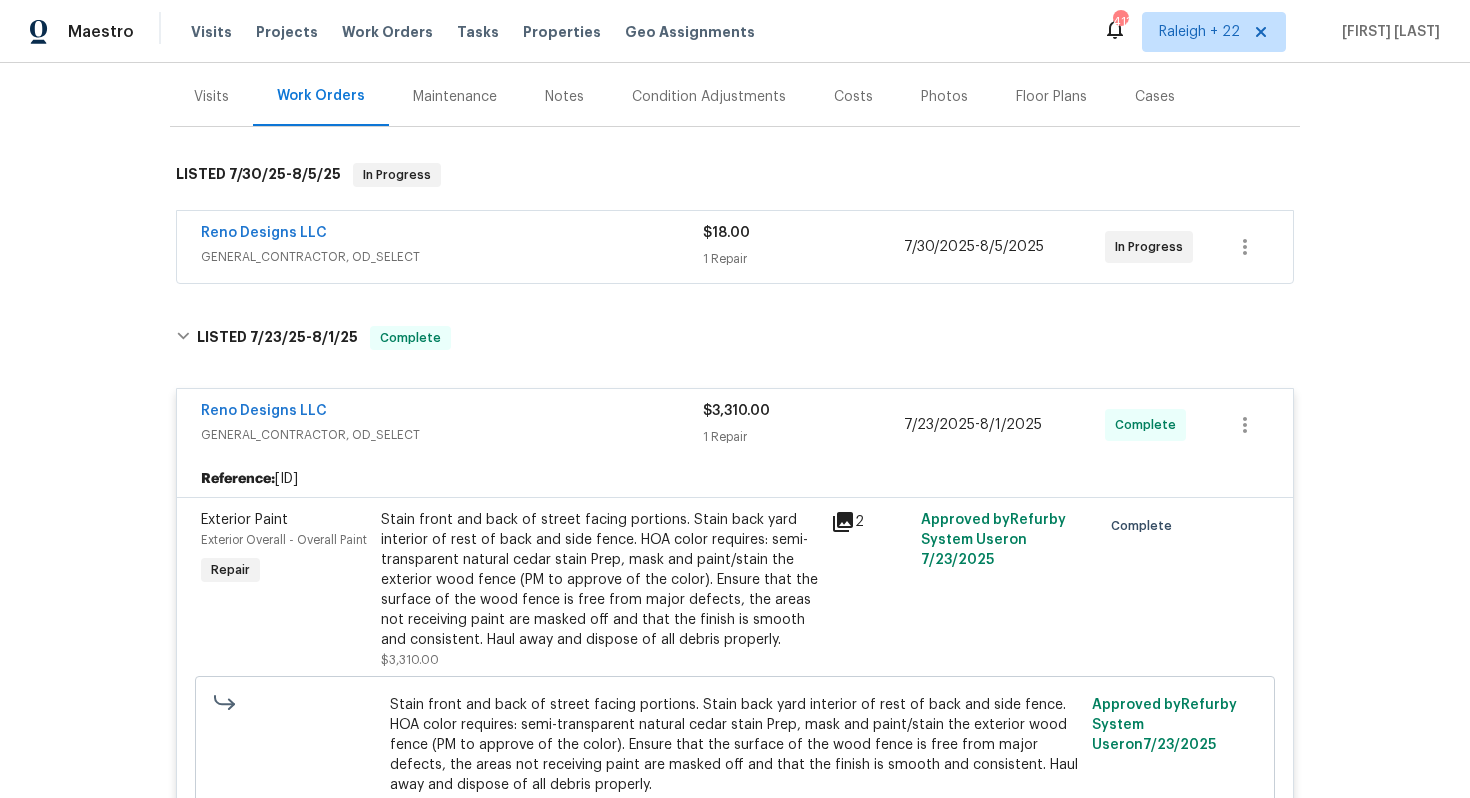 scroll, scrollTop: 258, scrollLeft: 0, axis: vertical 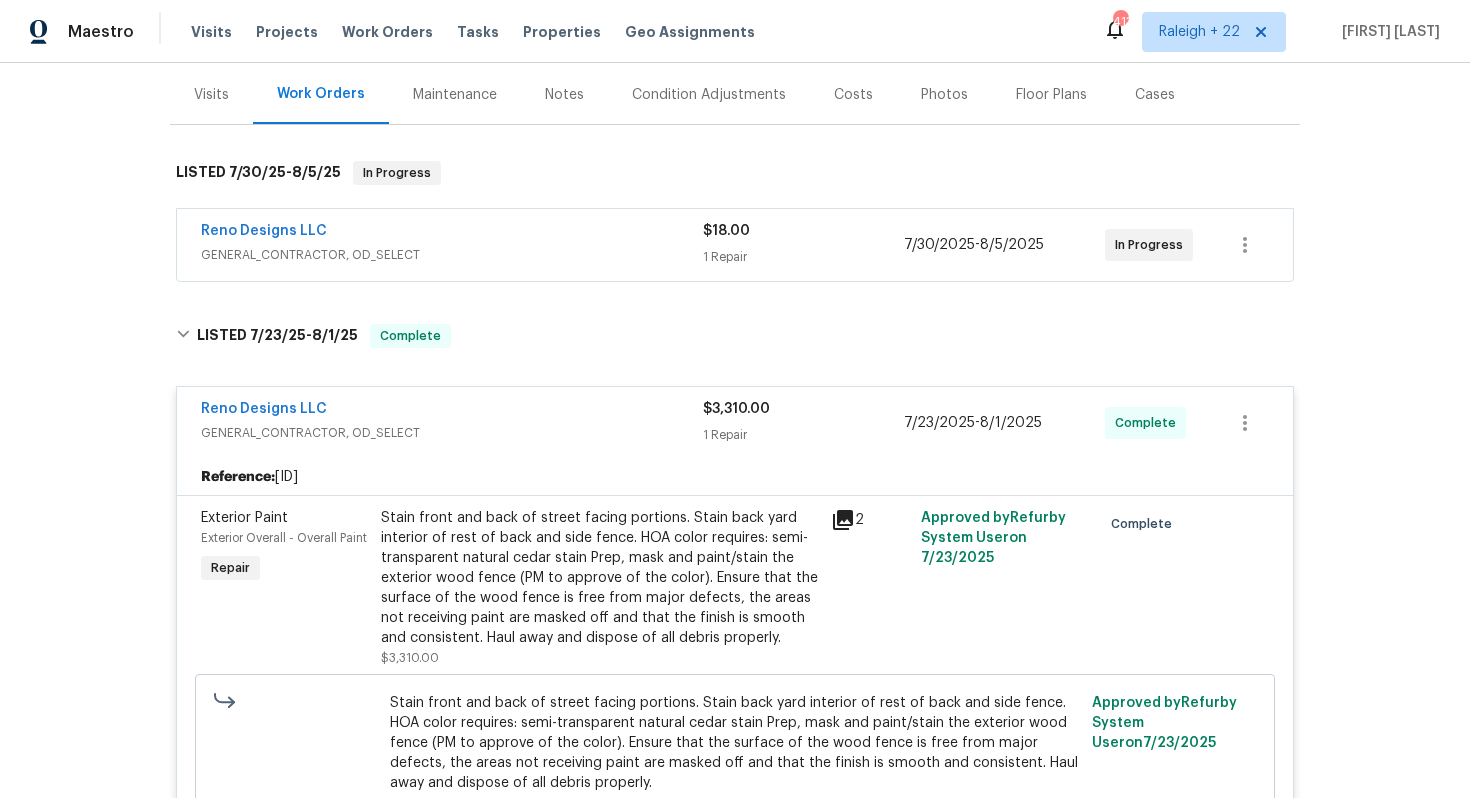click on "Stain front and back of street facing portions.
Stain back yard interior of rest of back and side fence.
HOA color requires: semi-transparent natural cedar stain
Prep, mask and paint/stain the exterior wood fence  (PM to approve of the color). Ensure that the surface of the wood fence is free from major defects, the areas not receiving paint are masked off and that the finish is smooth and consistent. Haul away and dispose of all debris properly." at bounding box center [600, 578] 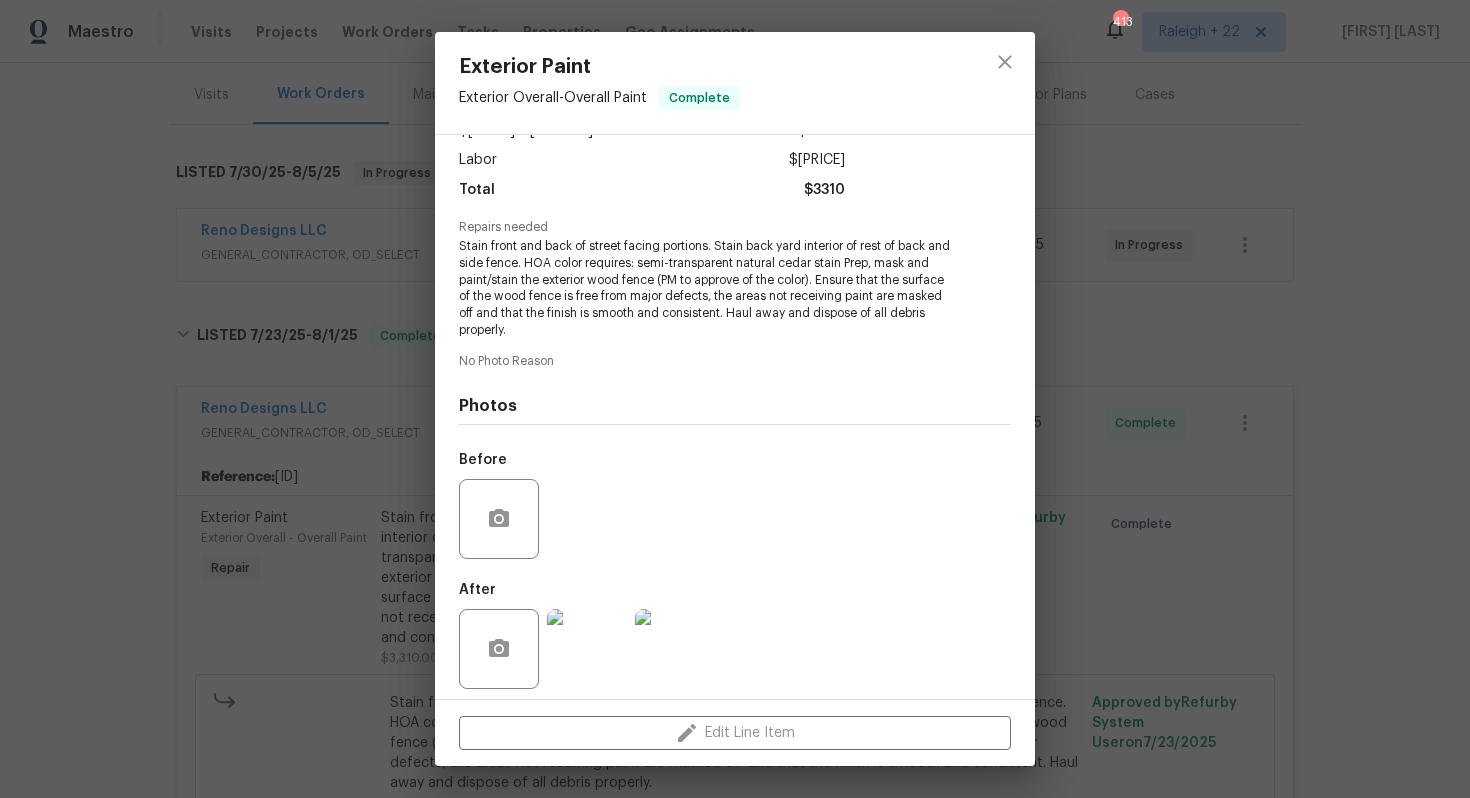 scroll, scrollTop: 140, scrollLeft: 0, axis: vertical 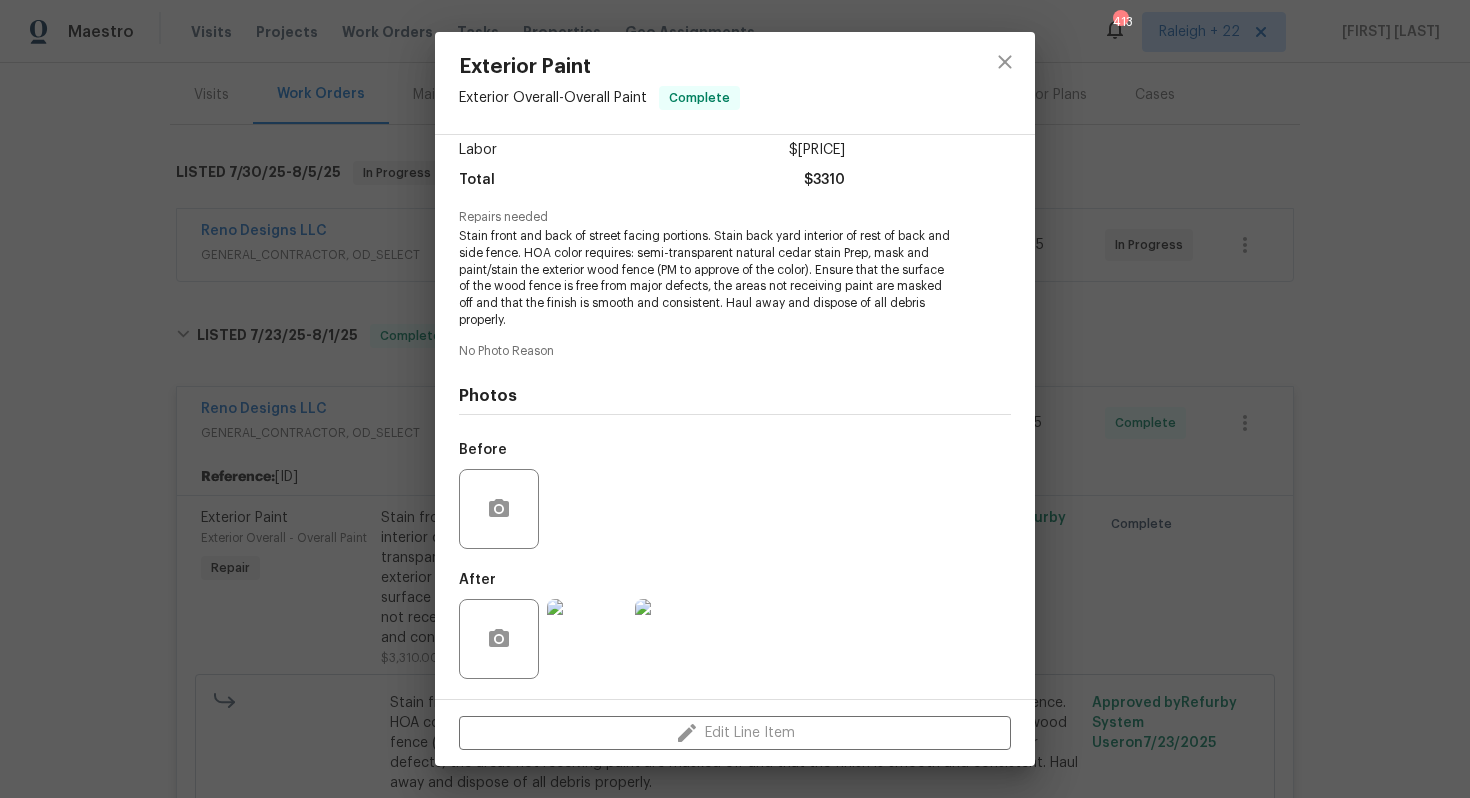 click at bounding box center (587, 639) 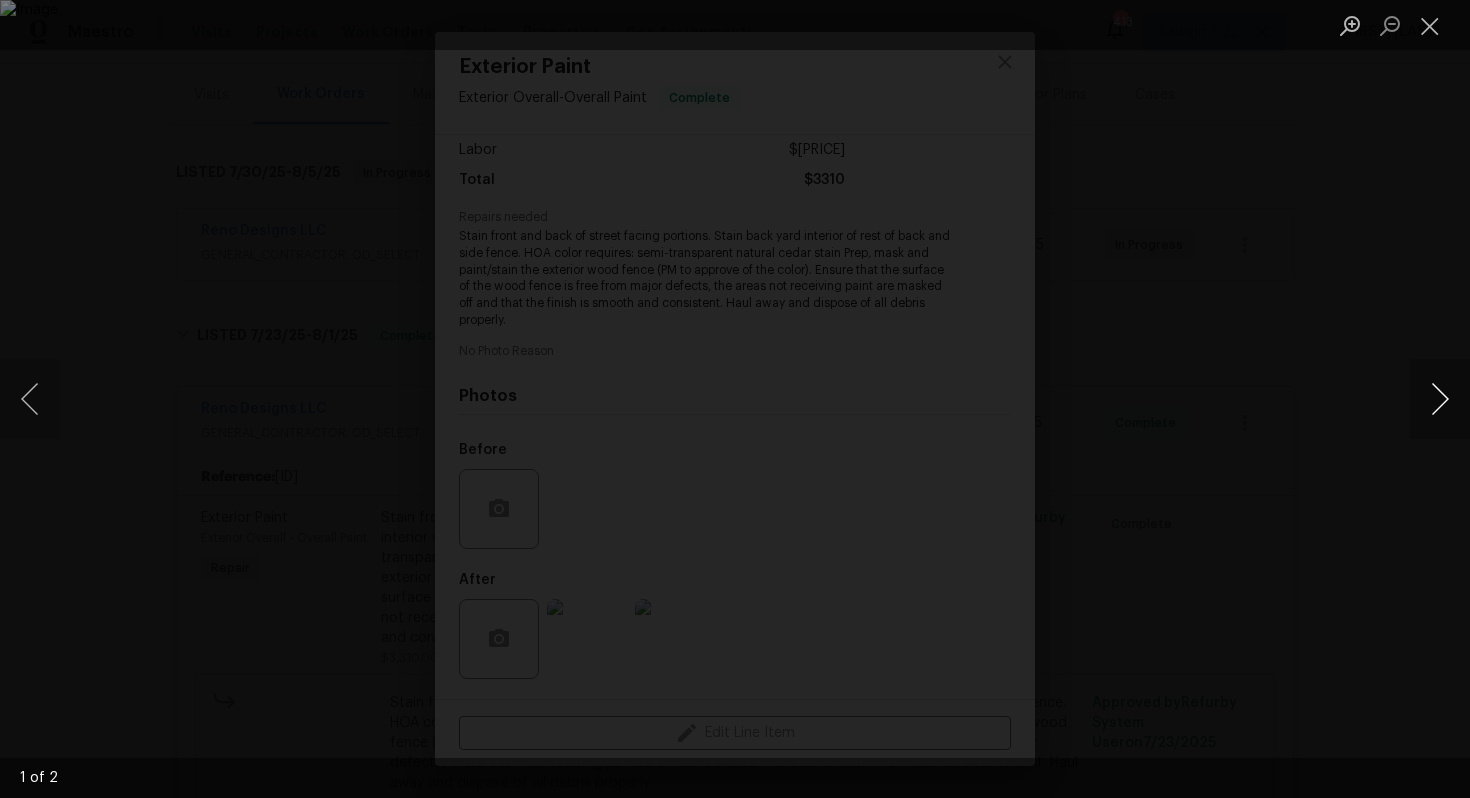 click at bounding box center (1440, 399) 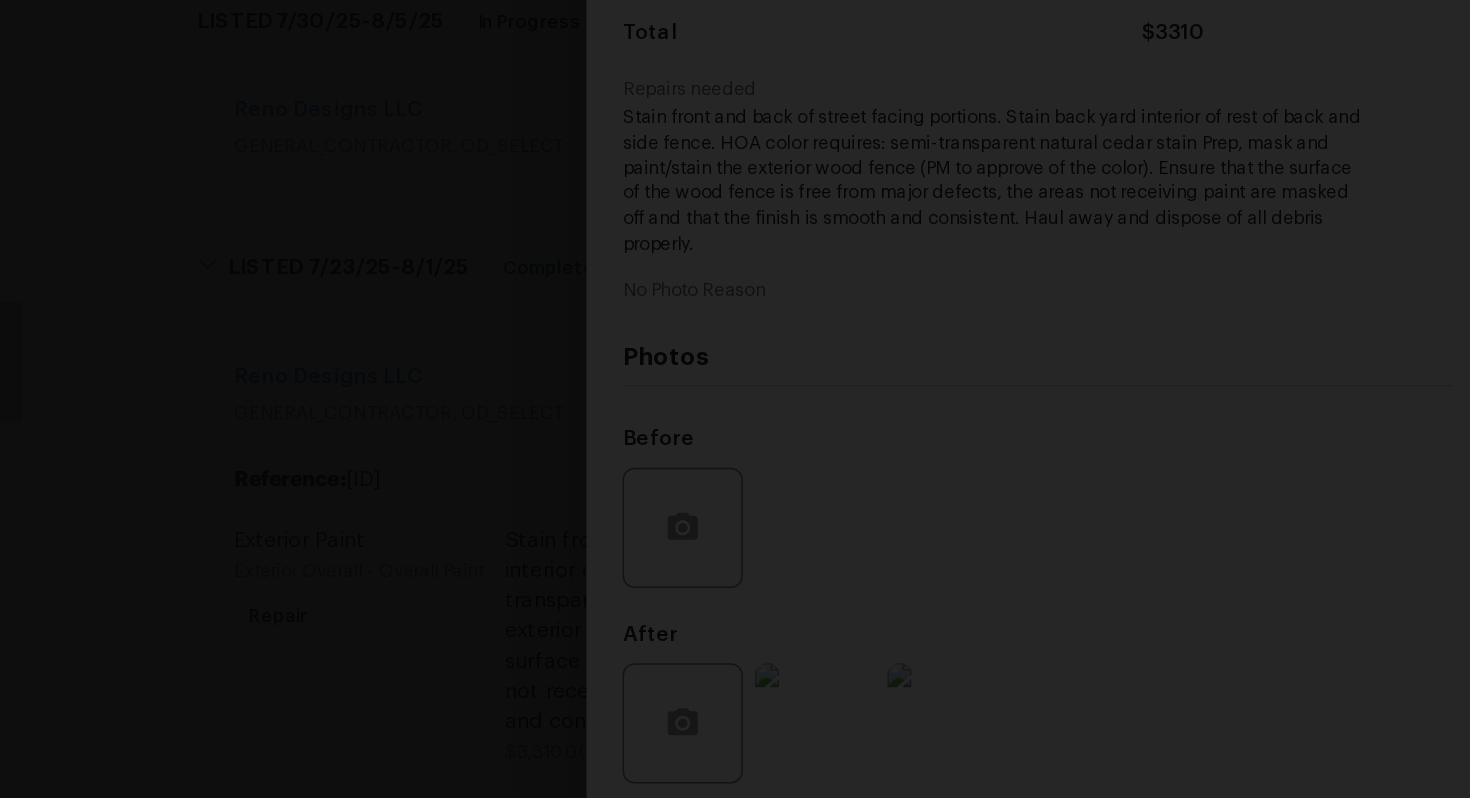 click at bounding box center (735, 399) 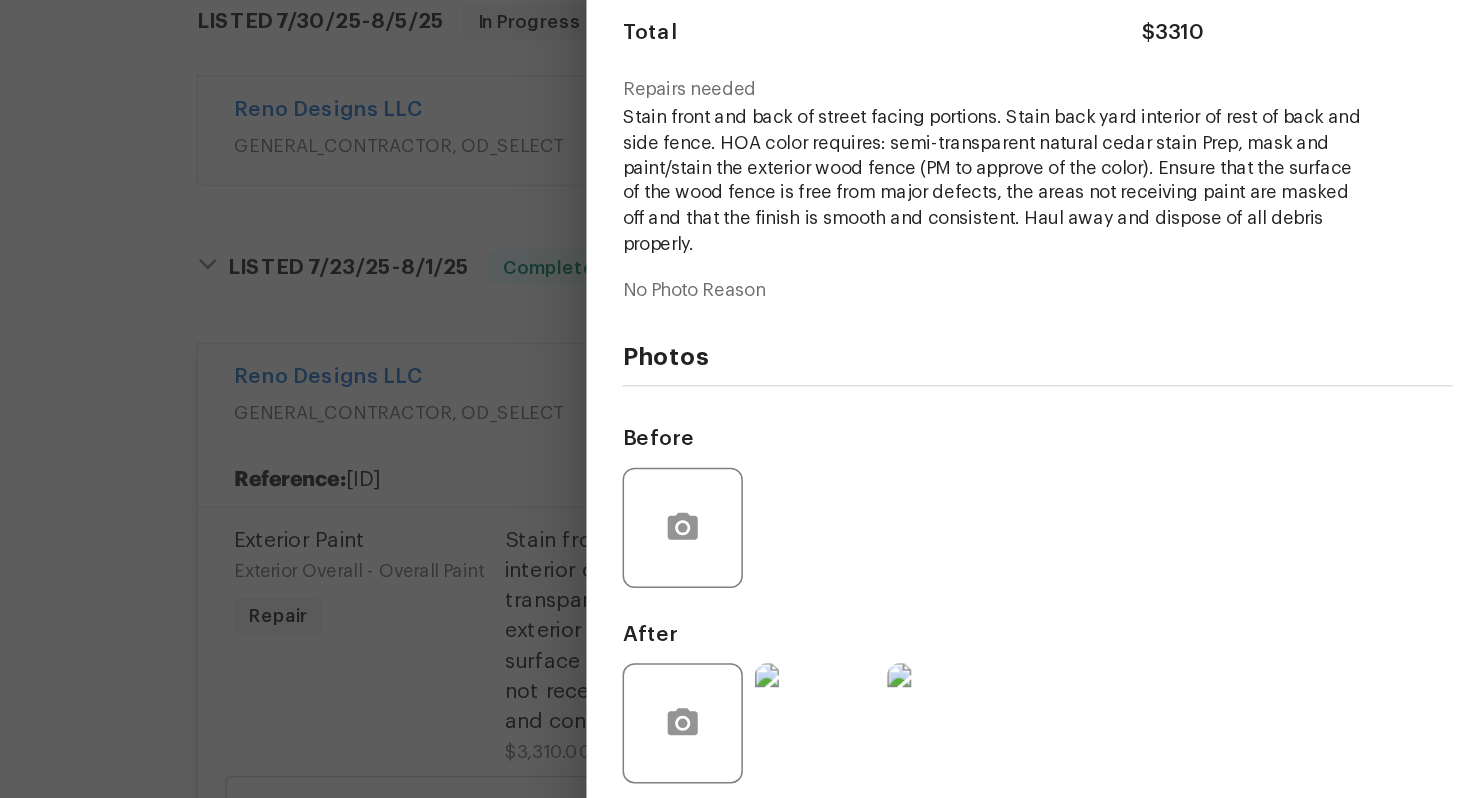 click at bounding box center [587, 639] 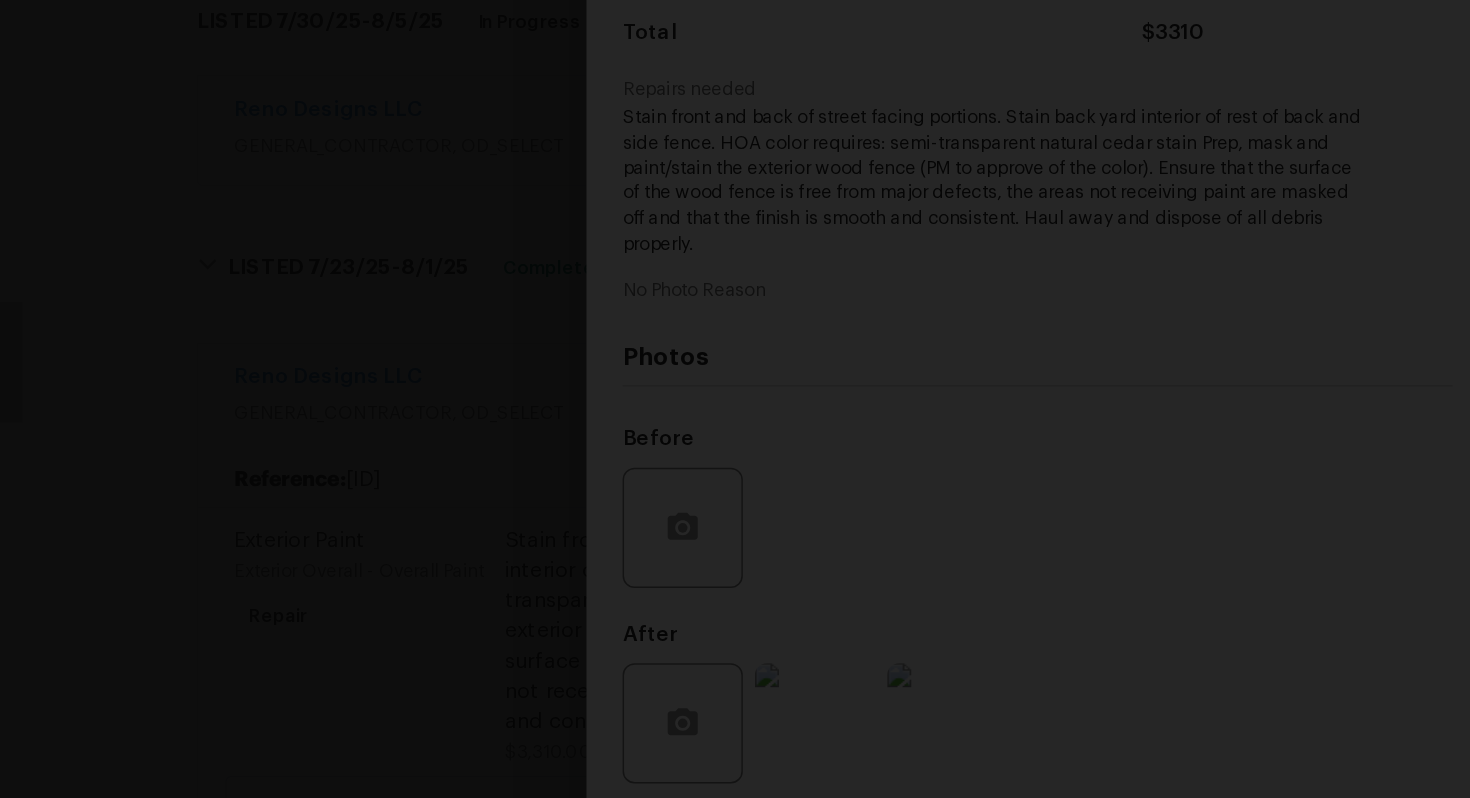 click at bounding box center (735, 399) 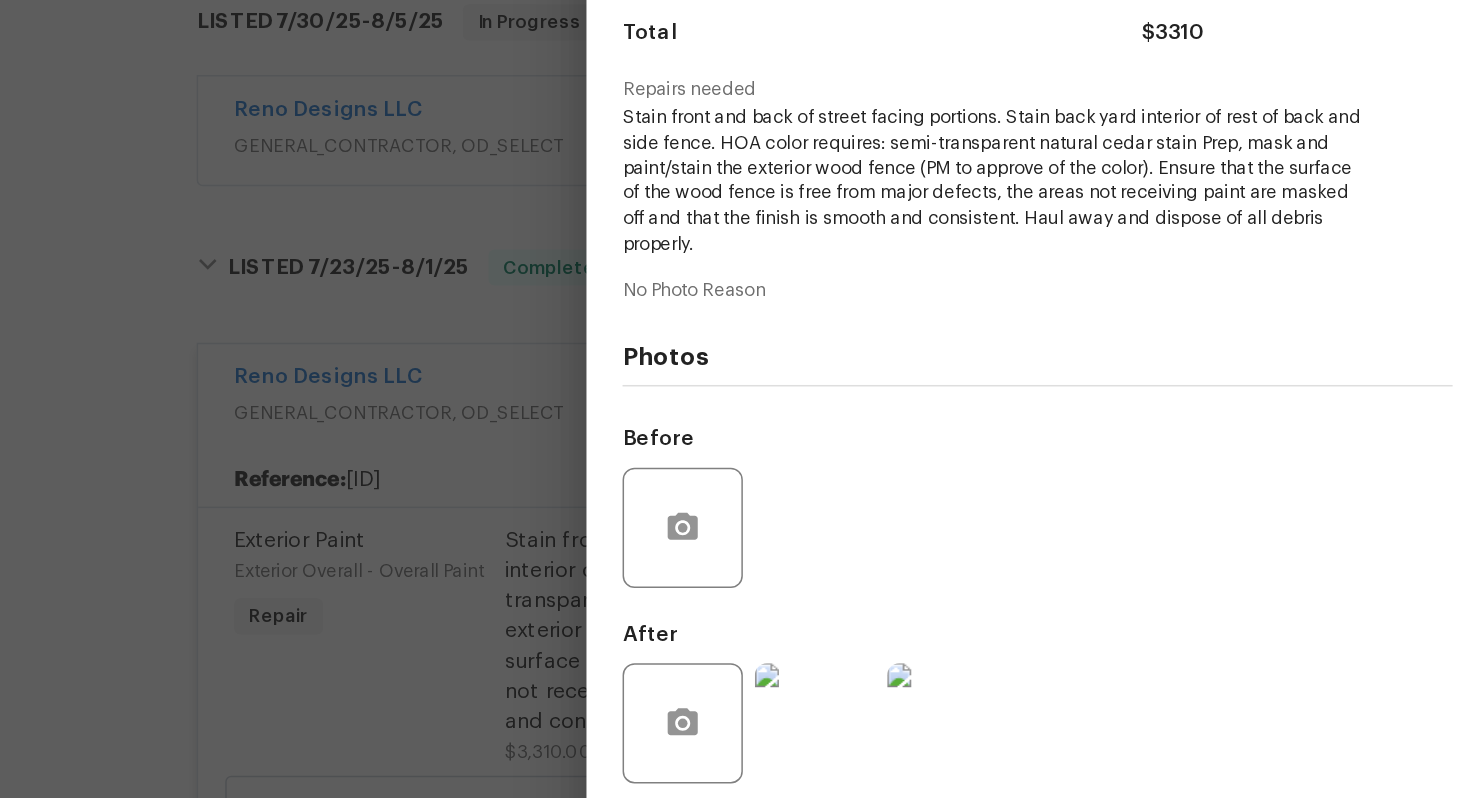 click at bounding box center [587, 639] 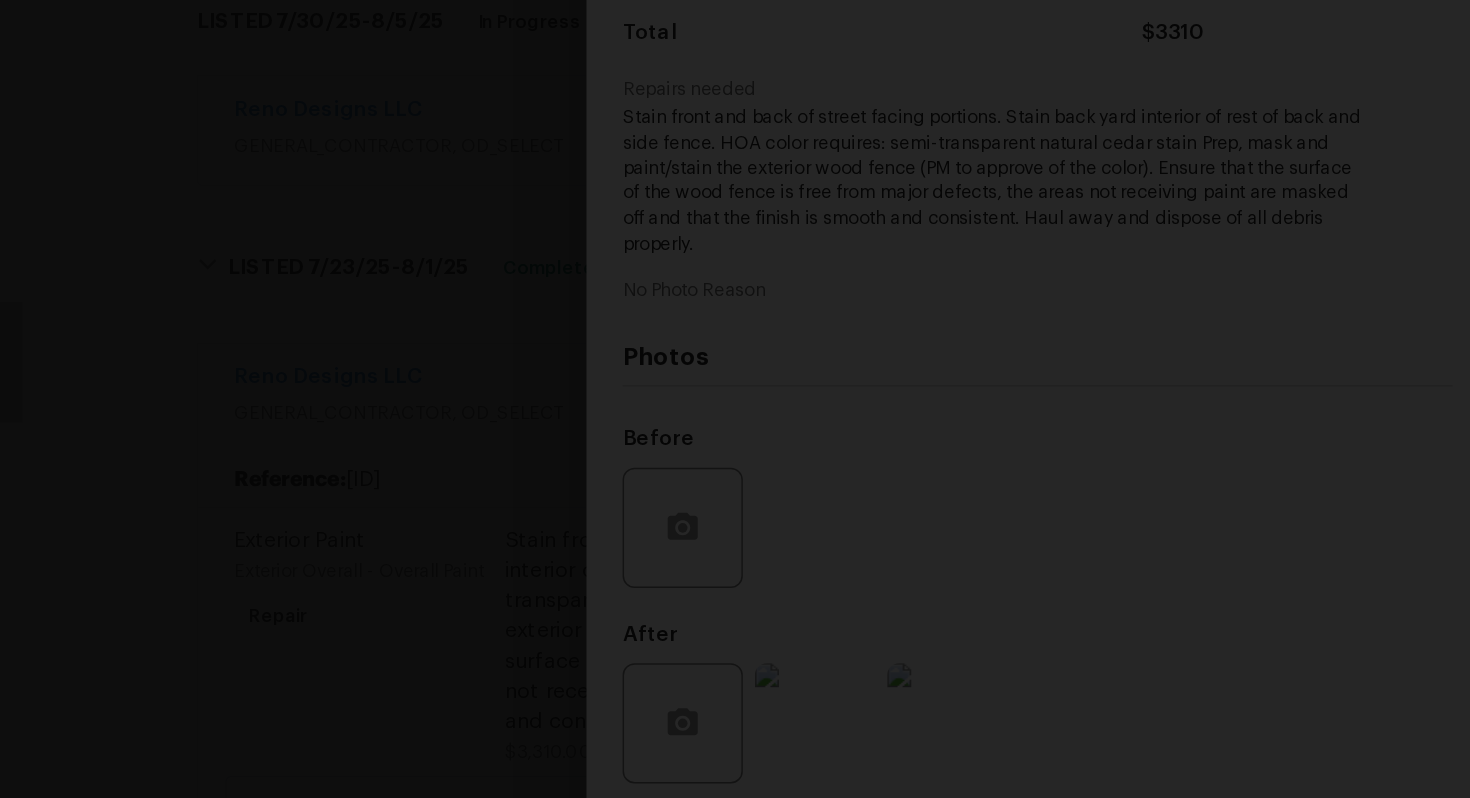 click at bounding box center [735, 399] 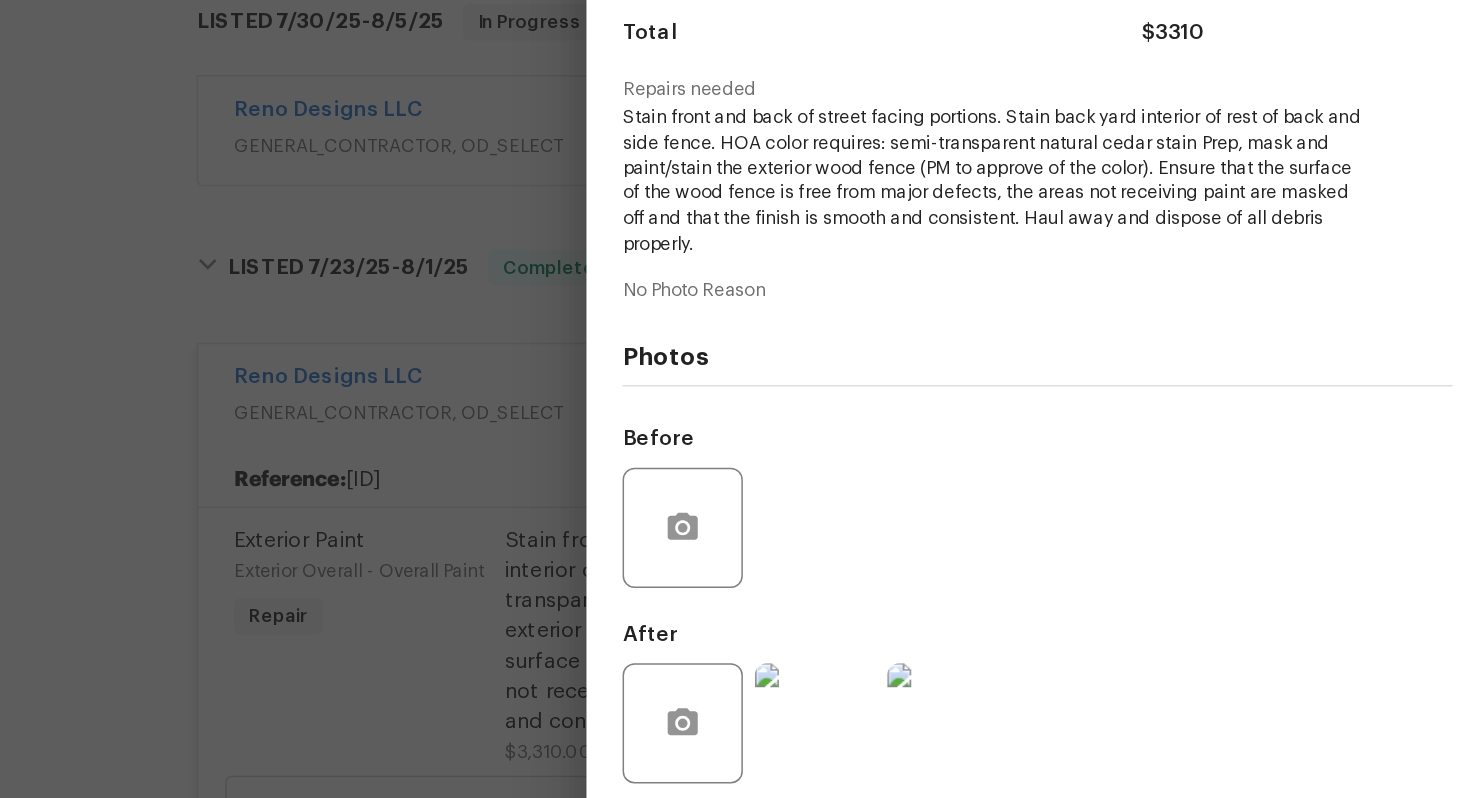 click at bounding box center [587, 639] 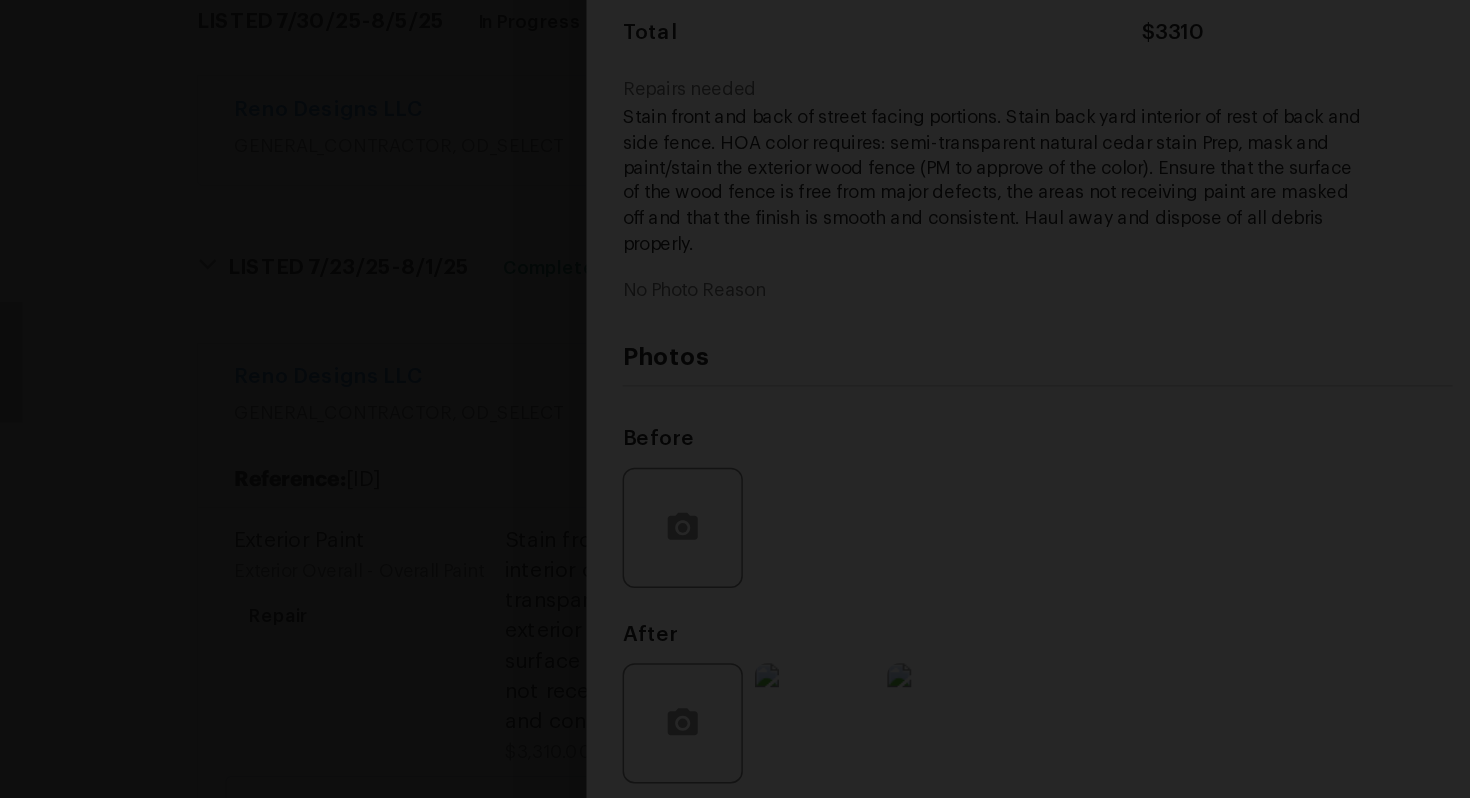 click at bounding box center (735, 399) 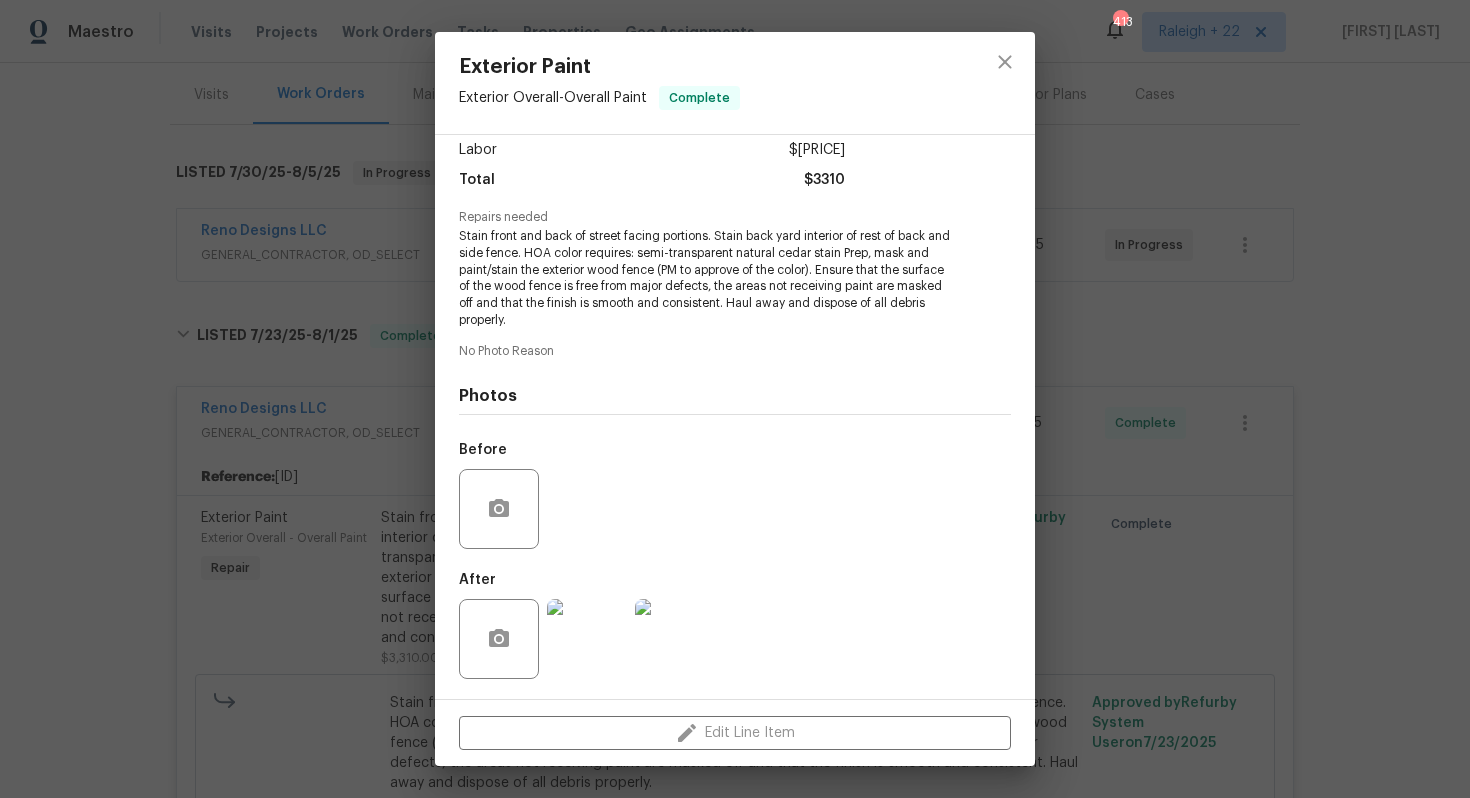 click at bounding box center (587, 639) 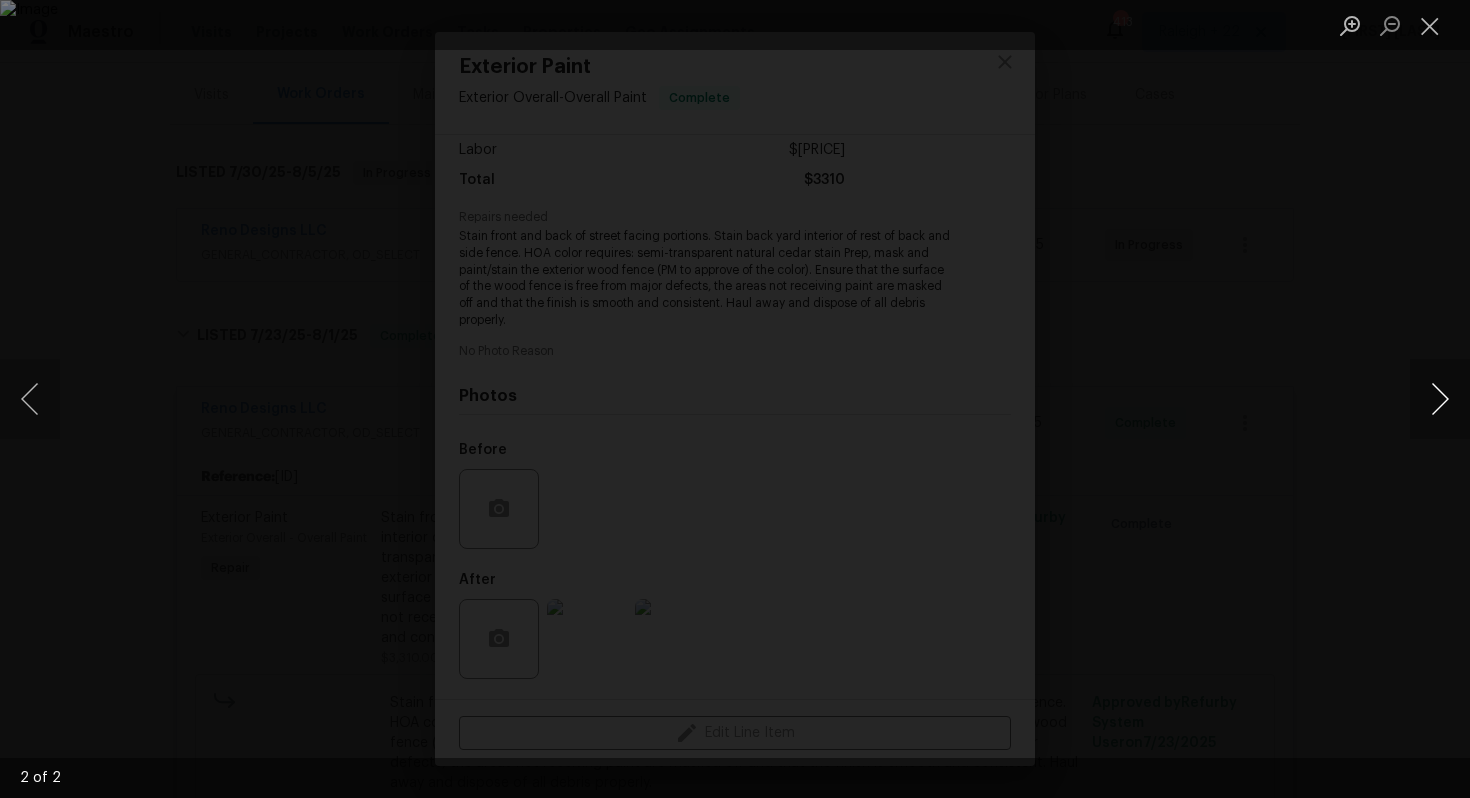 click at bounding box center (1440, 399) 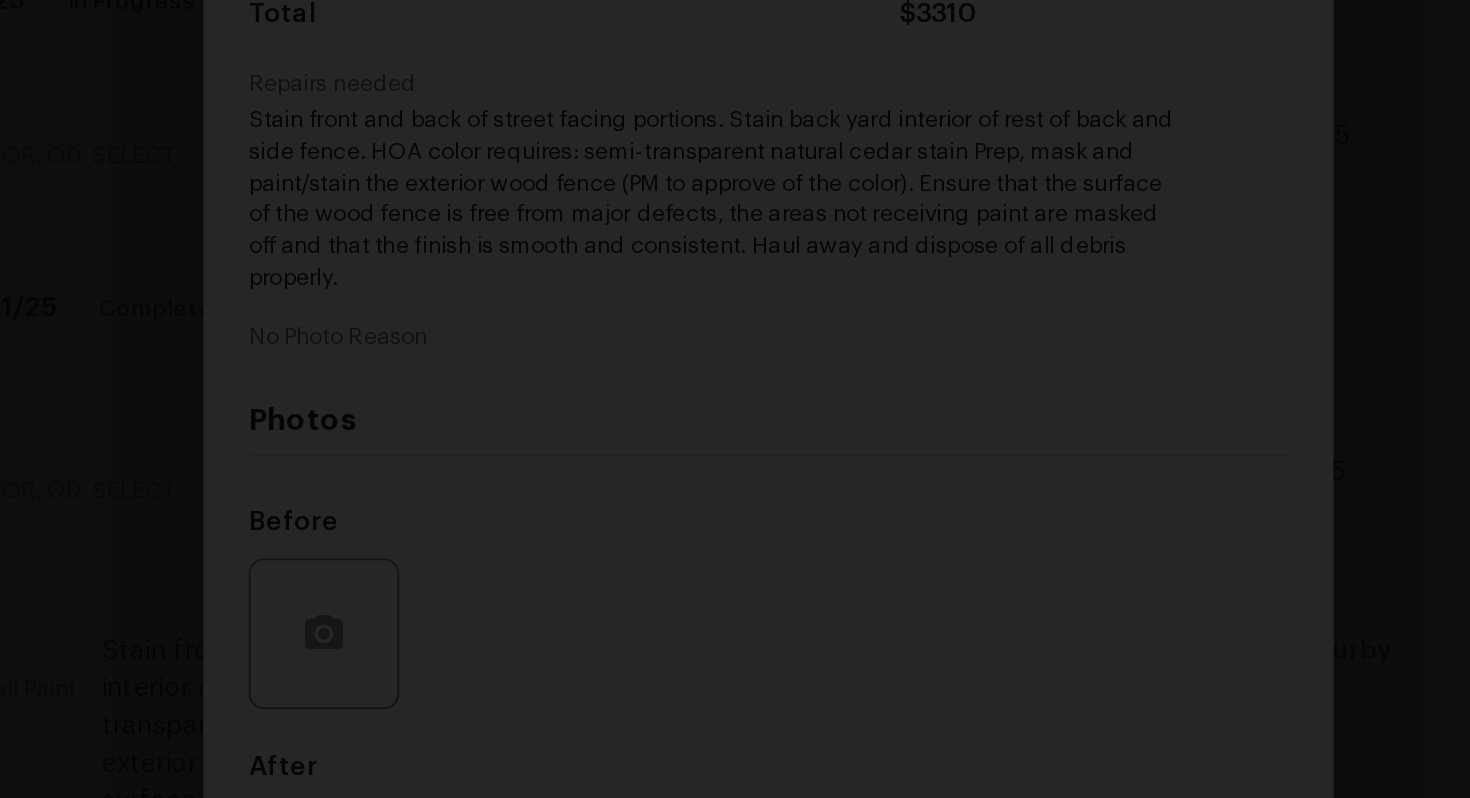 click at bounding box center [735, 399] 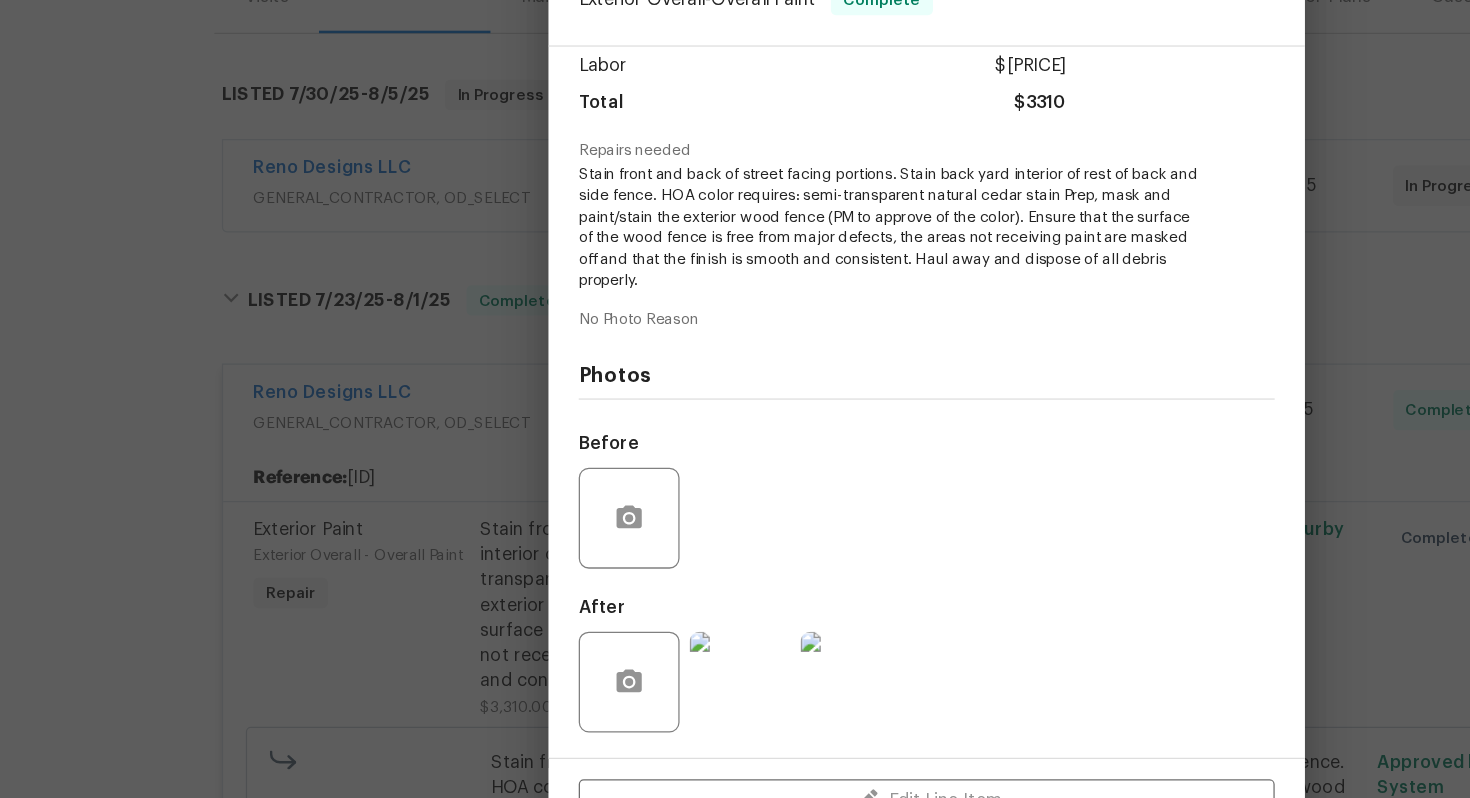 click on "Exterior Paint Exterior Overall  -  Overall Paint Complete Vendor Reno Designs LLC Account Category Repairs Cost $[PRICE] x [NUMBER] ft $[PRICE] Labor $[PRICE] Total $[PRICE] Repairs needed Stain front and back of street facing portions.
Stain back yard interior of rest of back and side fence.
HOA color requires: semi-transparent natural cedar stain
Prep, mask and paint/stain the exterior wood fence  (PM to approve of the color). Ensure that the surface of the wood fence is free from major defects, the areas not receiving paint are masked off and that the finish is smooth and consistent. Haul away and dispose of all debris properly. No Photo Reason   Photos Before After  Edit Line Item" at bounding box center [735, 399] 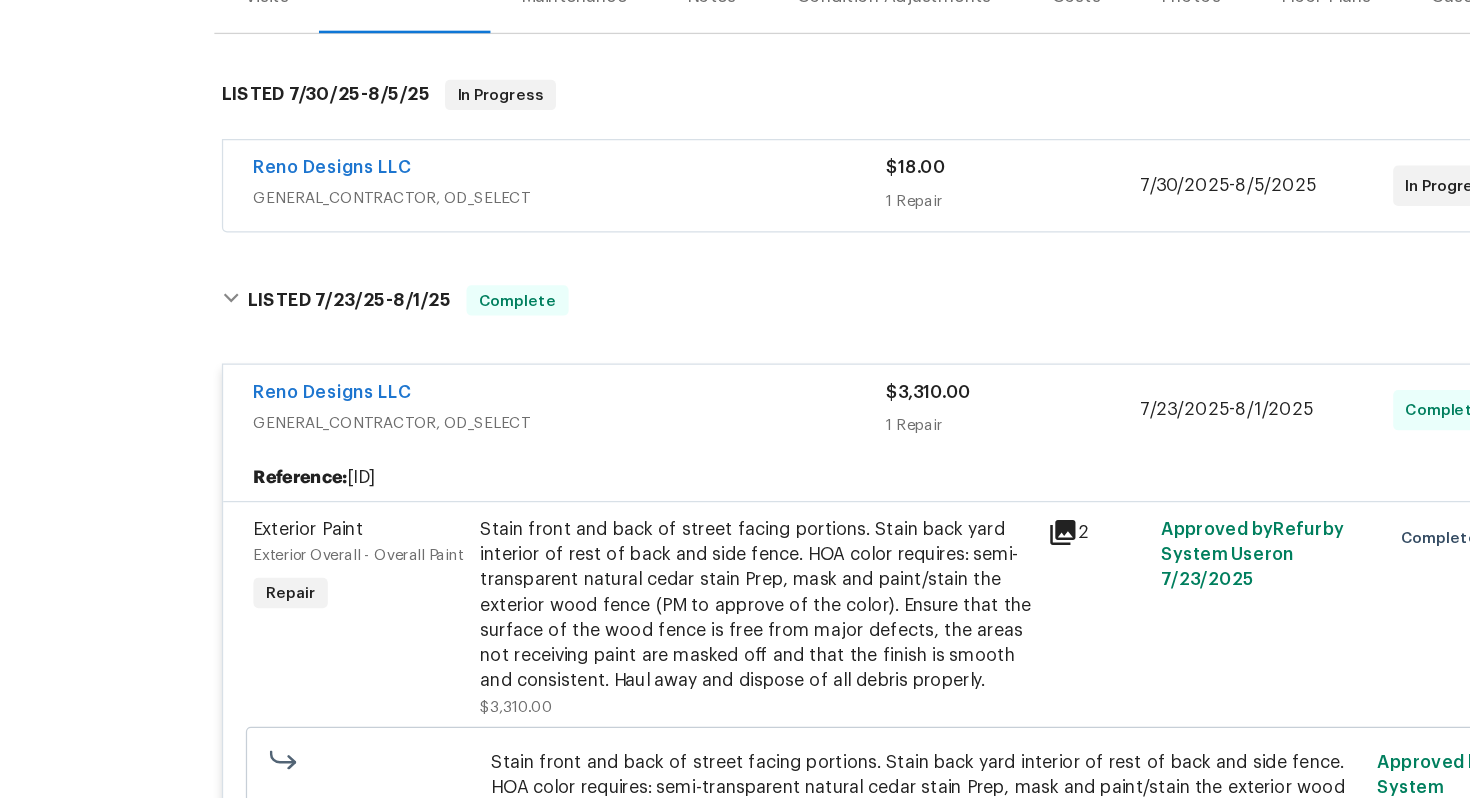 click on "Reno Designs LLC" at bounding box center (452, 233) 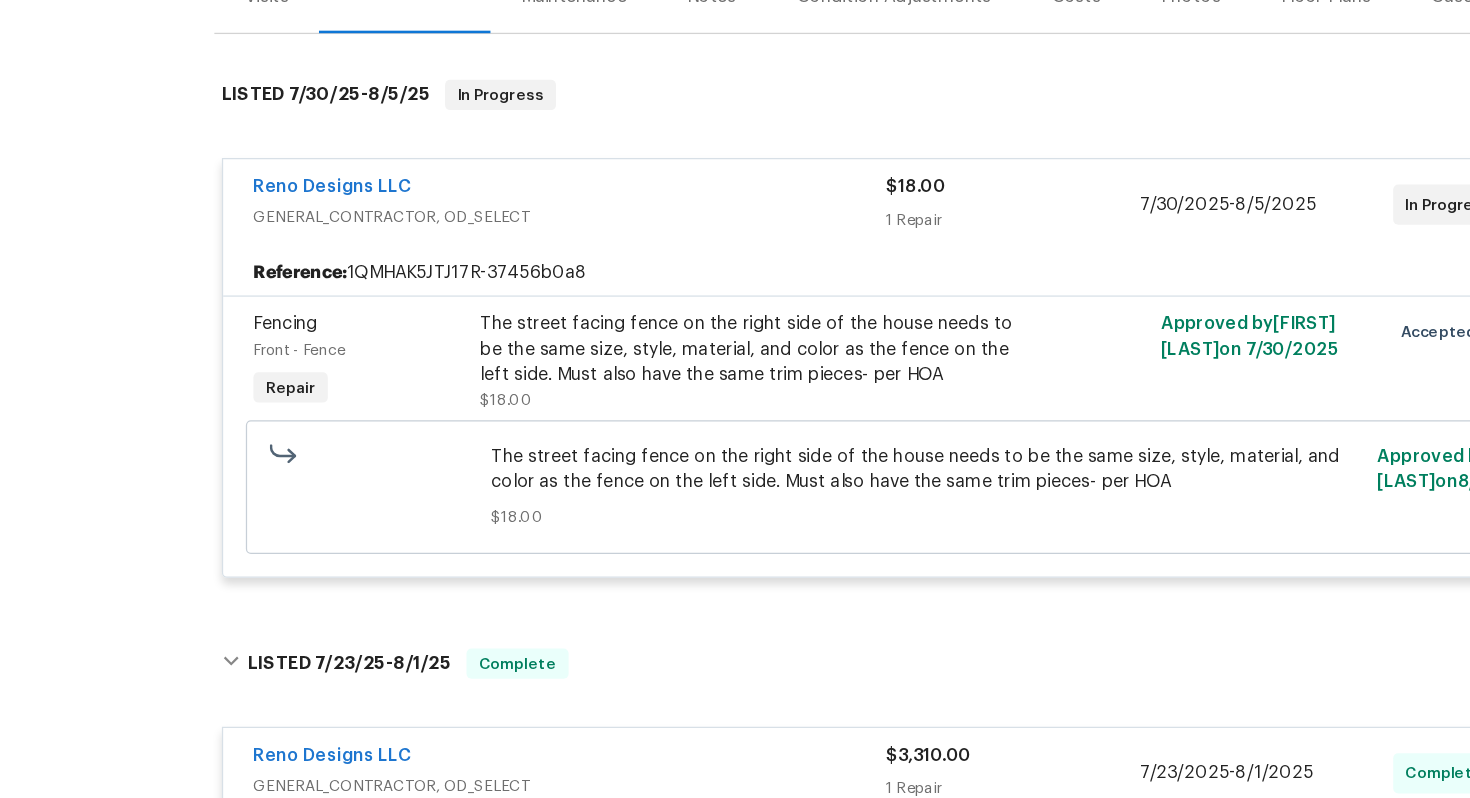 click on "The street facing fence on the right side of the house needs to be the same size, style, material, and color as the fence on the left side. Must also have the same trim pieces- per HOA" at bounding box center (600, 375) 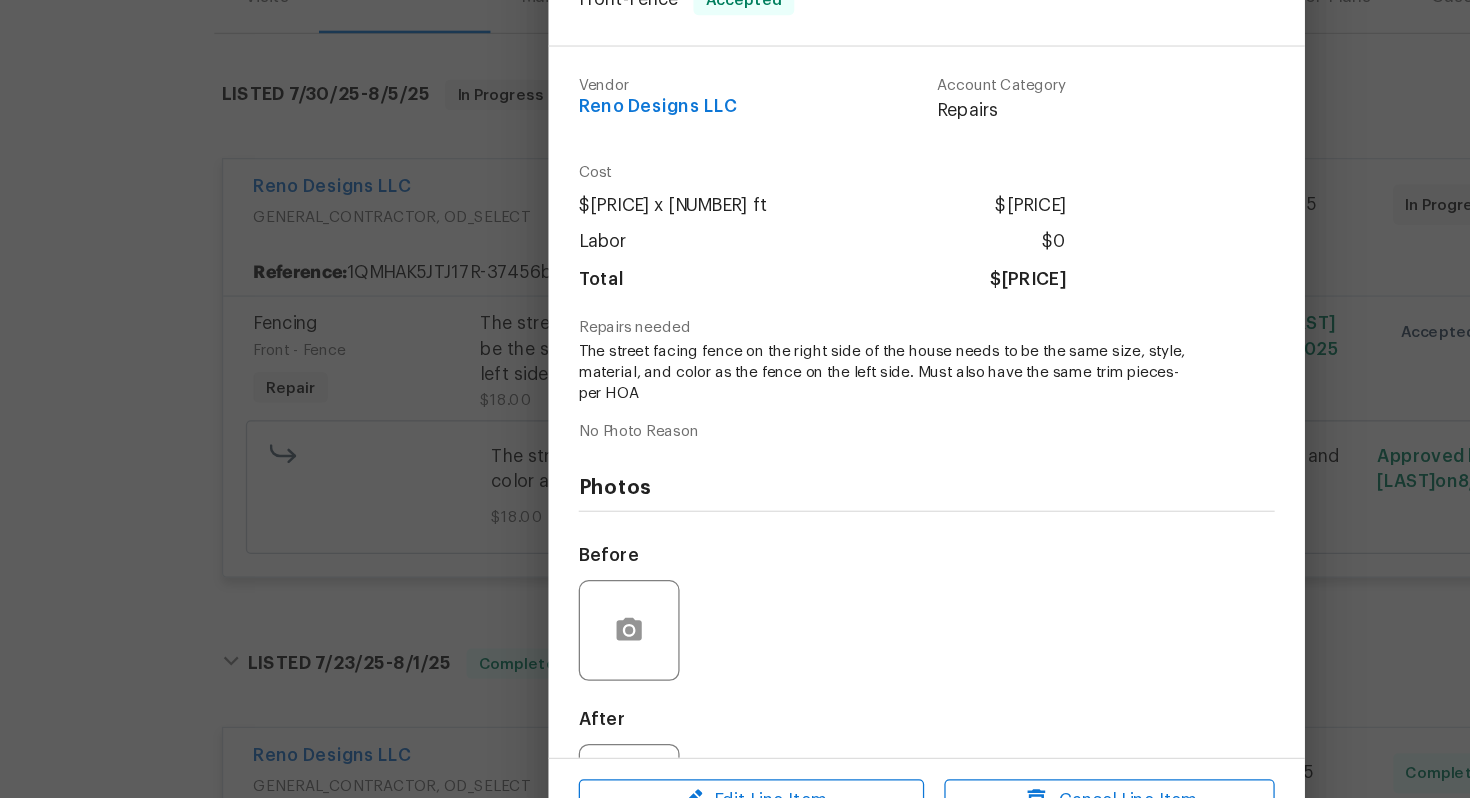 scroll, scrollTop: 89, scrollLeft: 0, axis: vertical 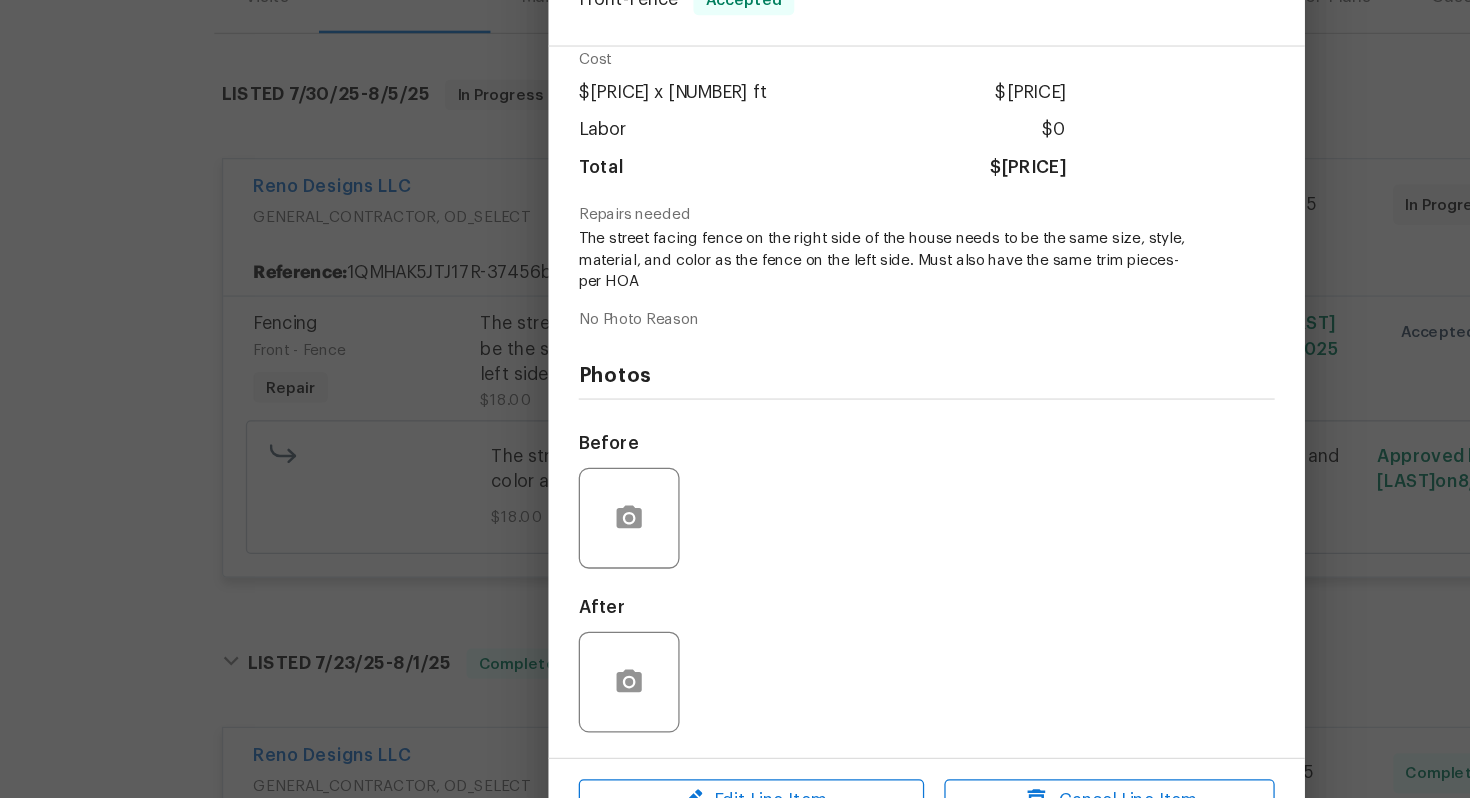 click on "Fencing Front  -  Fence Accepted Vendor Reno Designs LLC Account Category Repairs Cost $[PRICE] x [NUMBER] ft $[PRICE] Labor $[PRICE] Total $[PRICE] Repairs needed The street facing fence on the right side of the house needs to be the same size, style, material, and color as the fence on the left side. Must also have the same trim pieces- per HOA No Photo Reason   Photos Before After  Edit Line Item  Cancel Line Item" at bounding box center [735, 399] 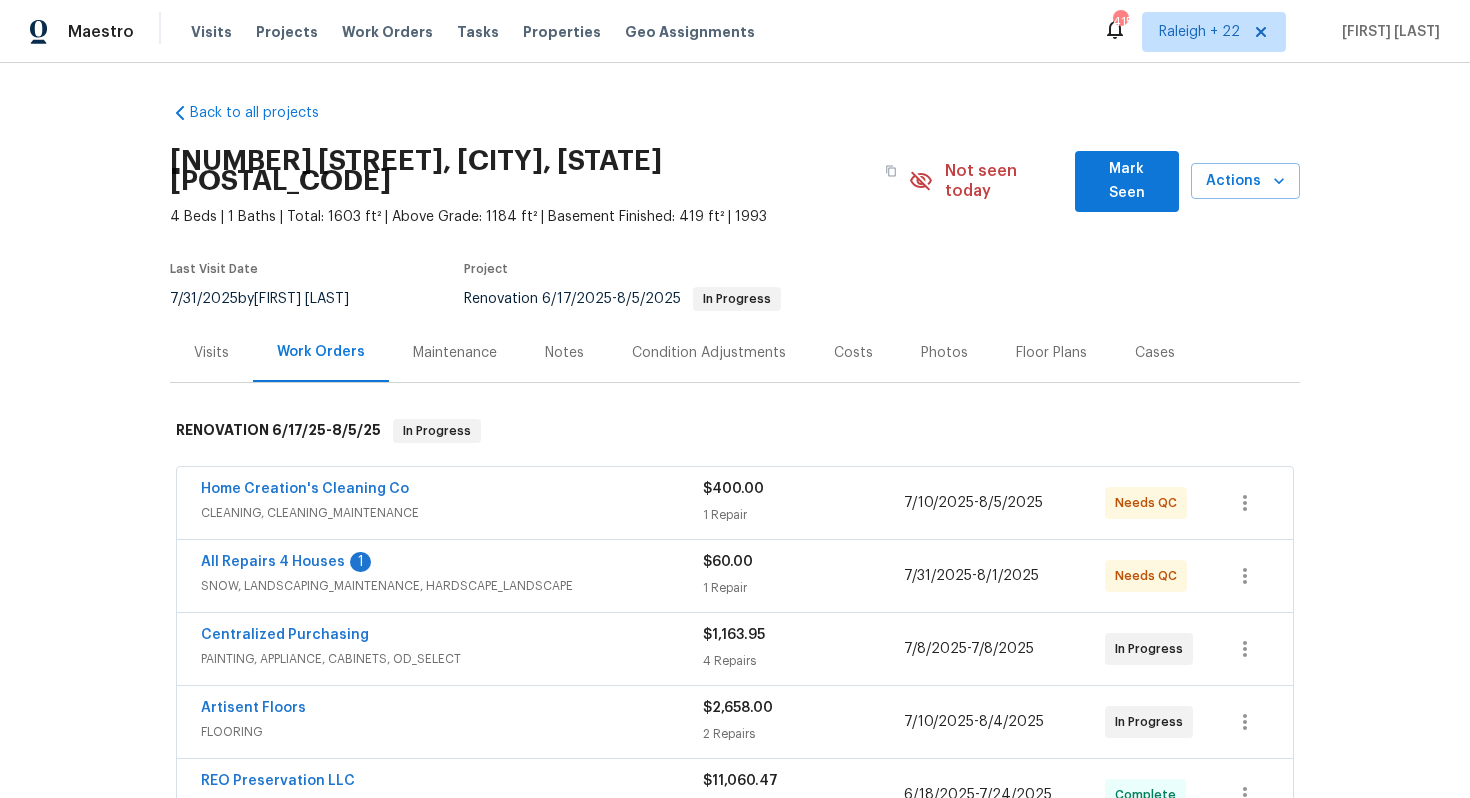 scroll, scrollTop: 0, scrollLeft: 0, axis: both 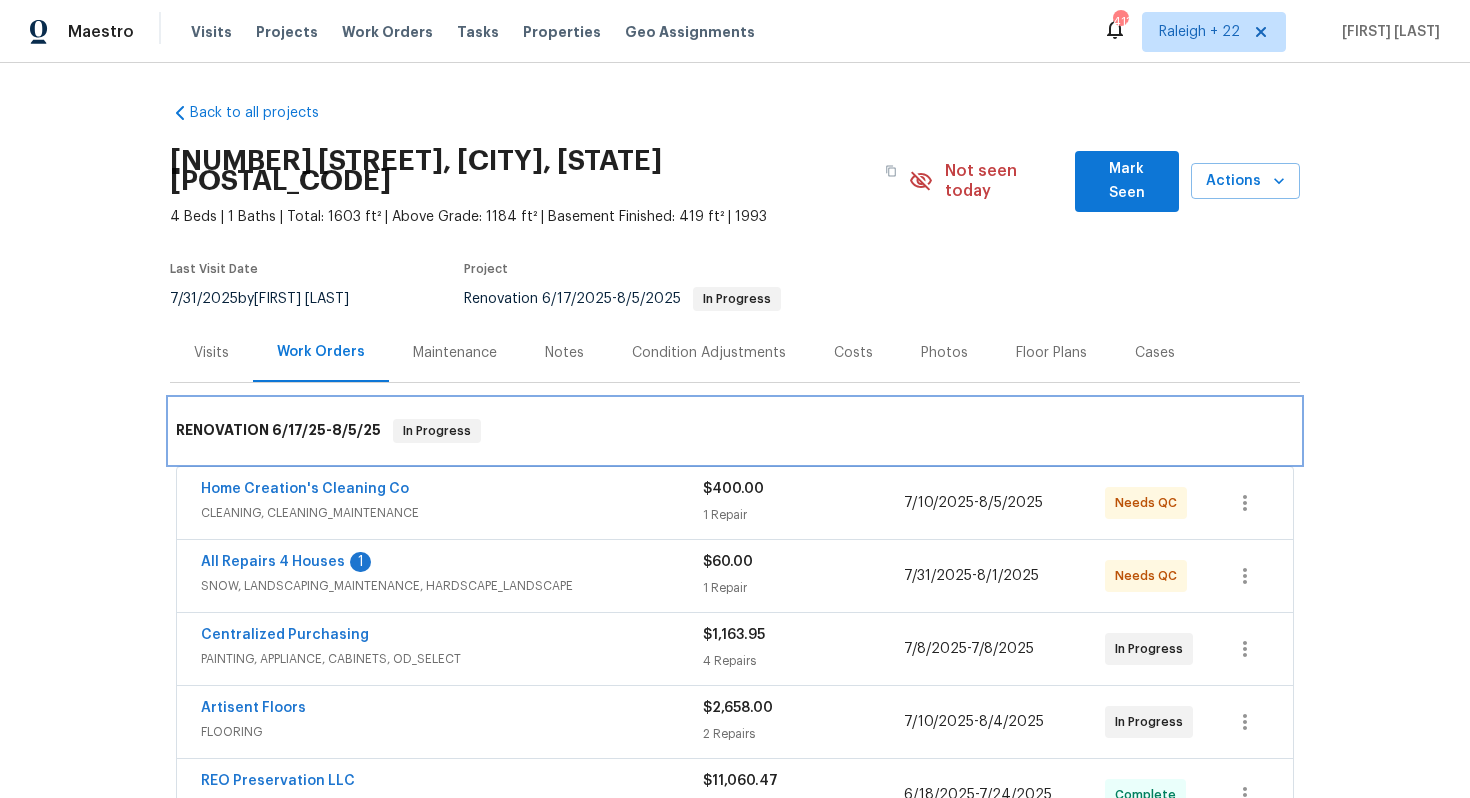 click on "RENOVATION   [DATE]  -  [DATE] In Progress" at bounding box center (735, 431) 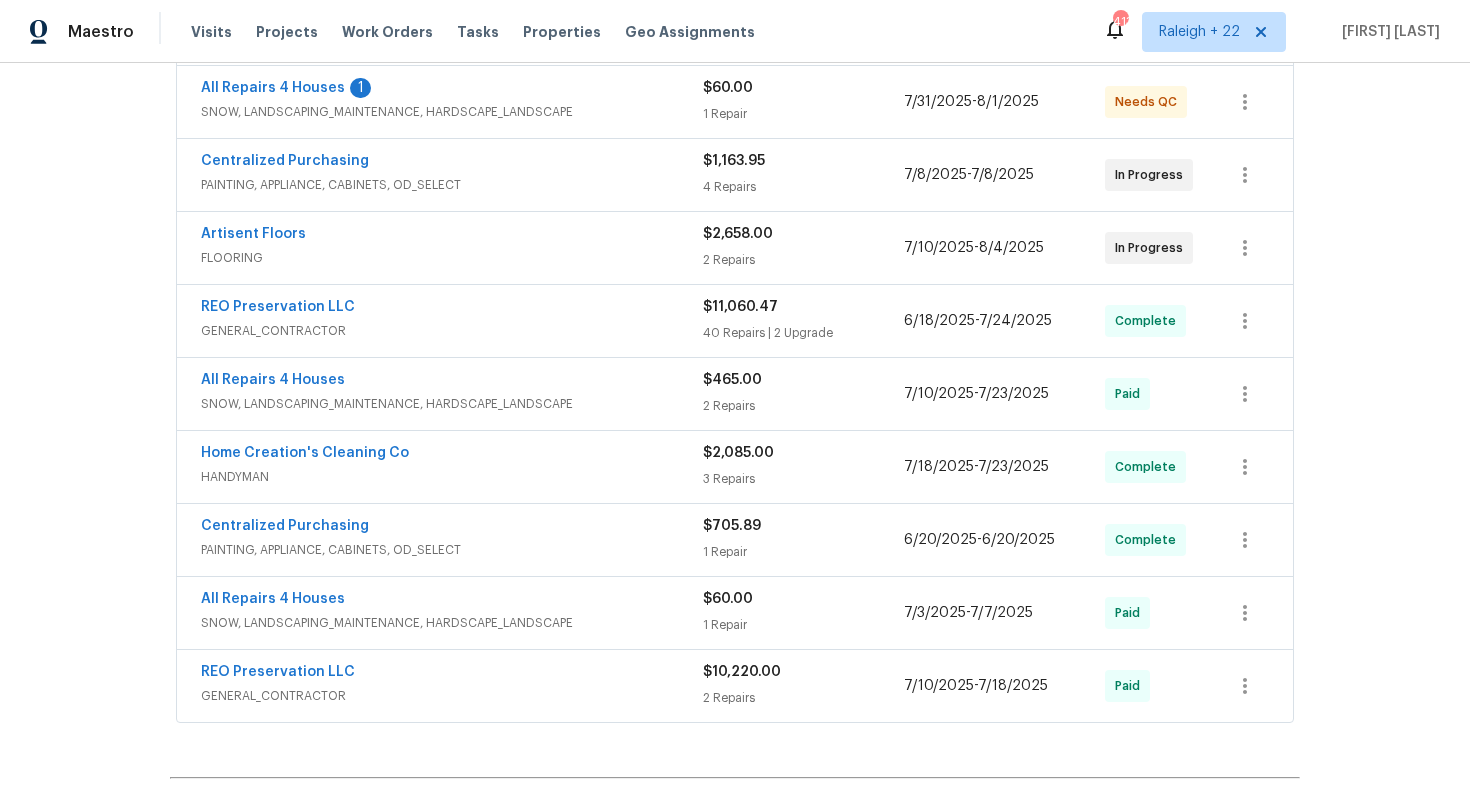 scroll, scrollTop: 460, scrollLeft: 0, axis: vertical 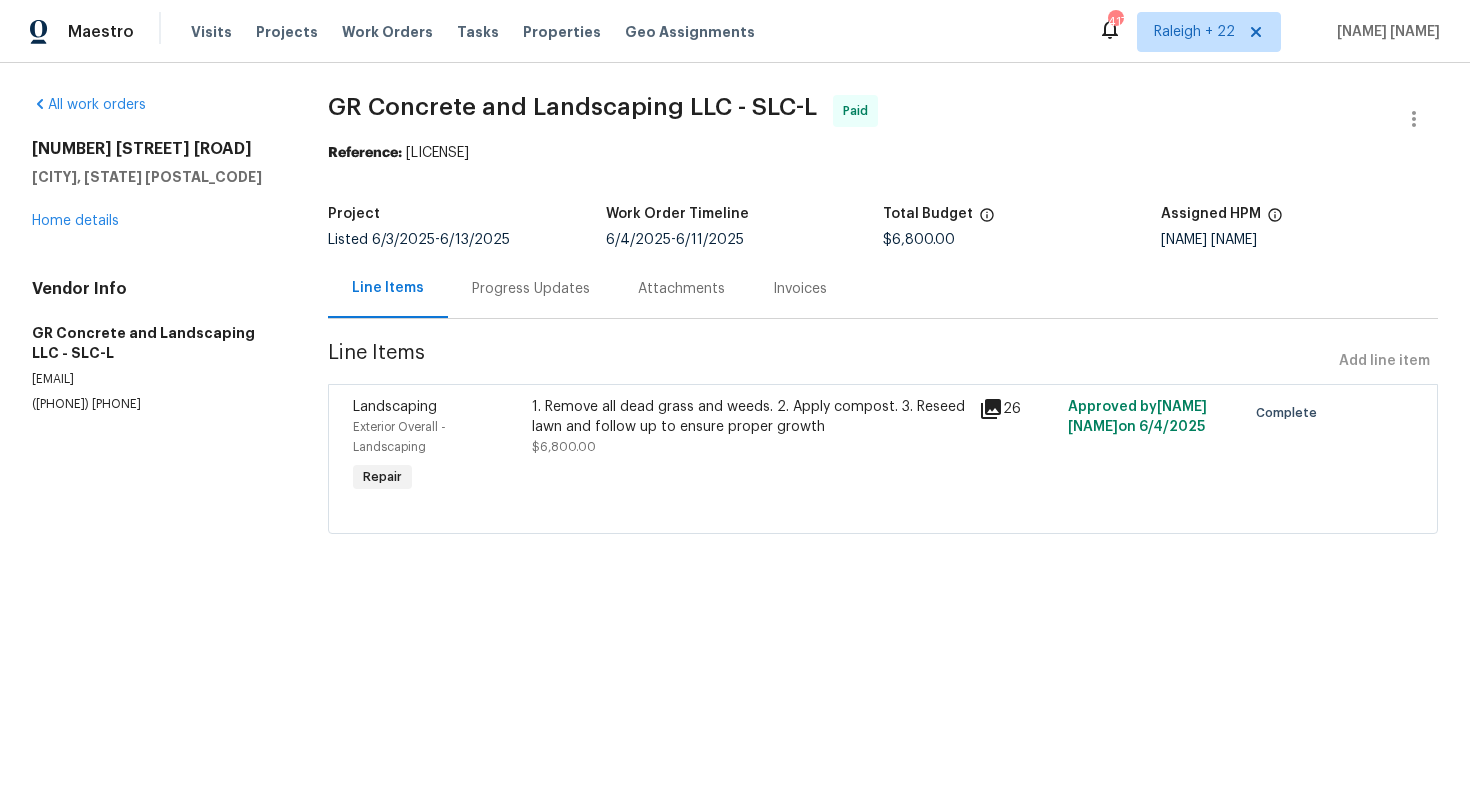 click on "Progress Updates" at bounding box center [531, 289] 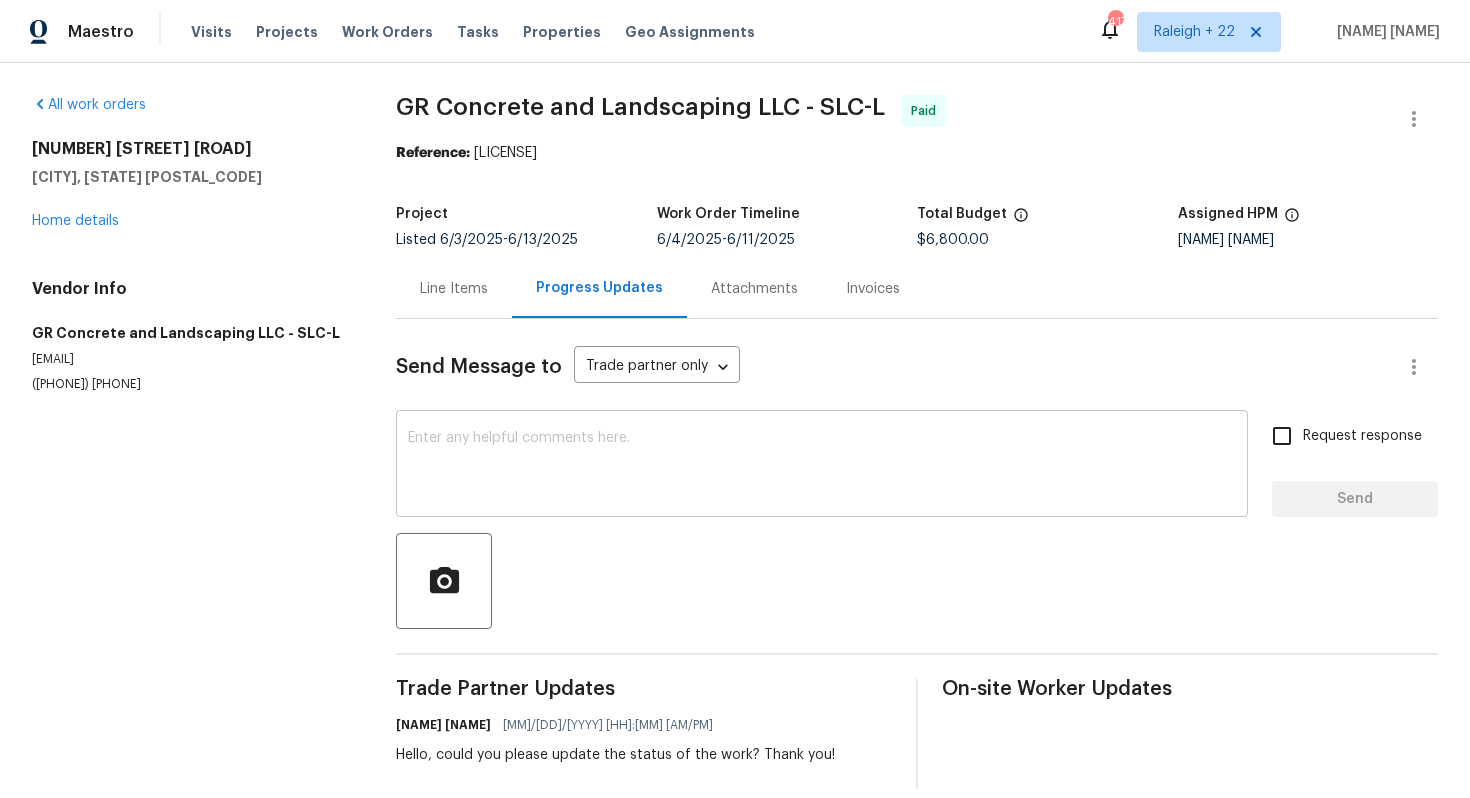scroll, scrollTop: 24, scrollLeft: 0, axis: vertical 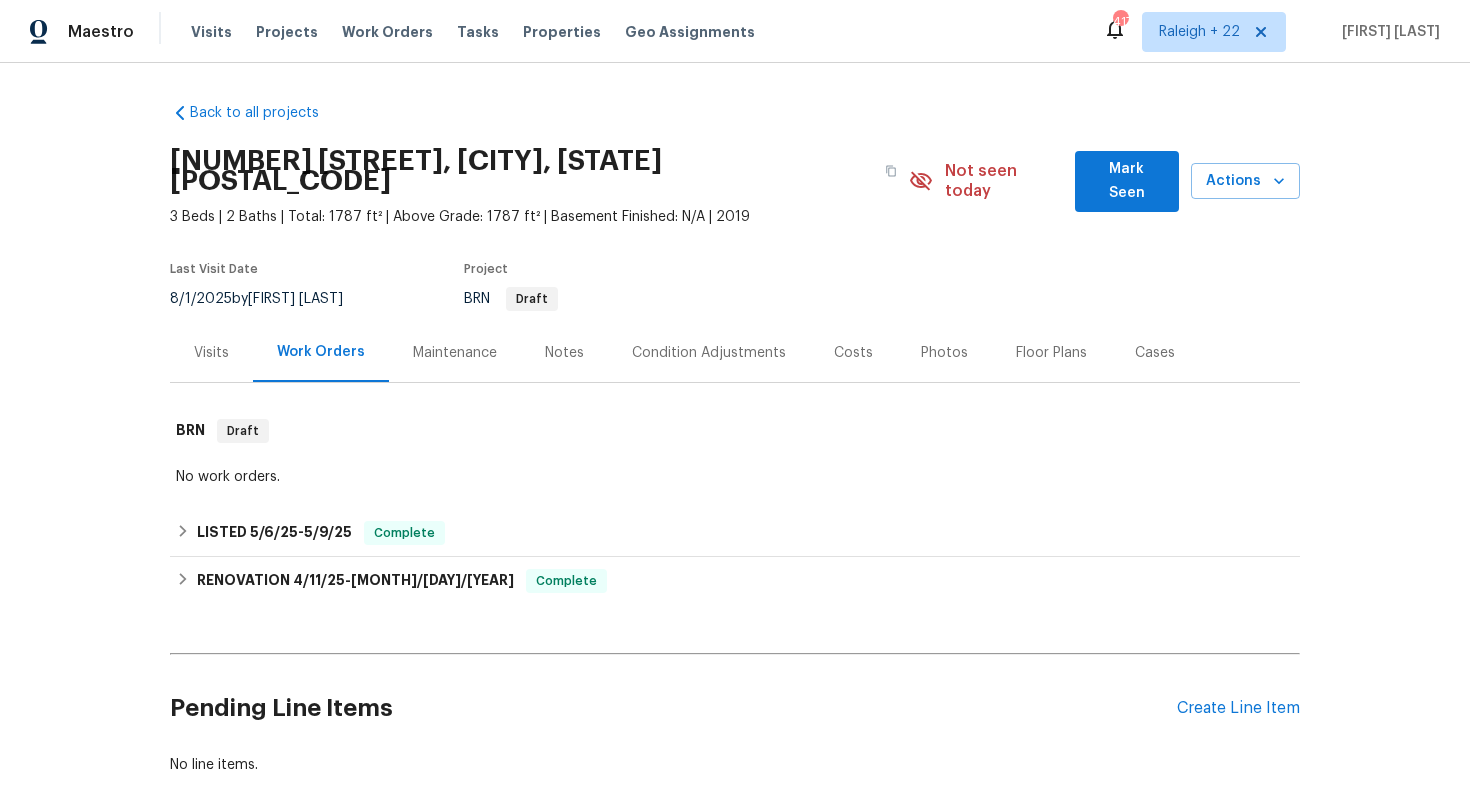 click on "Visits" at bounding box center [211, 353] 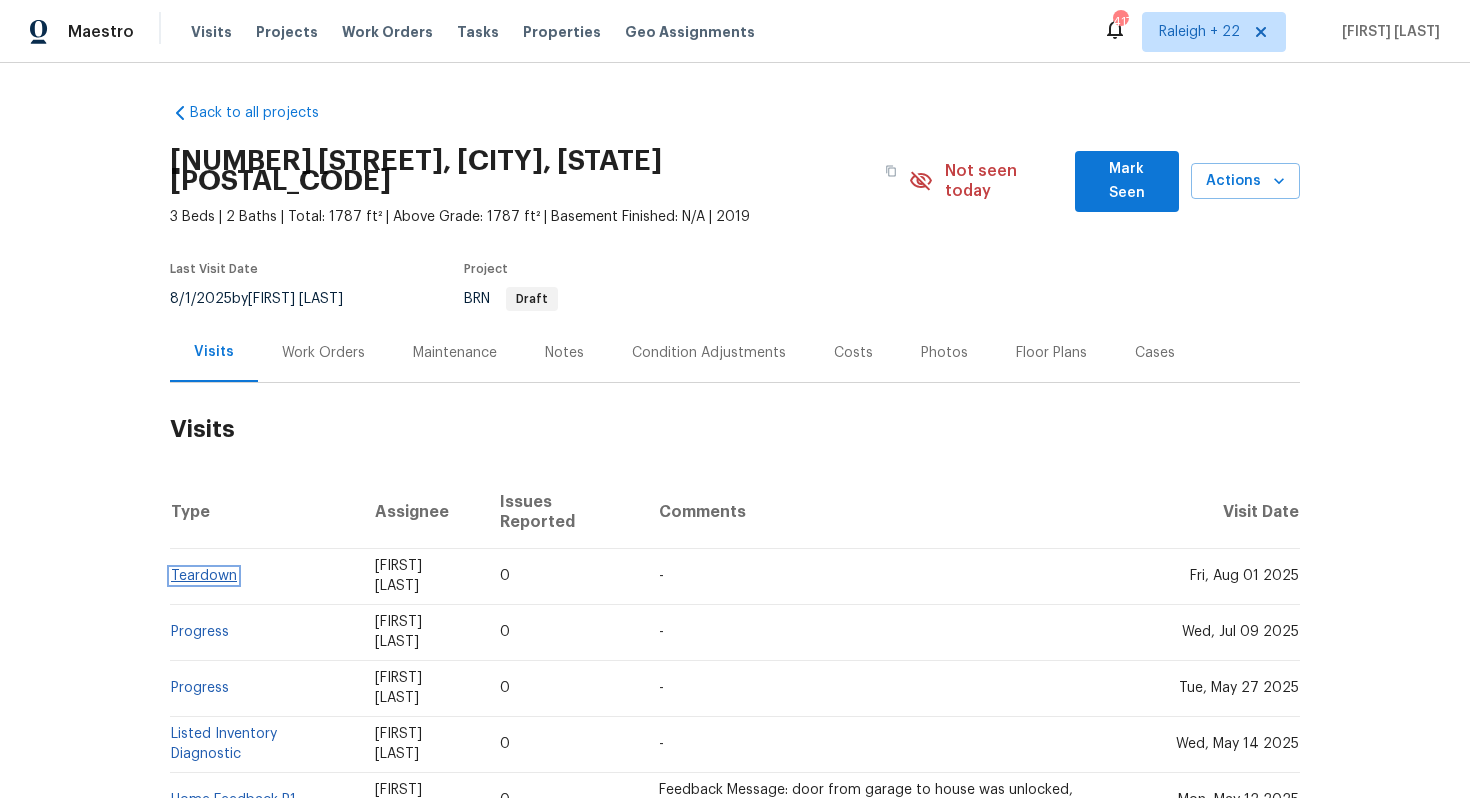 click on "Teardown" at bounding box center (204, 576) 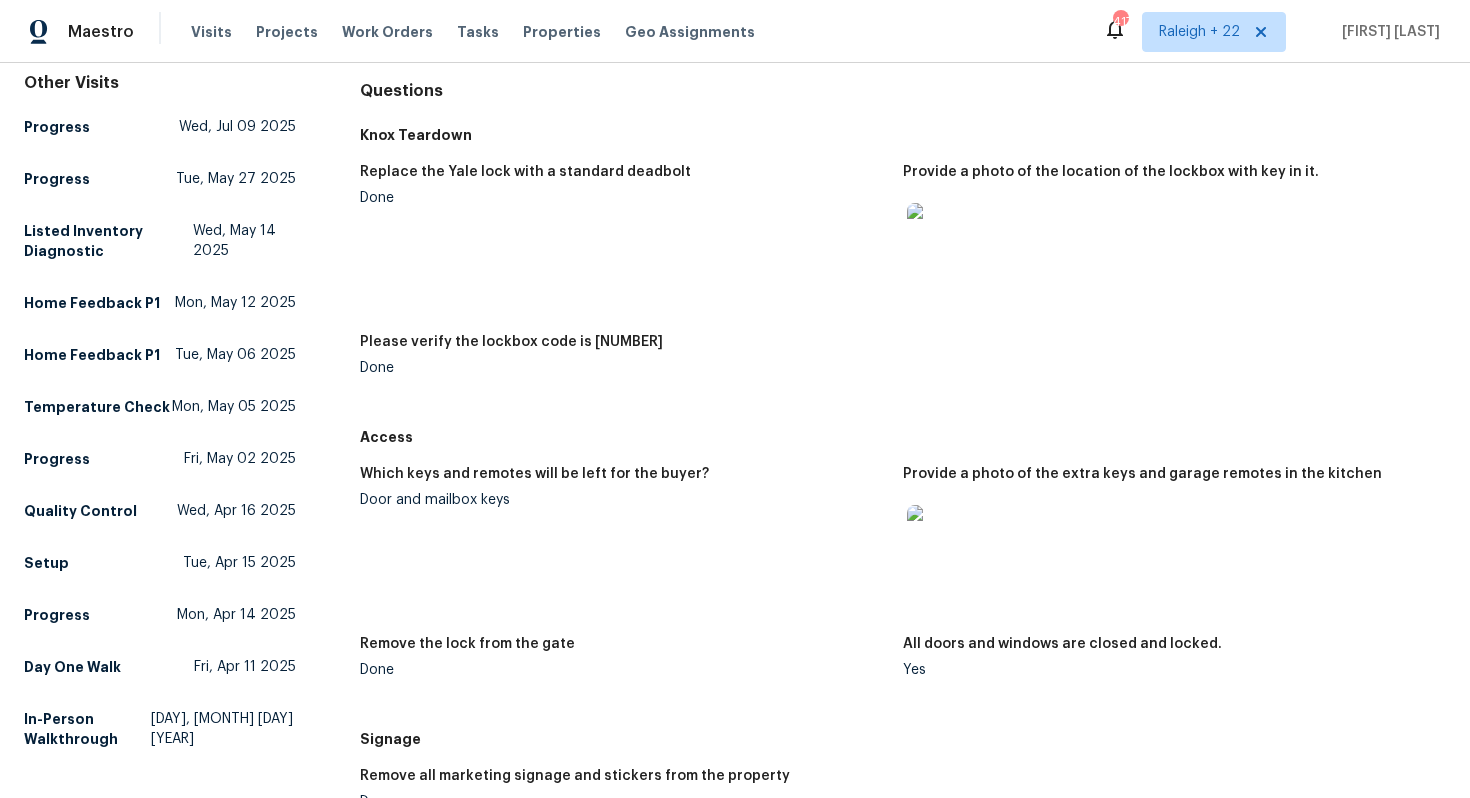 scroll, scrollTop: 240, scrollLeft: 0, axis: vertical 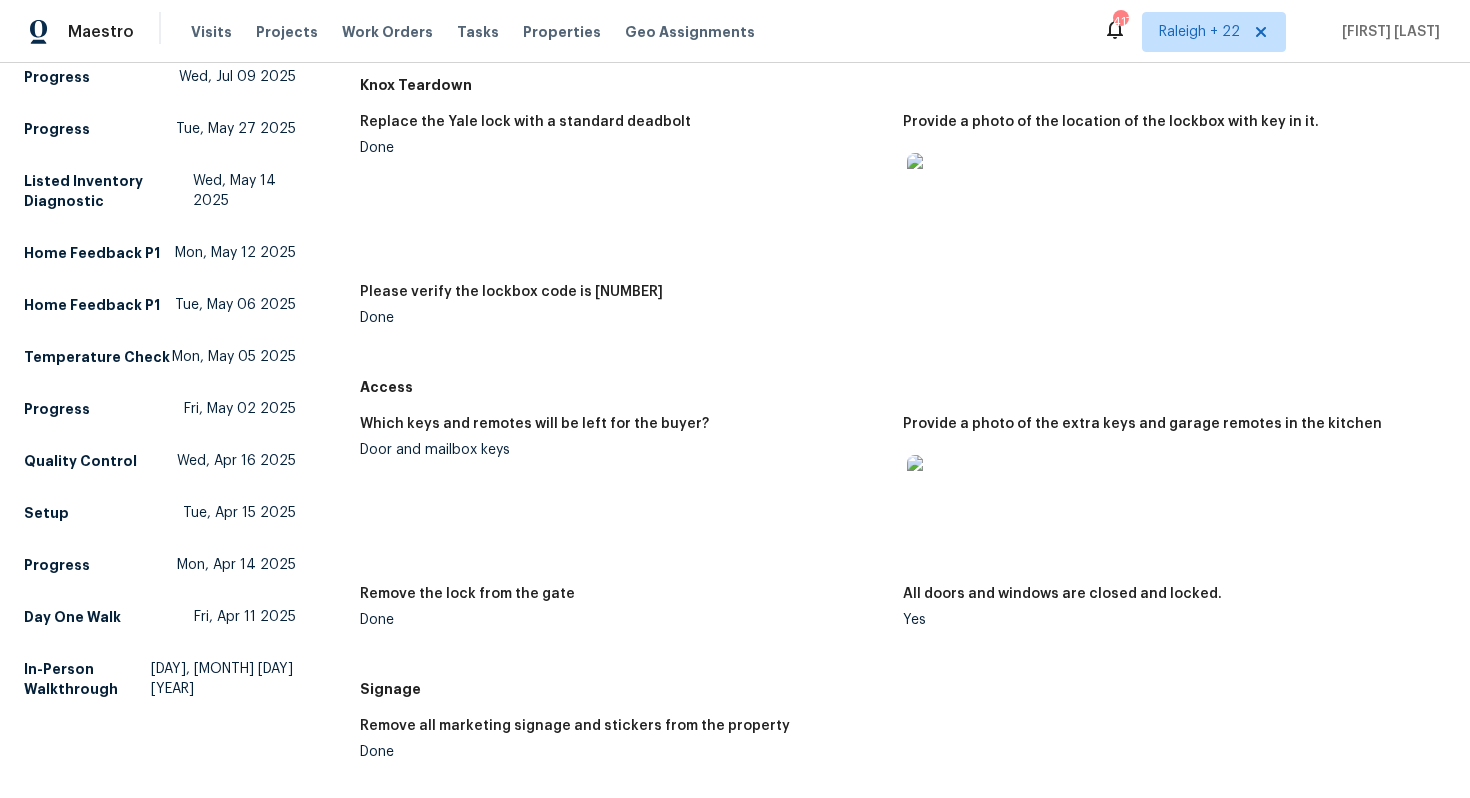 click at bounding box center (939, 487) 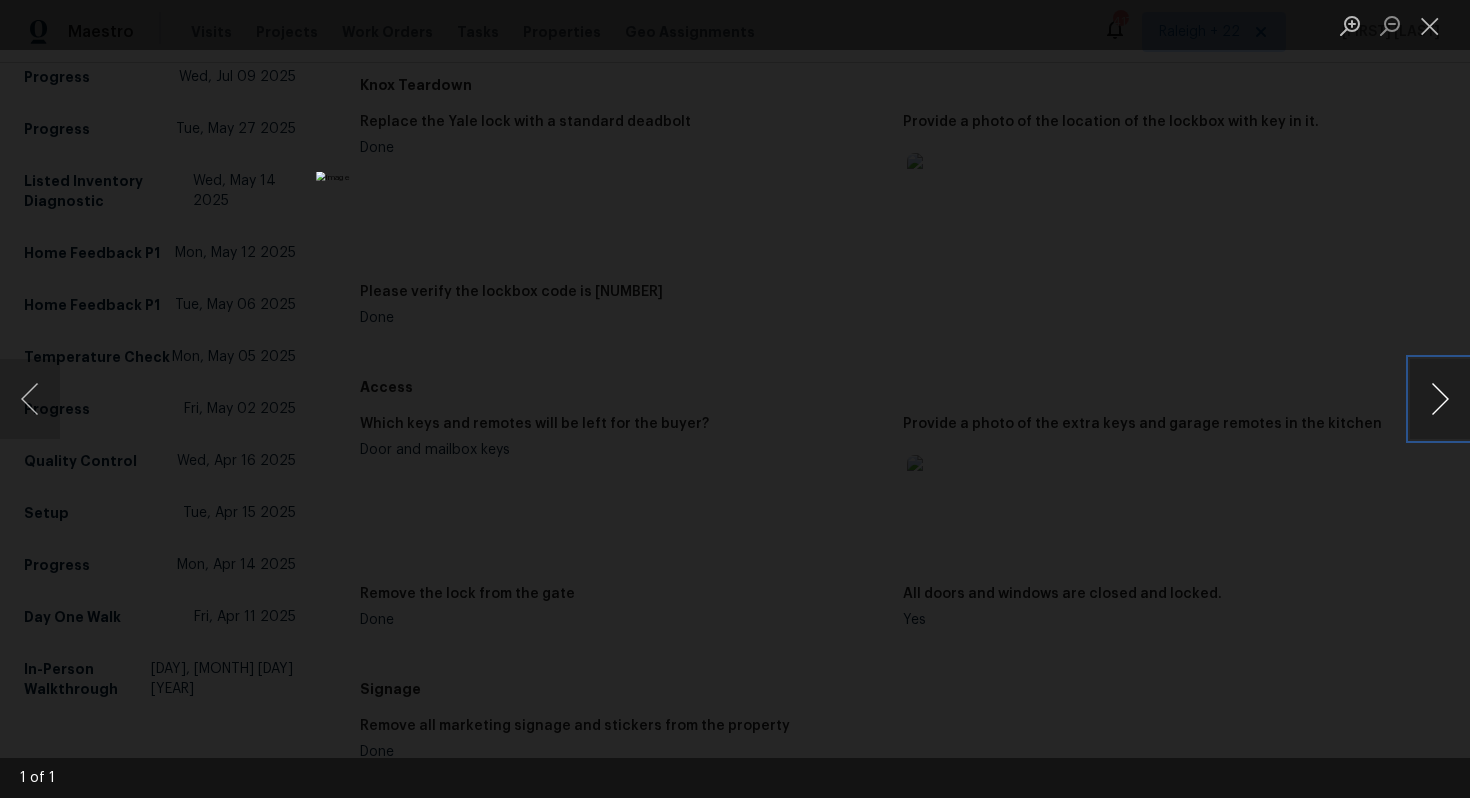click at bounding box center [1440, 399] 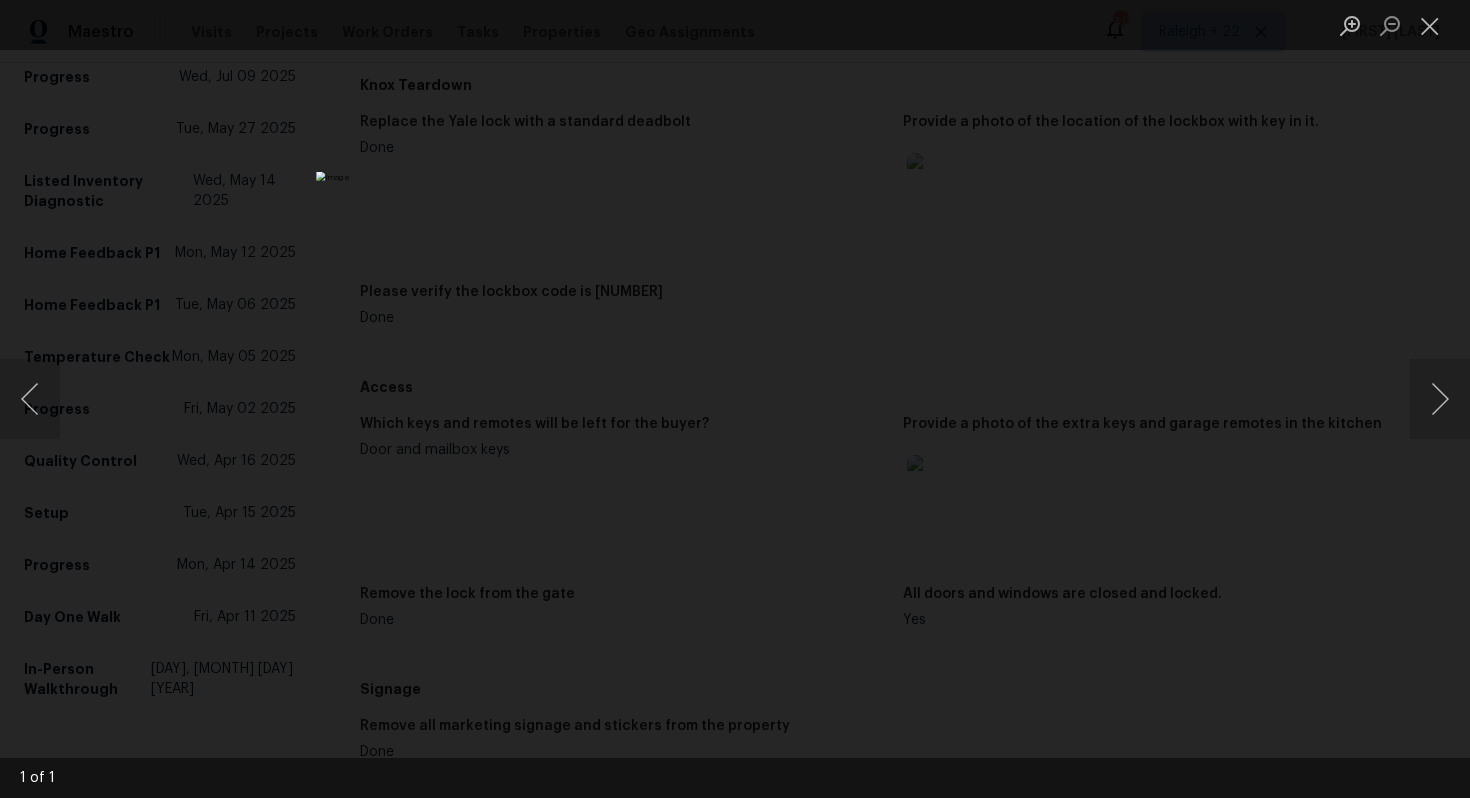 click at bounding box center (735, 399) 